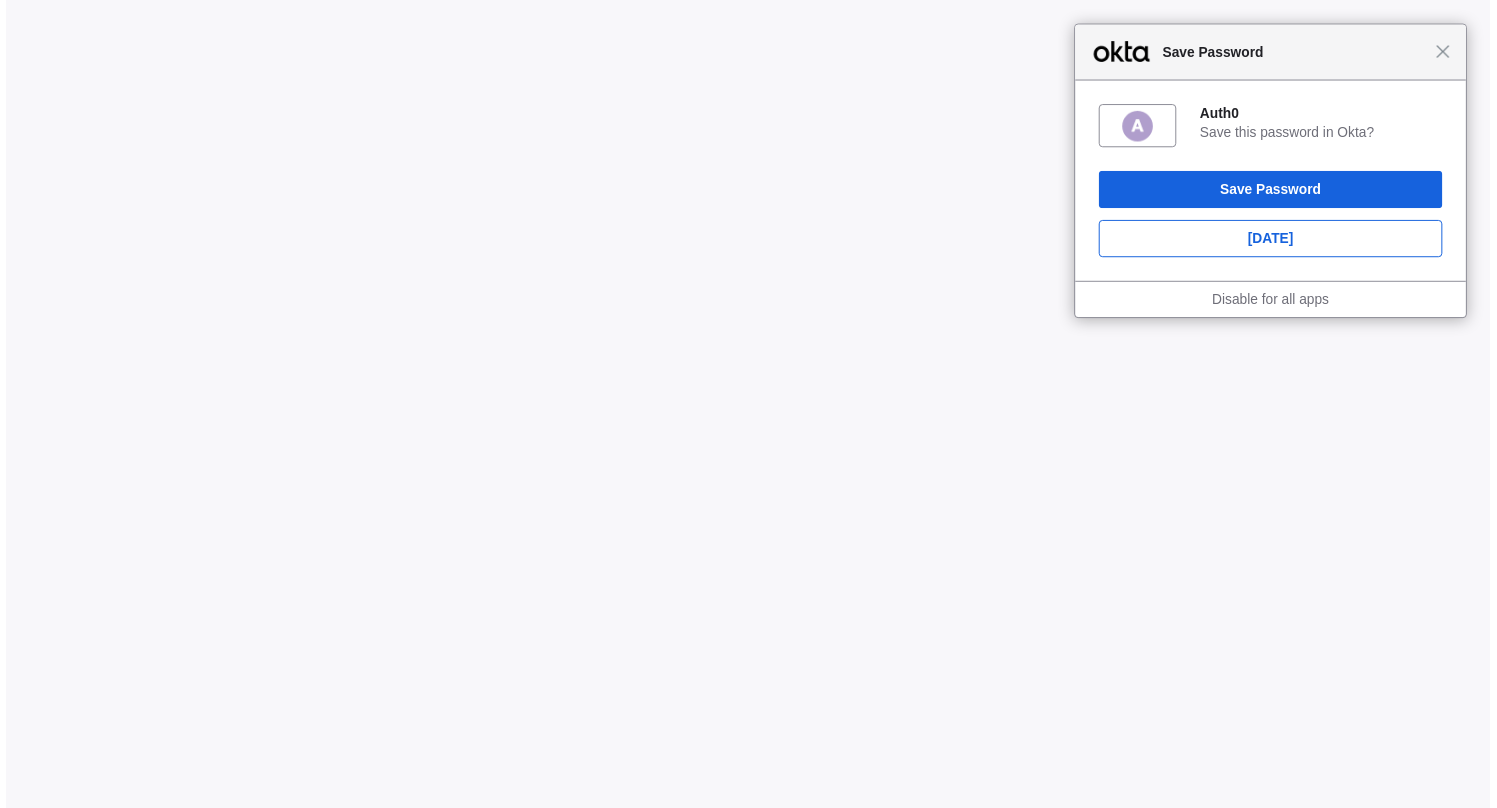 scroll, scrollTop: 0, scrollLeft: 0, axis: both 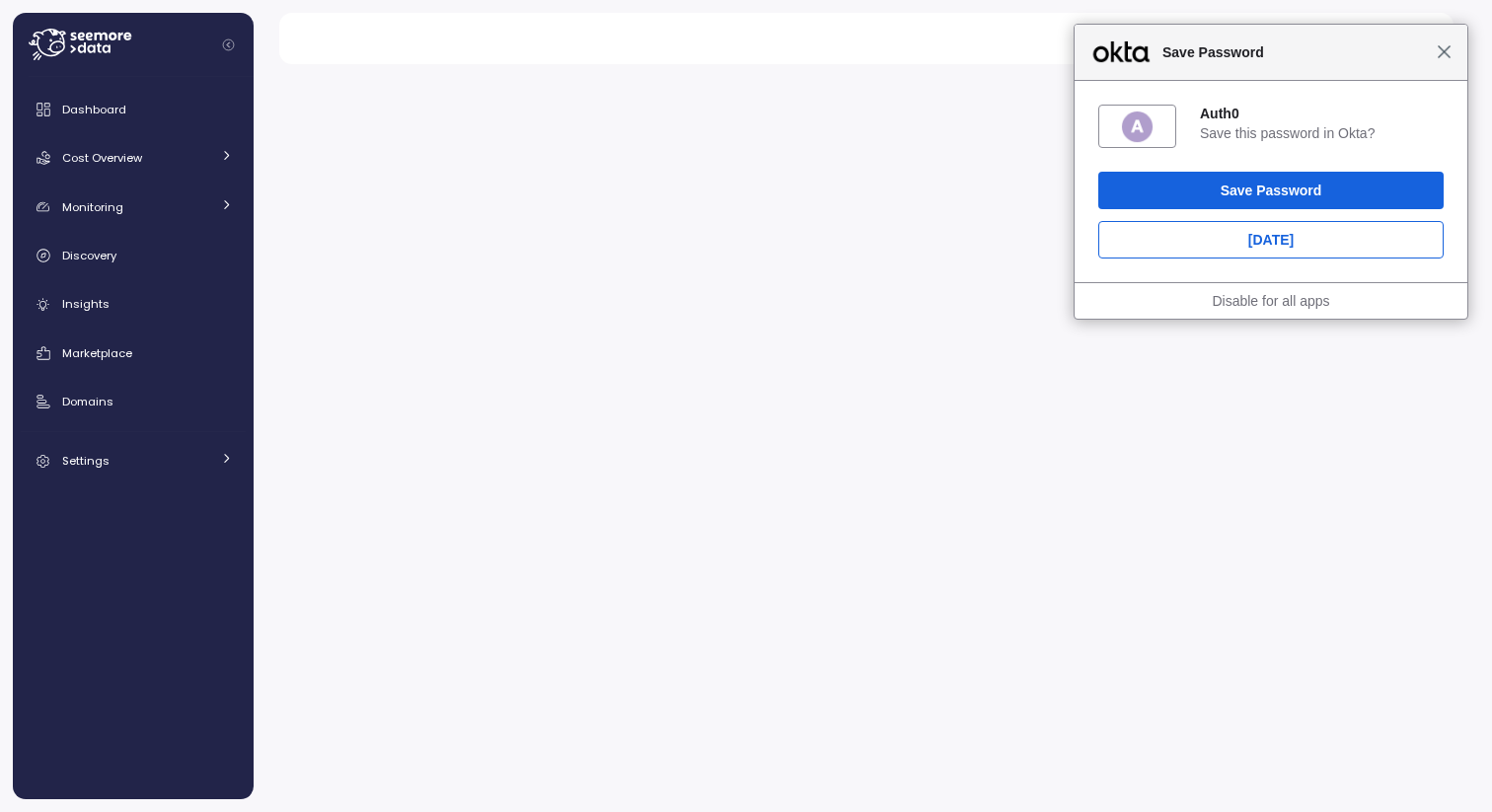click on "Close" at bounding box center (1444, 51) 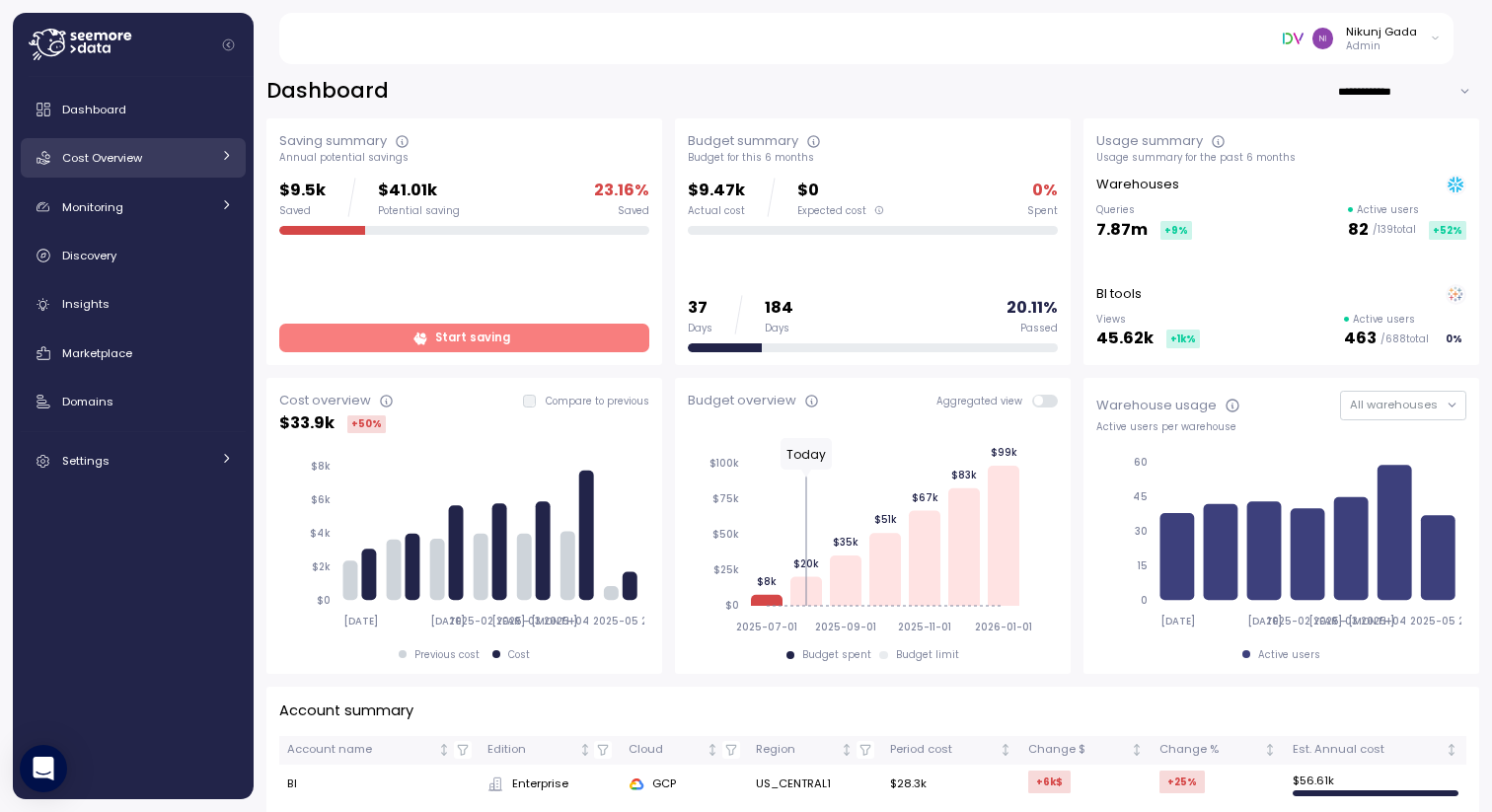 click on "Cost Overview" at bounding box center [136, 158] 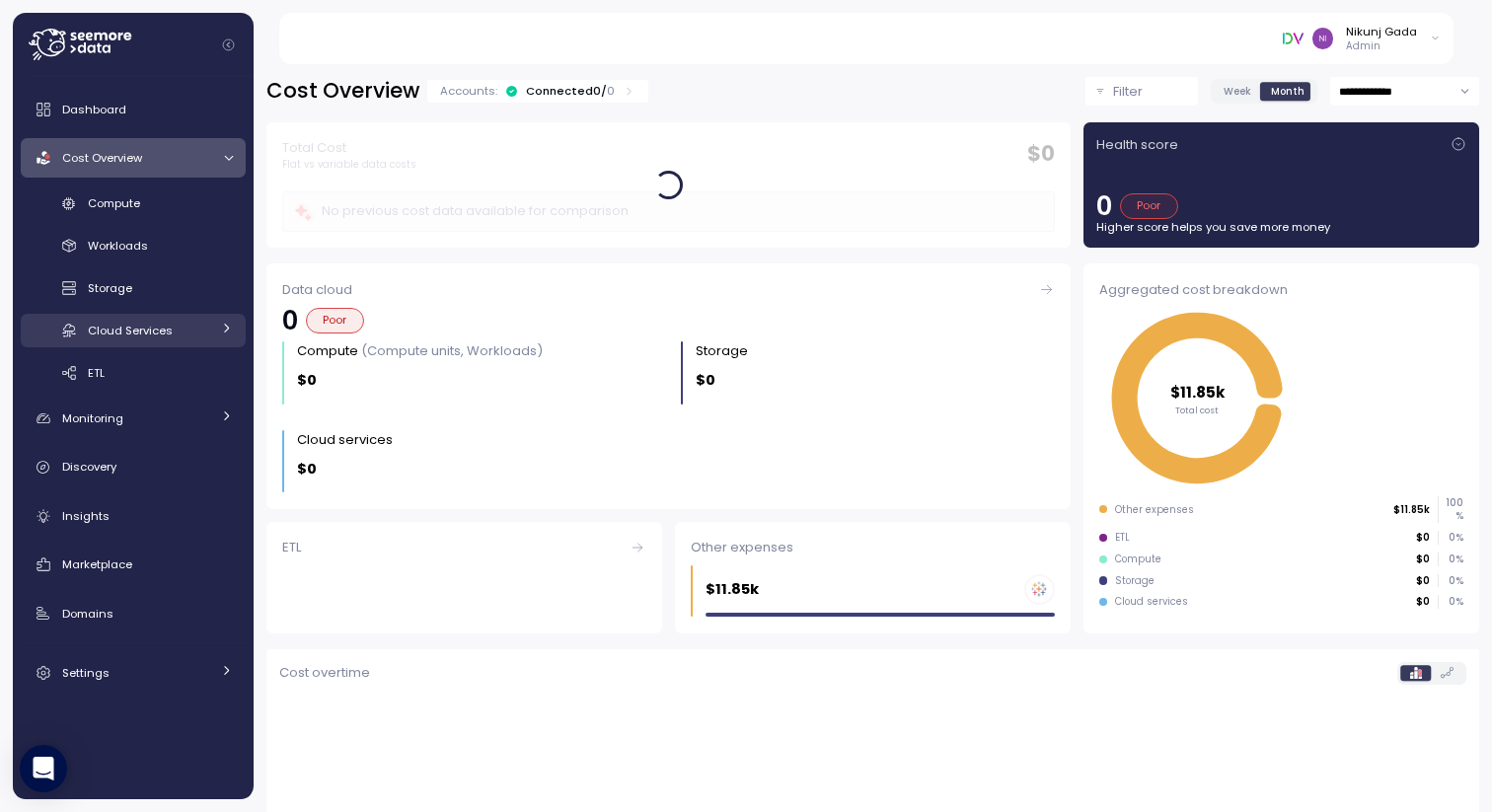 click on "Cloud Services" at bounding box center (130, 331) 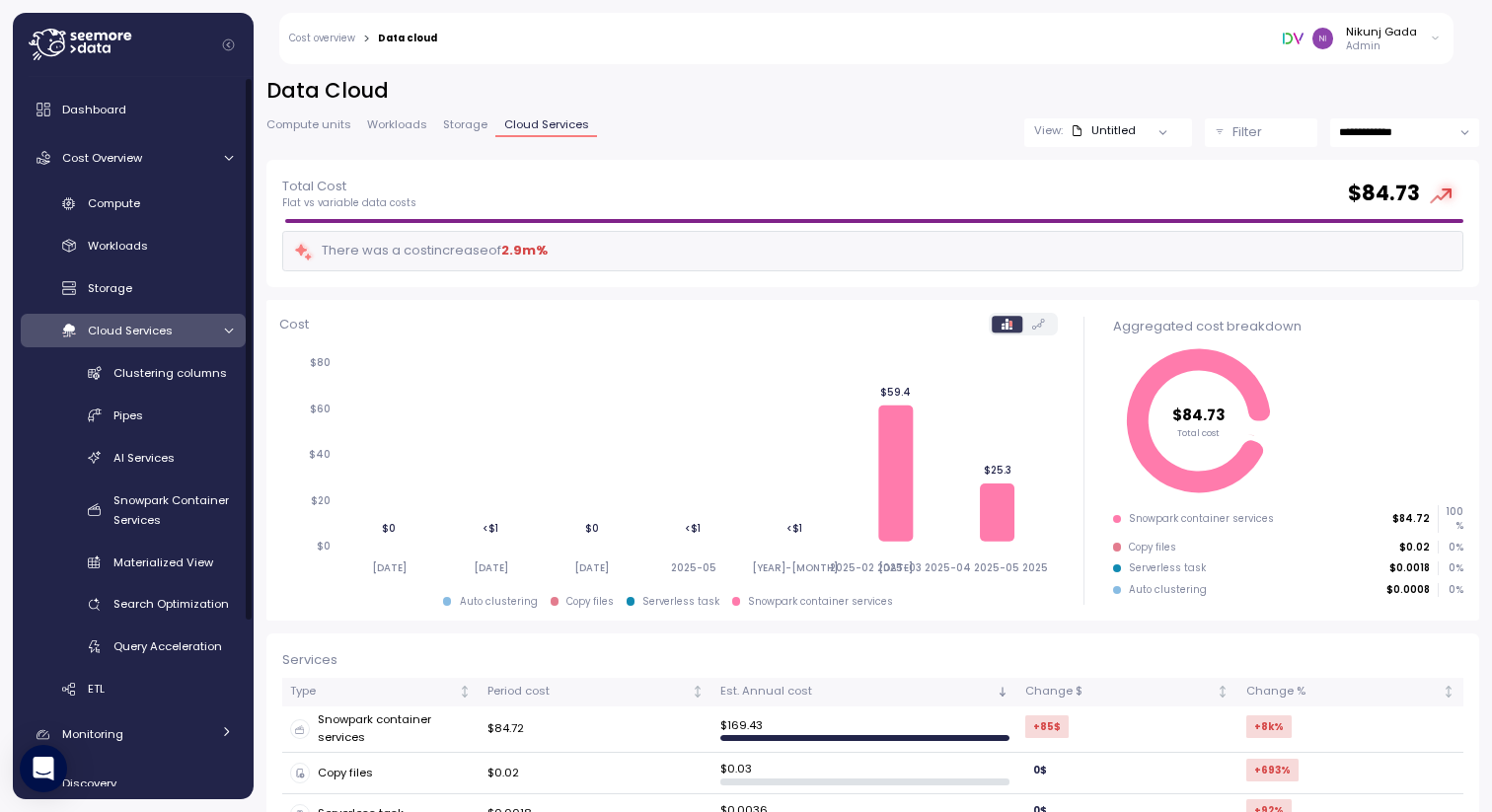 click on "Cloud Services" at bounding box center (130, 331) 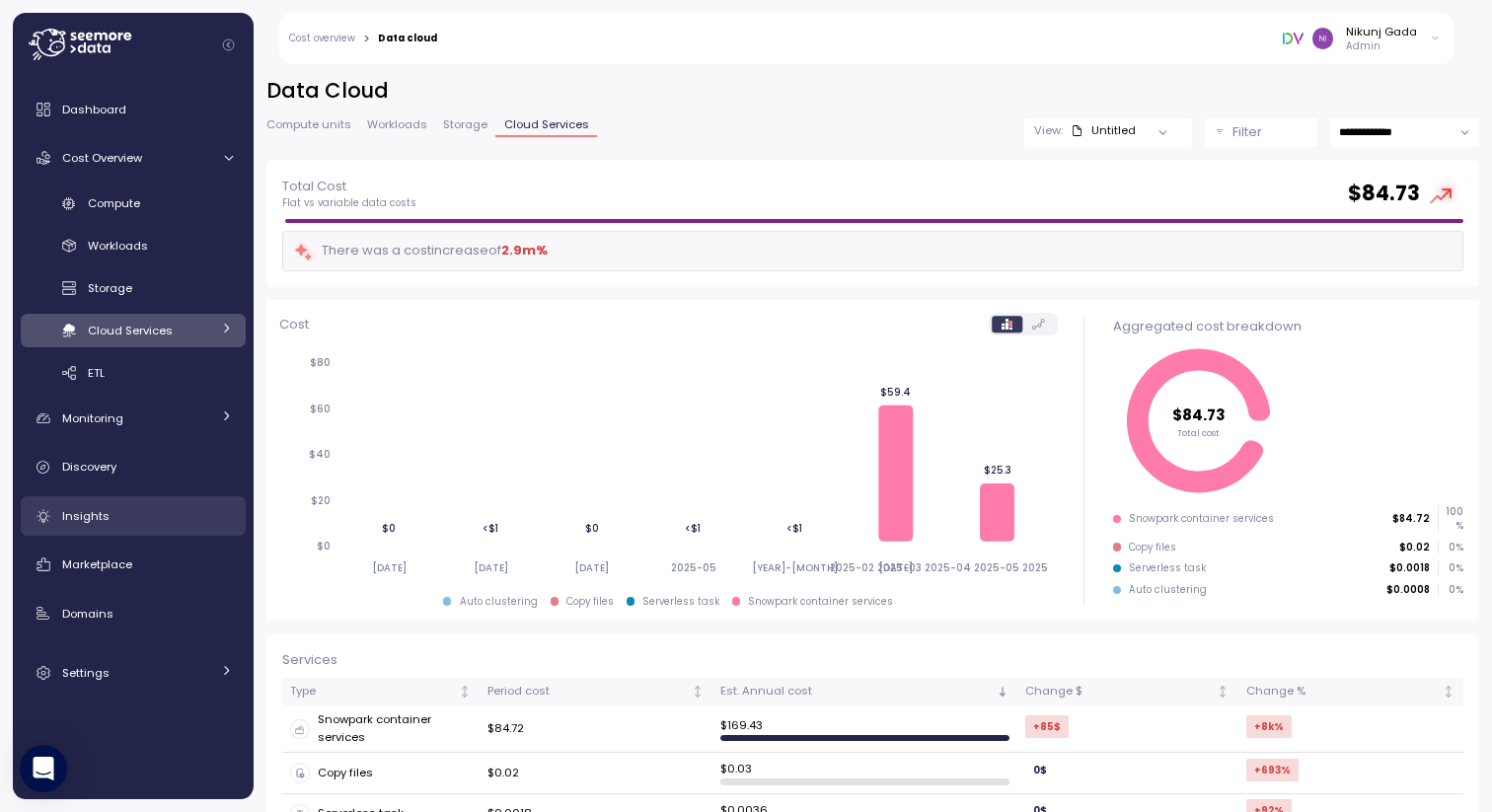 click on "Insights" at bounding box center [86, 516] 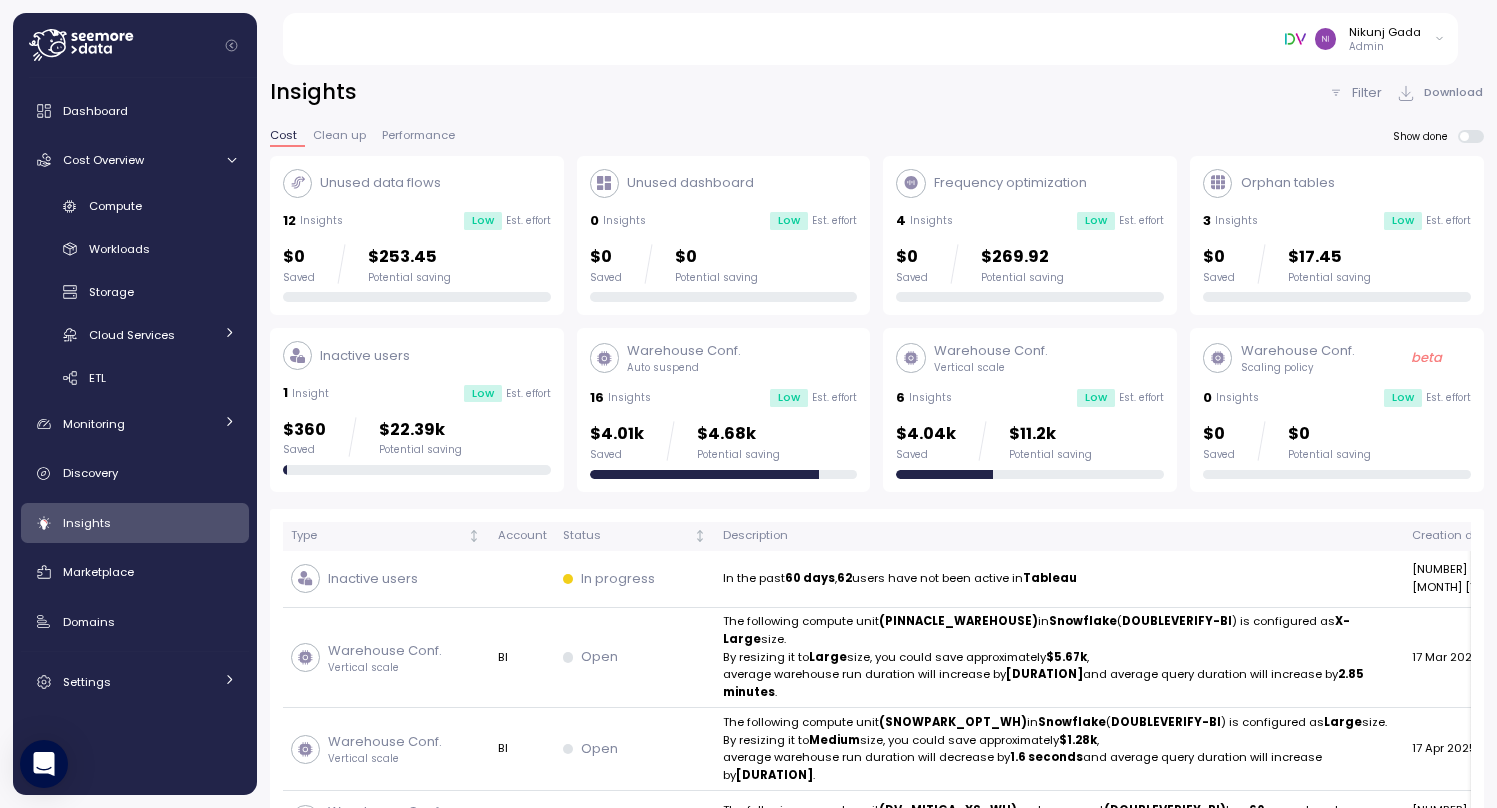 click on "Auto suspend" at bounding box center [684, 368] 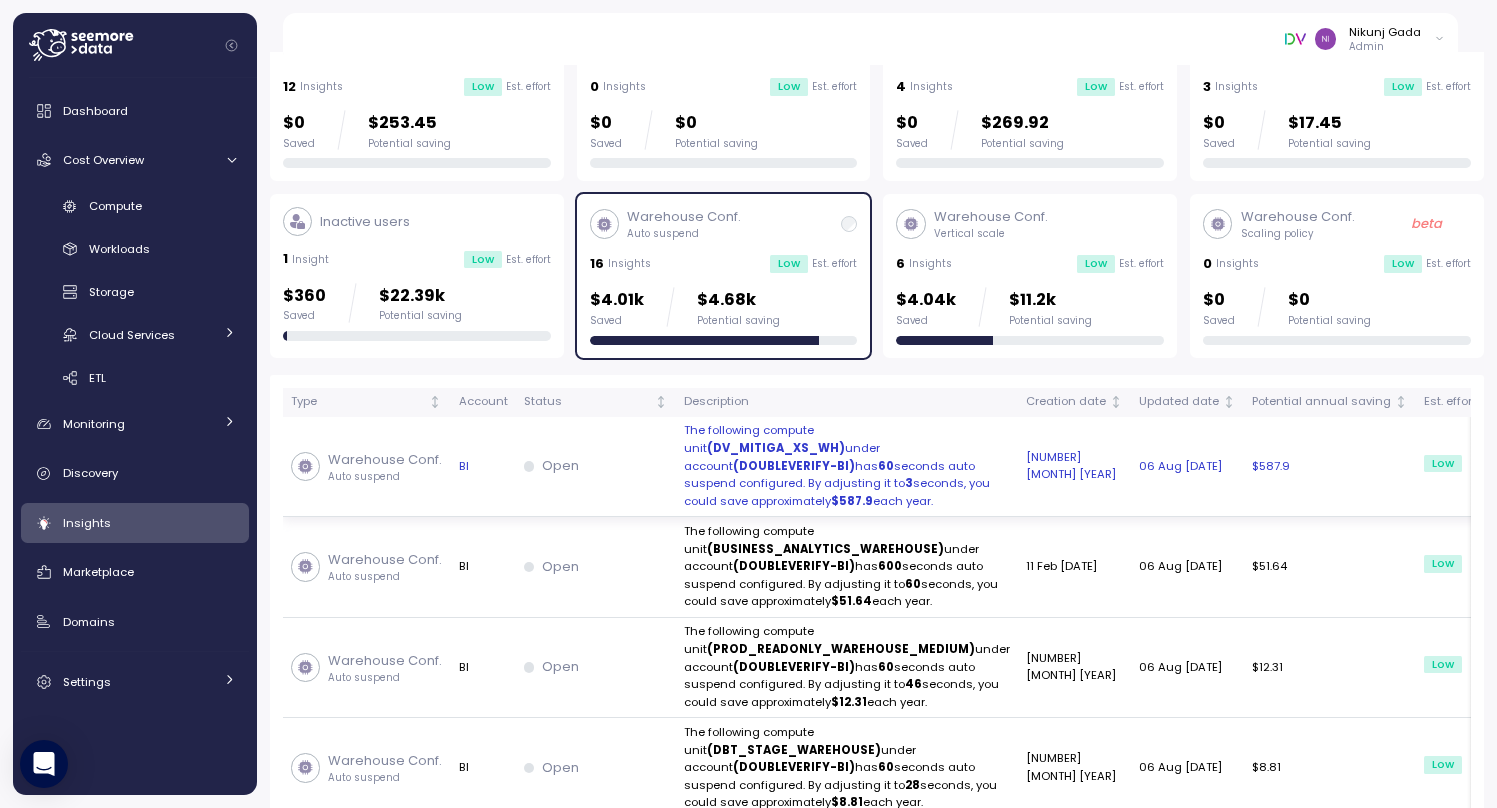 scroll, scrollTop: 0, scrollLeft: 0, axis: both 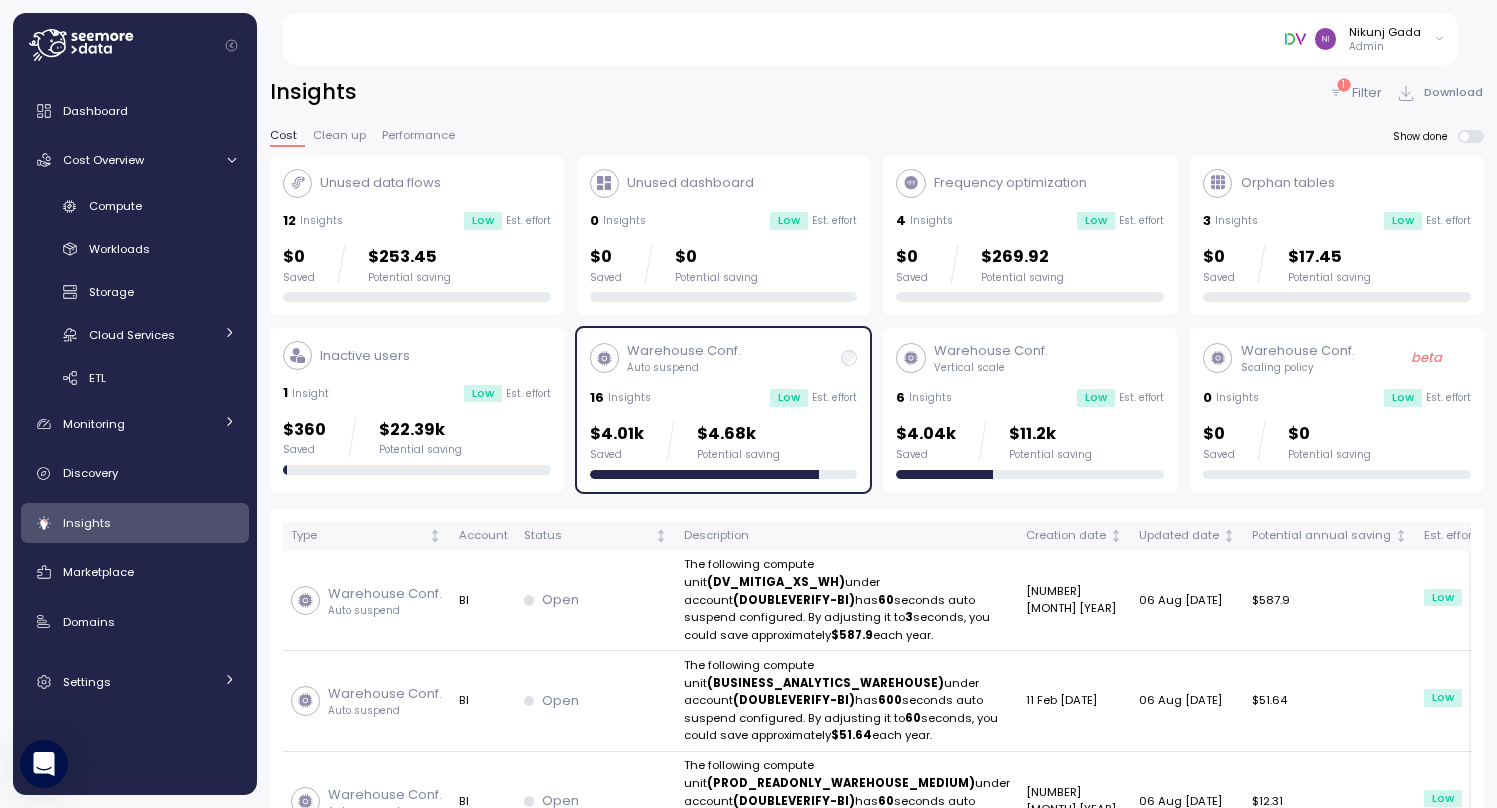 click on "Vertical scale" at bounding box center (991, 368) 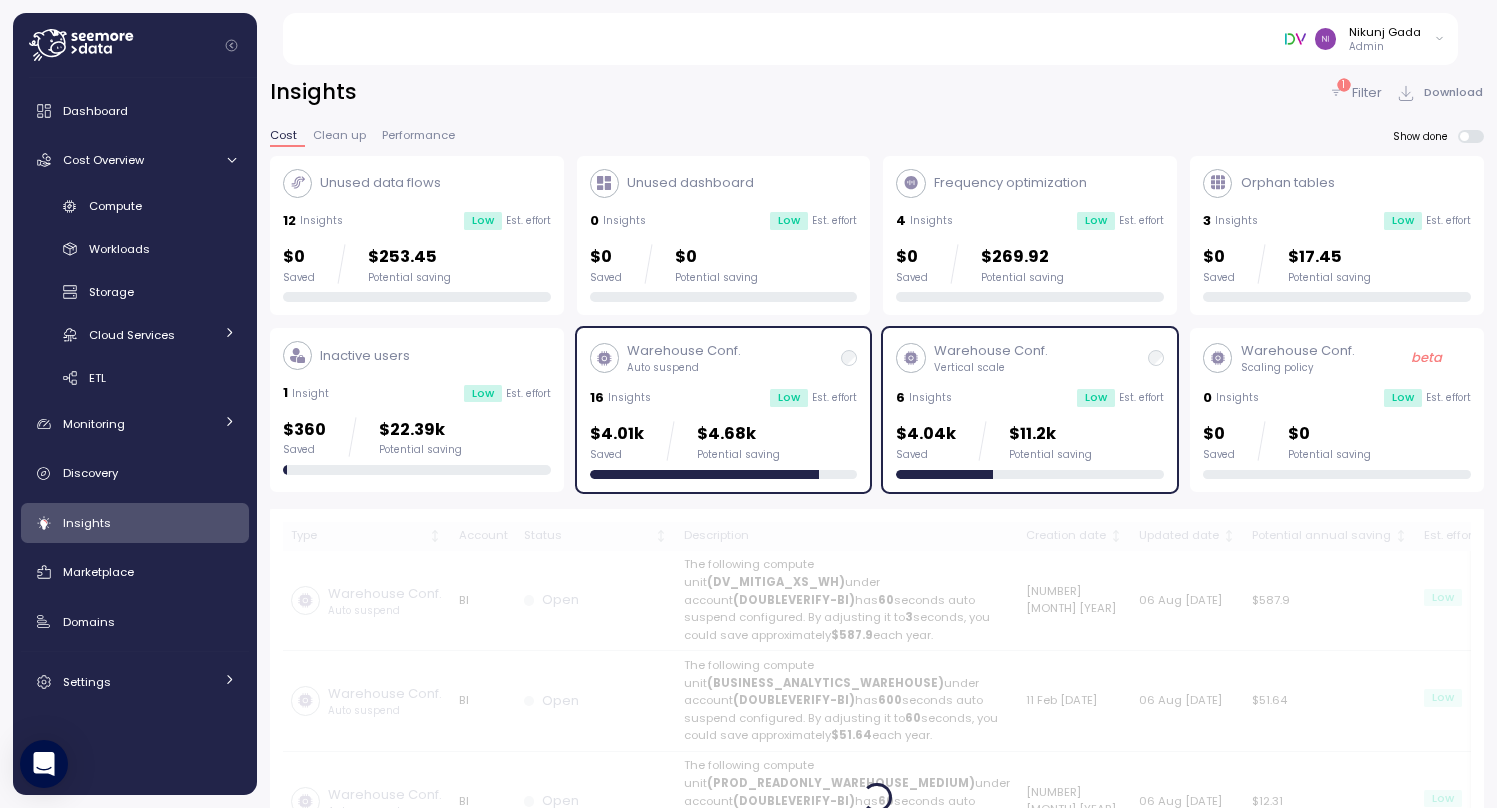 click on "Warehouse Conf." at bounding box center (684, 351) 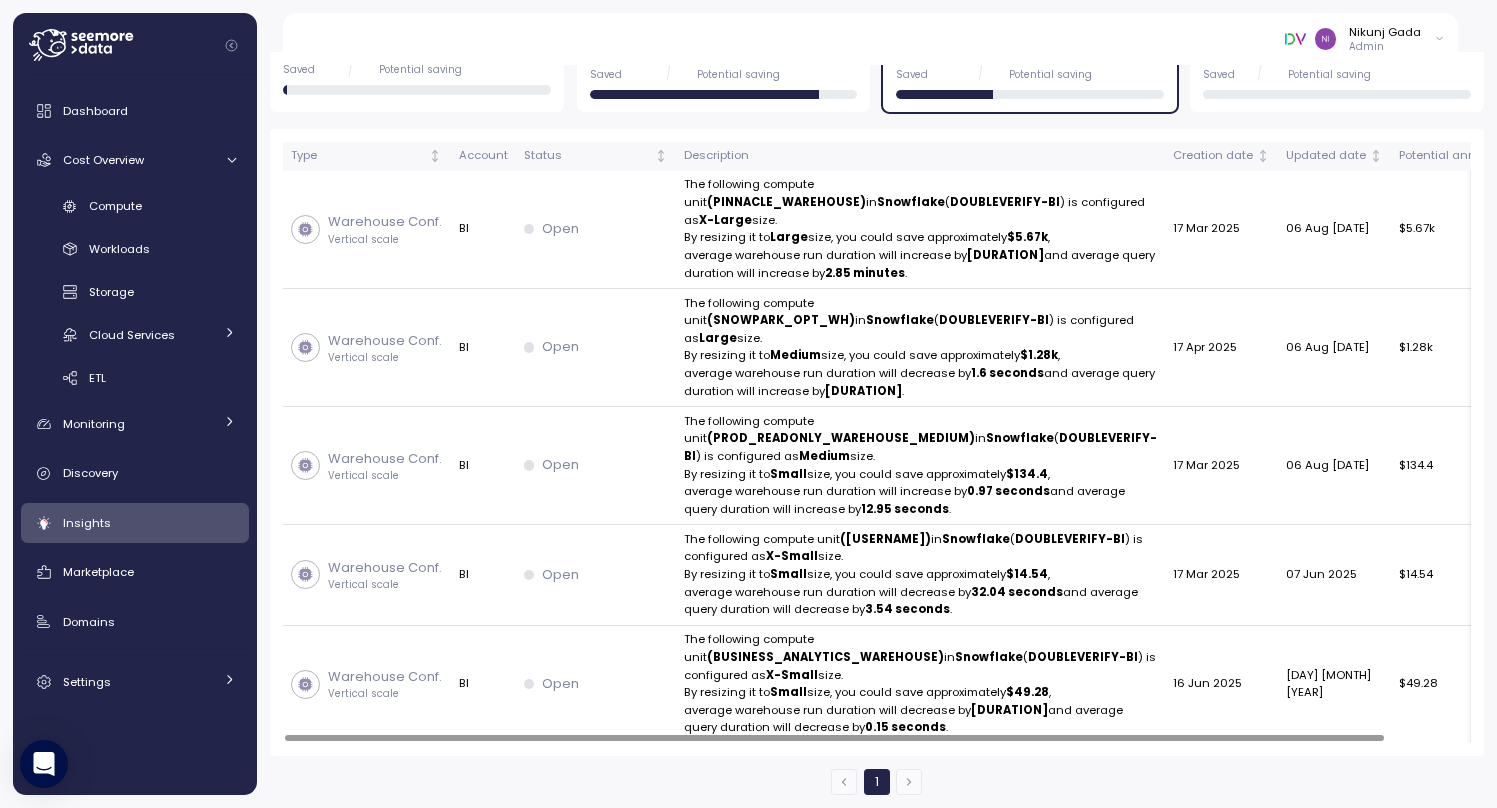 scroll, scrollTop: 733, scrollLeft: 0, axis: vertical 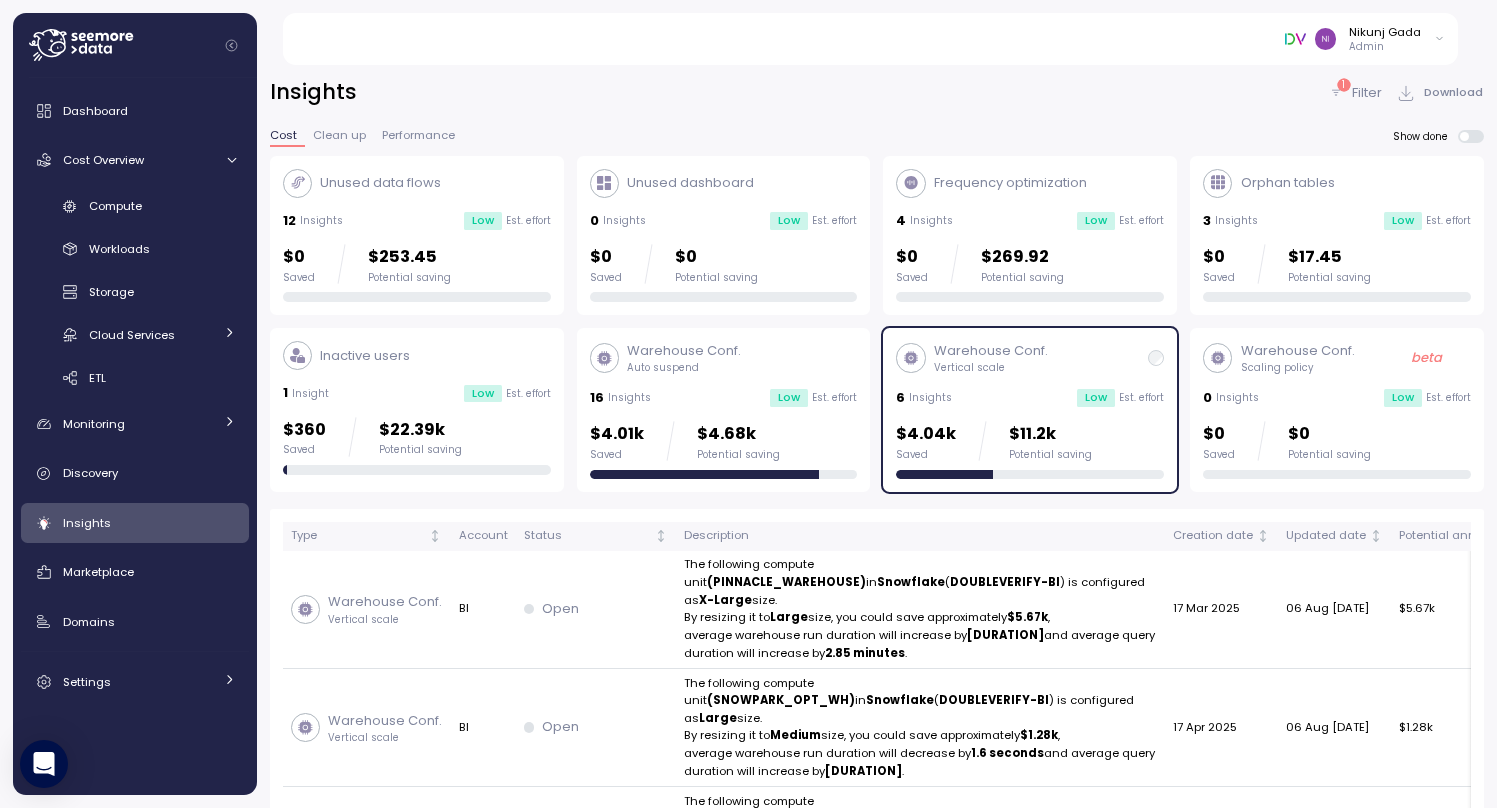 click on "Warehouse Conf. Vertical scale 6 Insights Low Est. effort $4.04k Saved $11.2k Potential saving" at bounding box center (1030, 410) 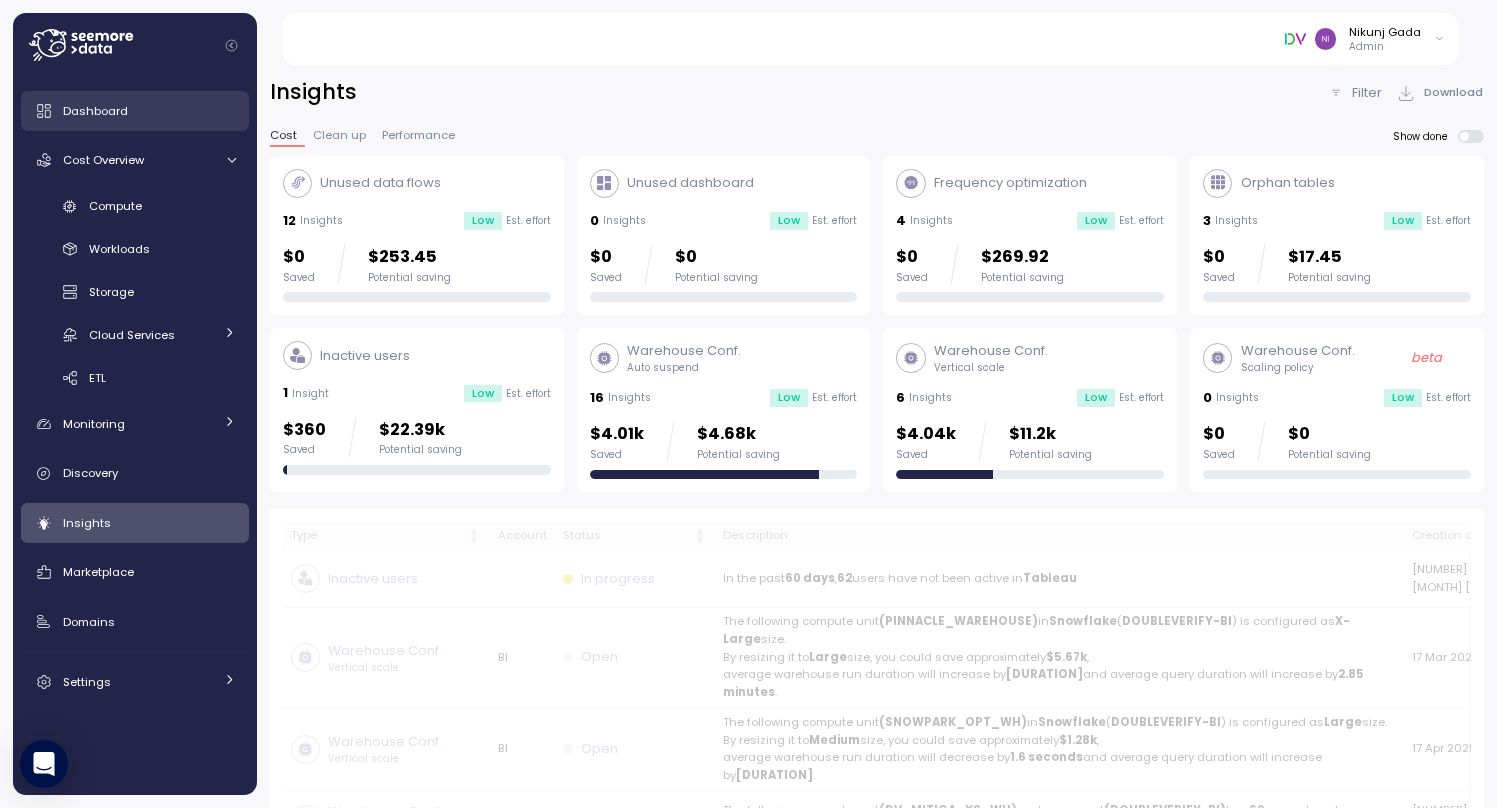 click on "Dashboard" at bounding box center [149, 111] 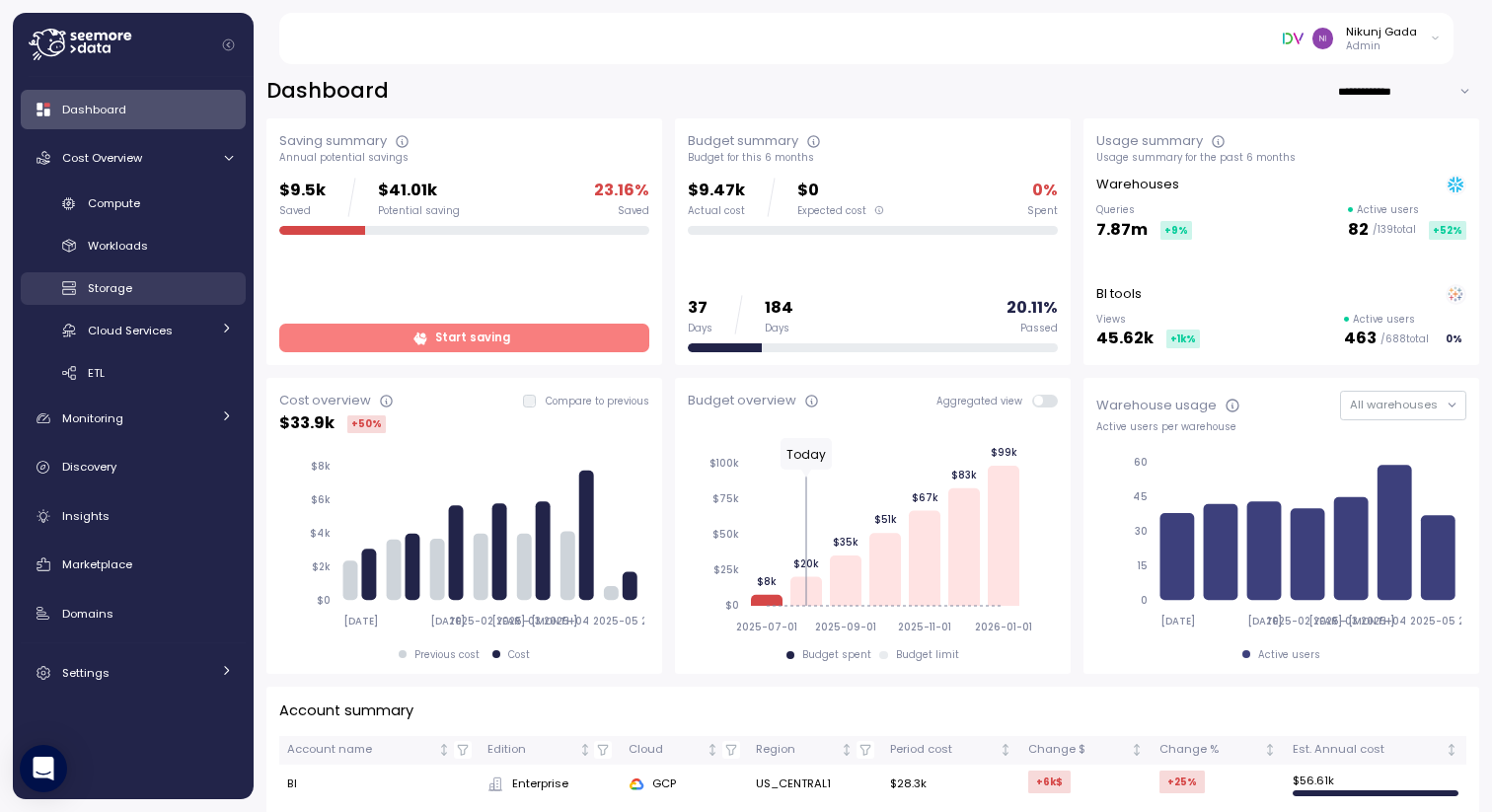 click on "Storage" at bounding box center [160, 288] 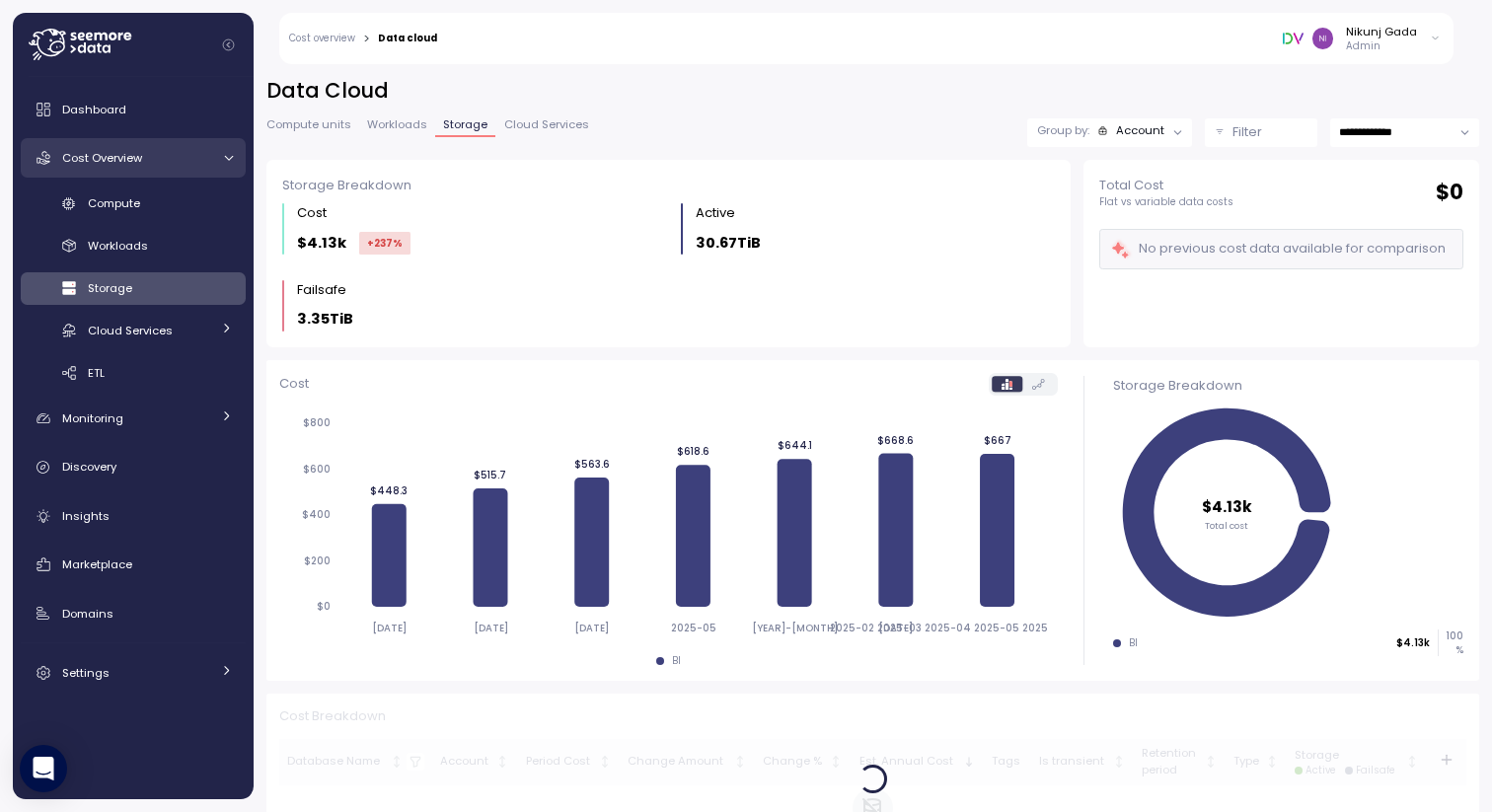 click on "Cost Overview" at bounding box center (133, 158) 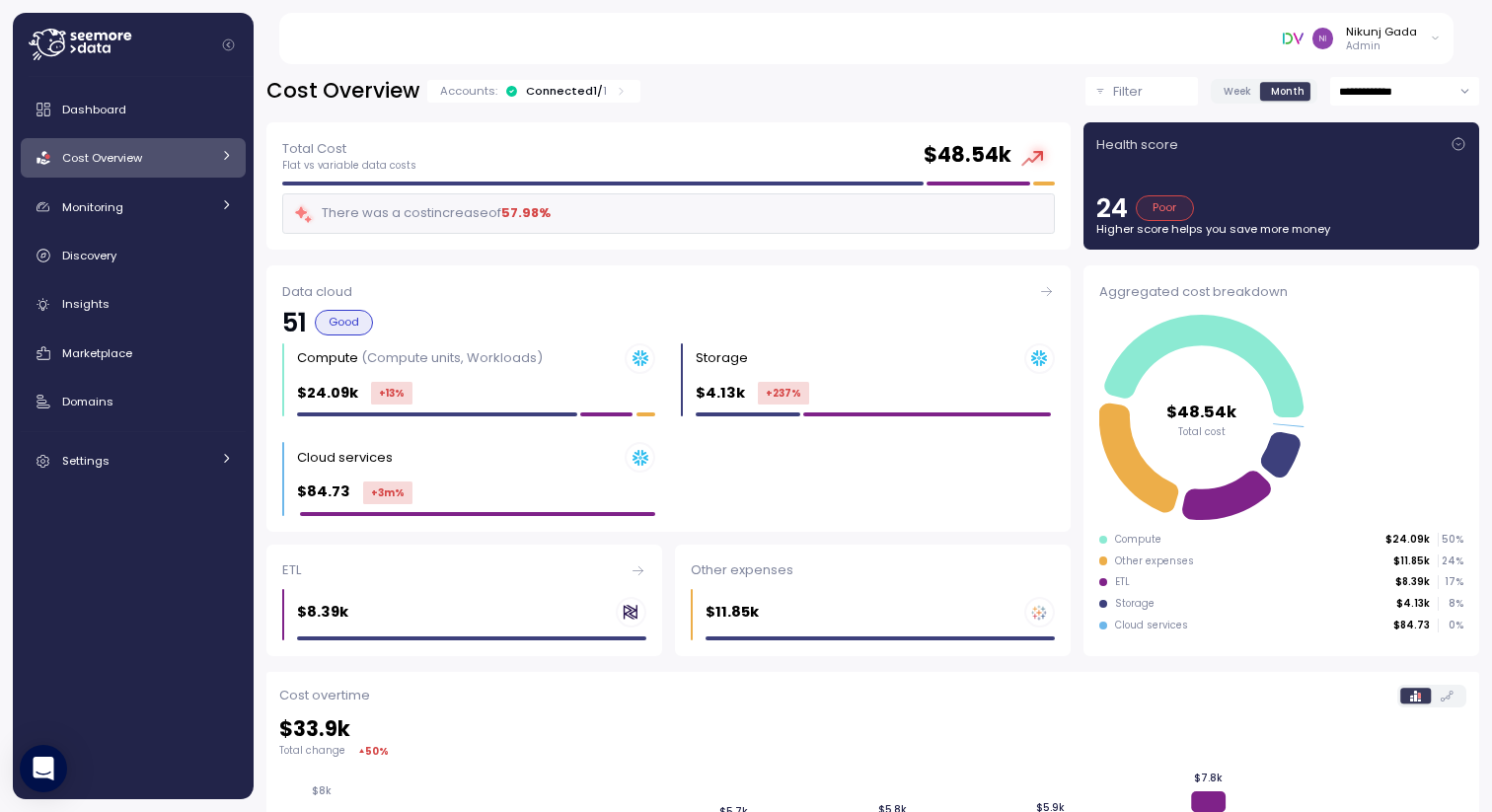 click on "Health score 24 Poor Higher score helps you save more money" at bounding box center [1281, 186] 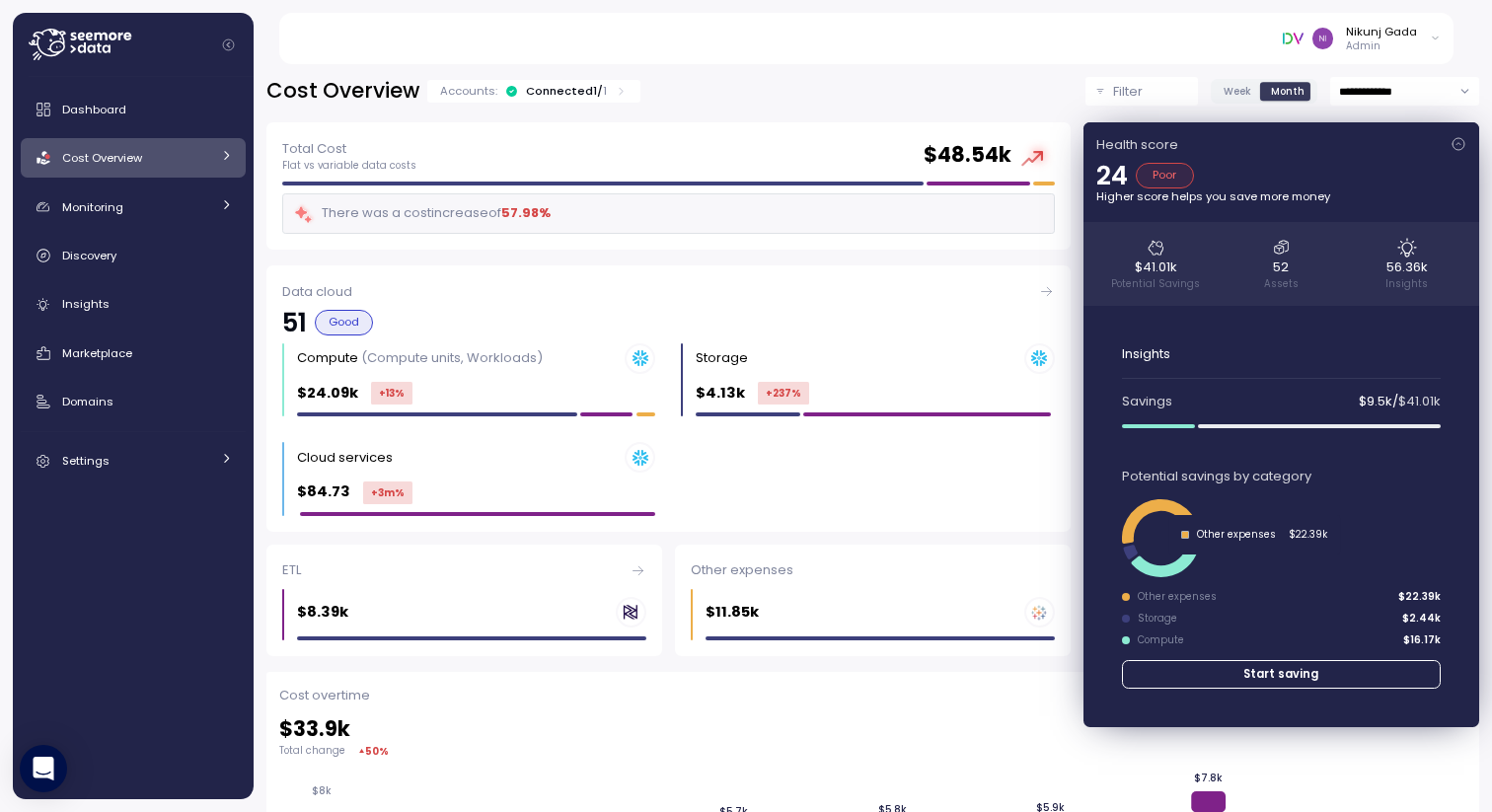 click 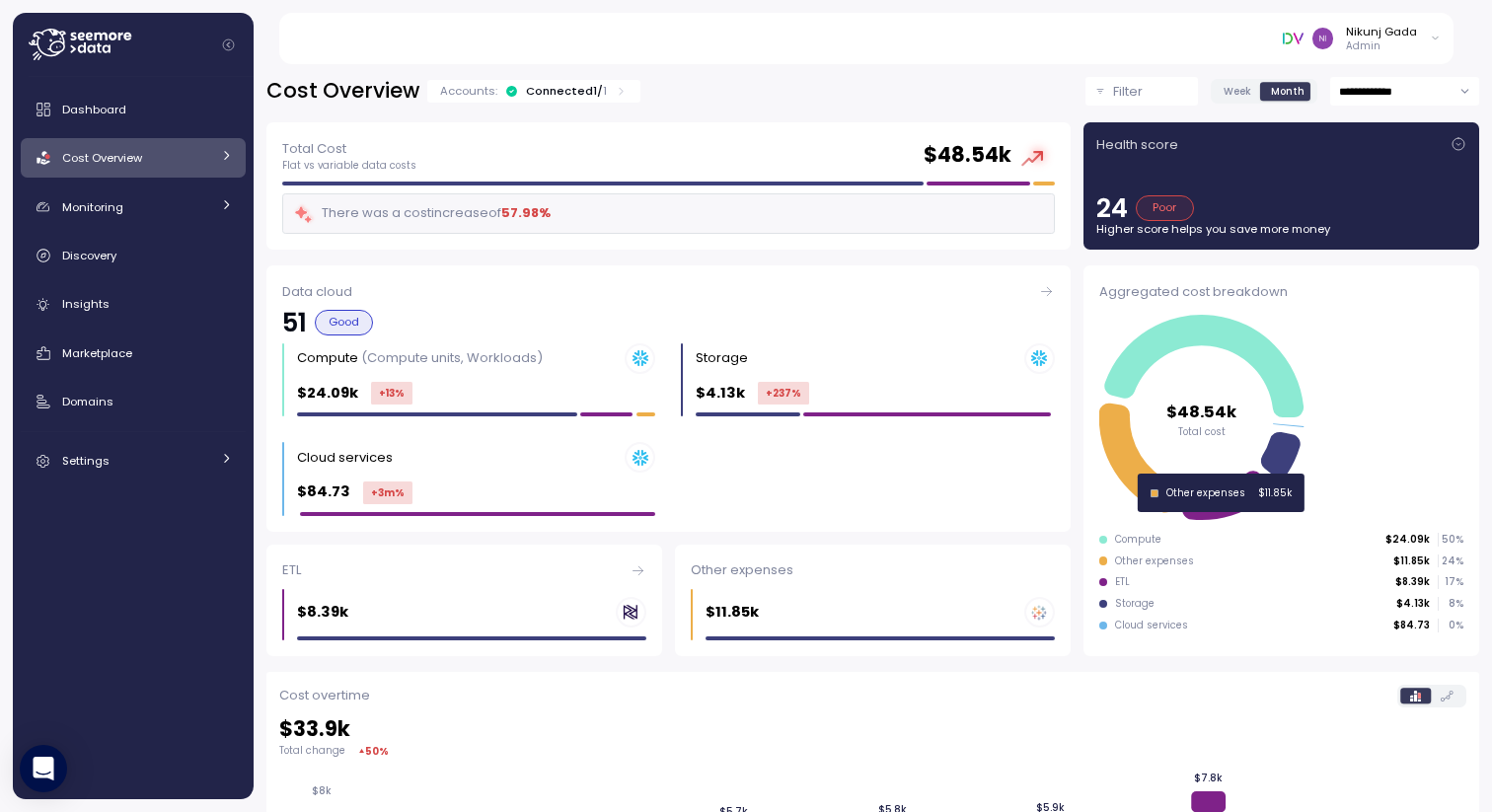 click 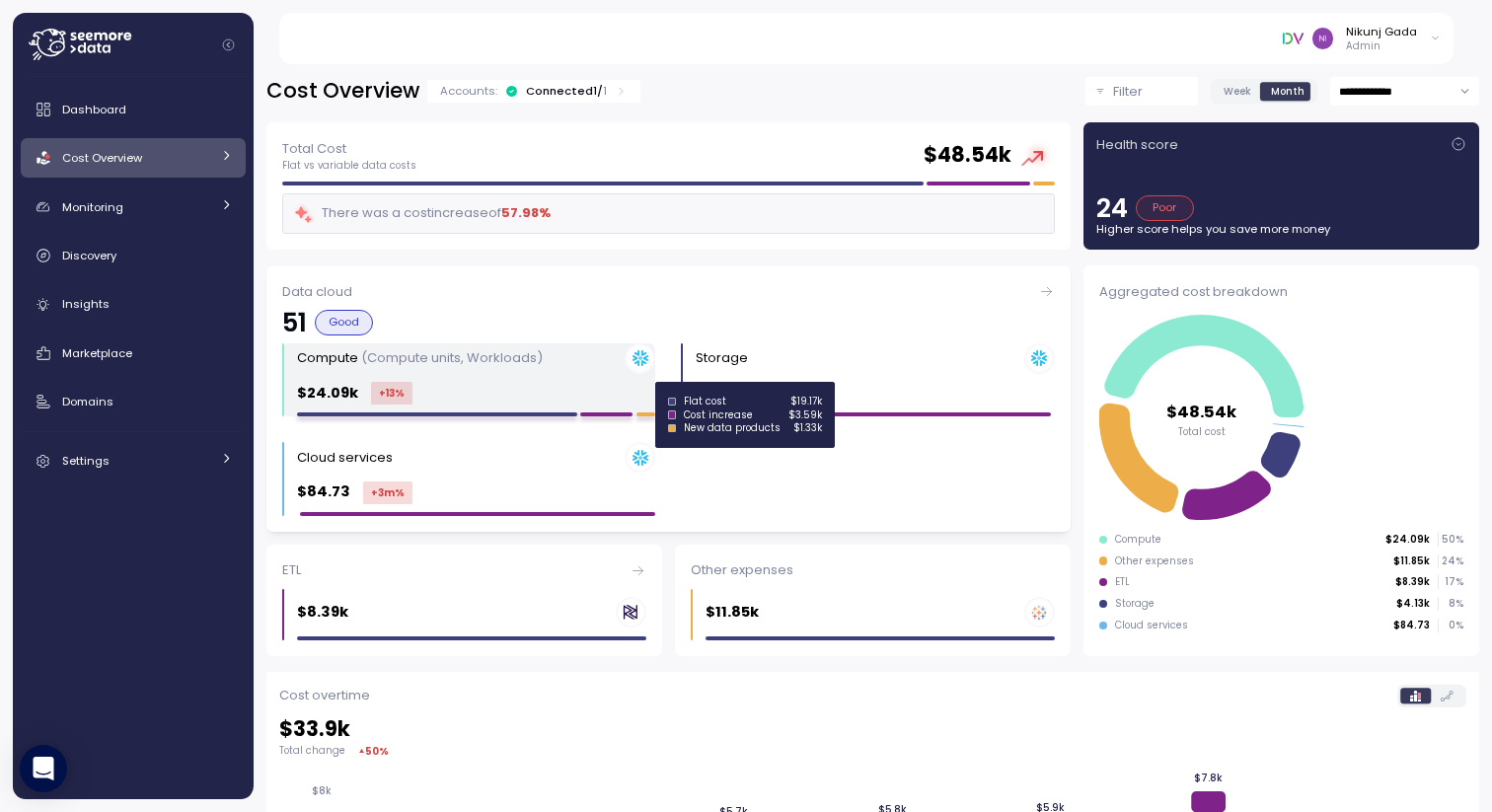 click at bounding box center (646, 414) 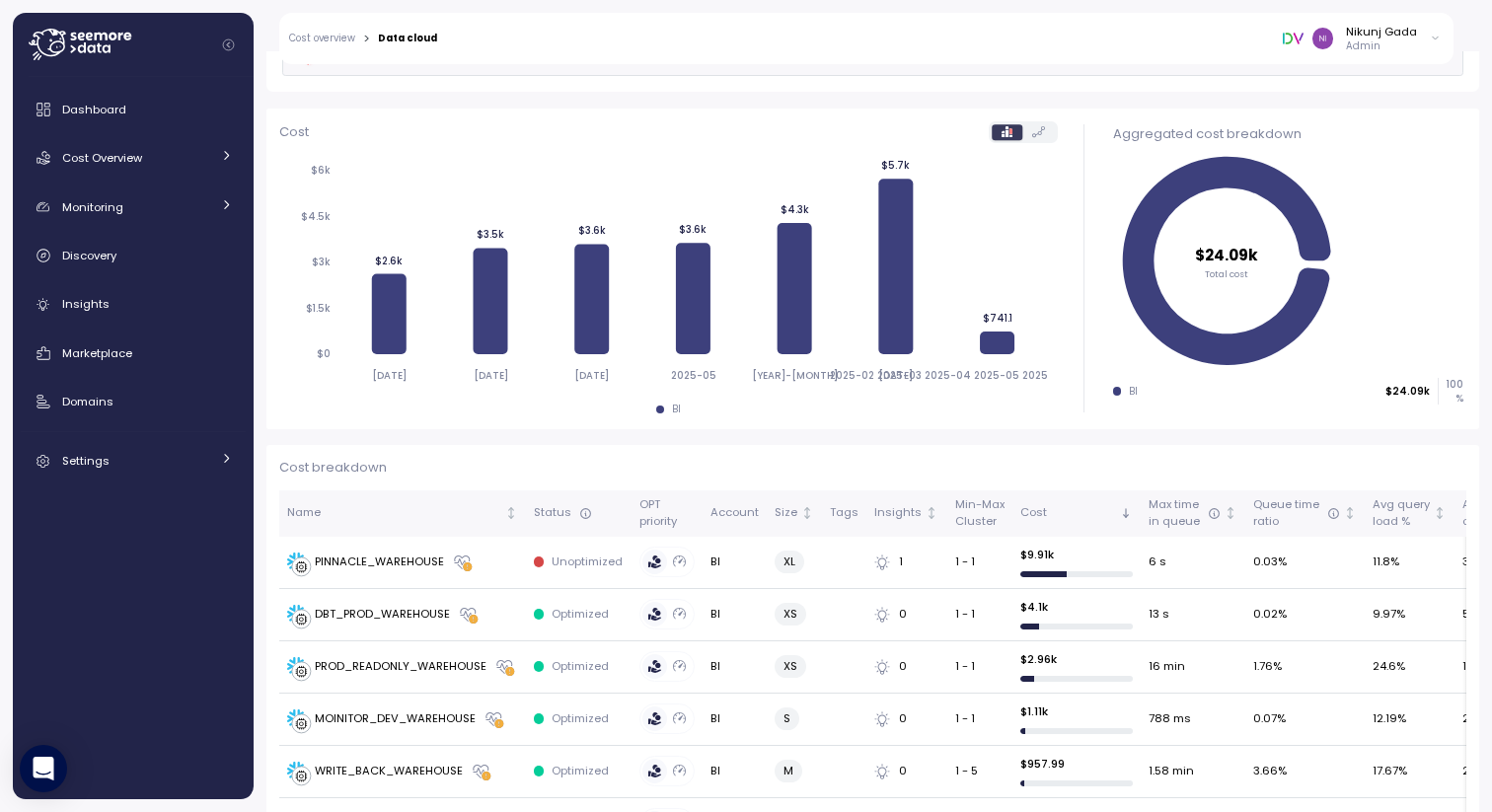 scroll, scrollTop: 211, scrollLeft: 0, axis: vertical 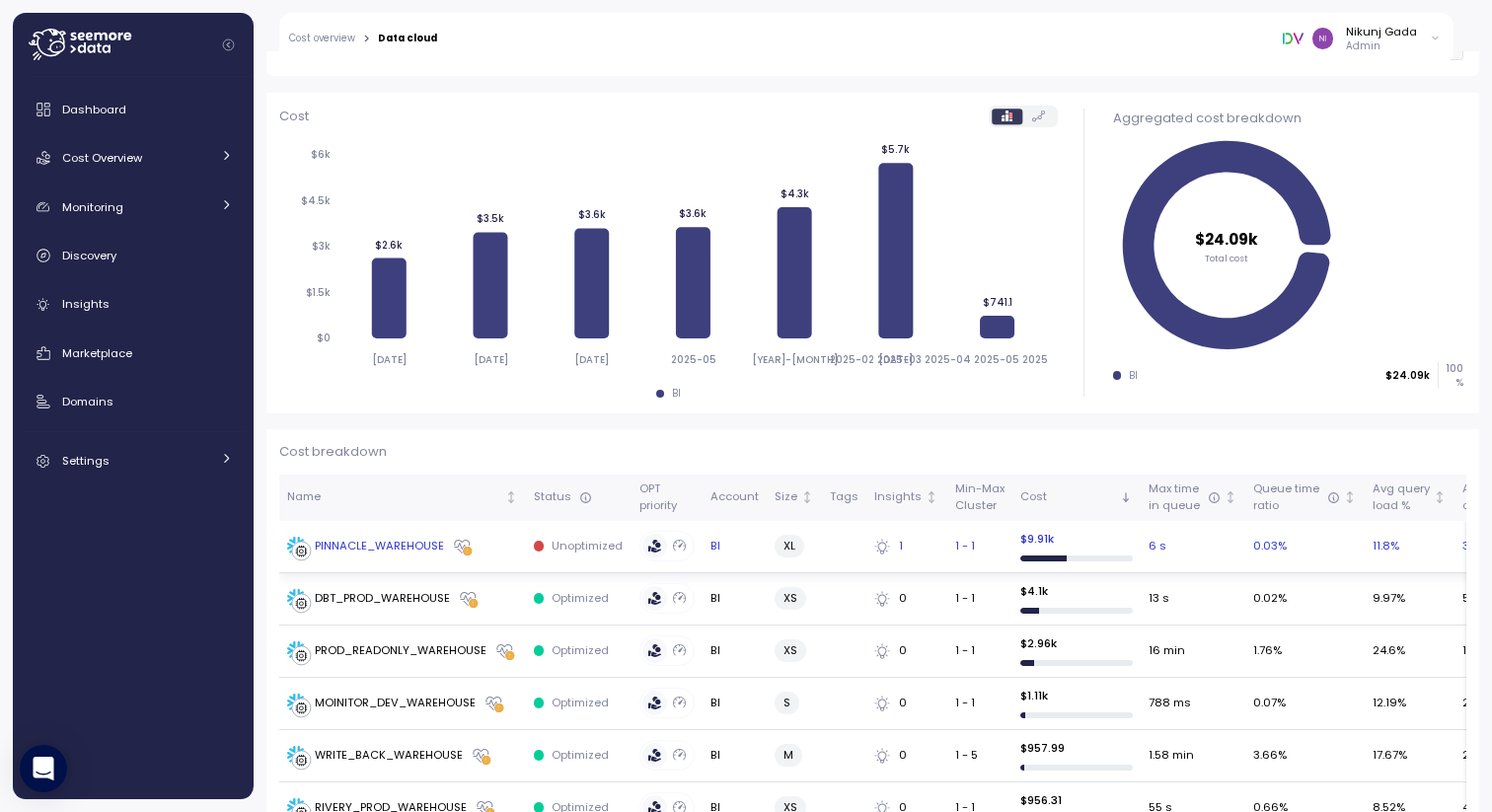 click on "Unoptimized" at bounding box center [587, 546] 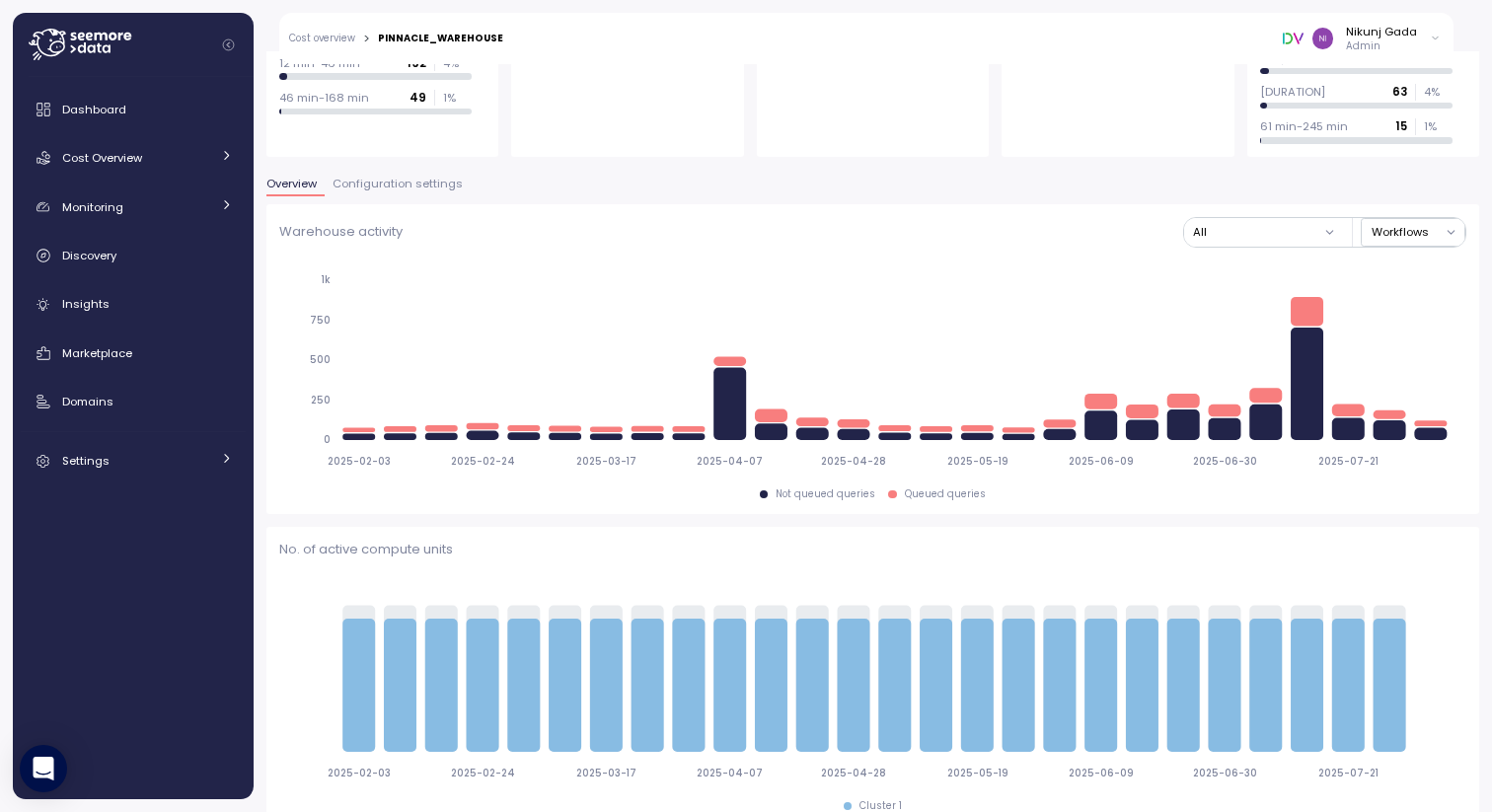 scroll, scrollTop: 0, scrollLeft: 0, axis: both 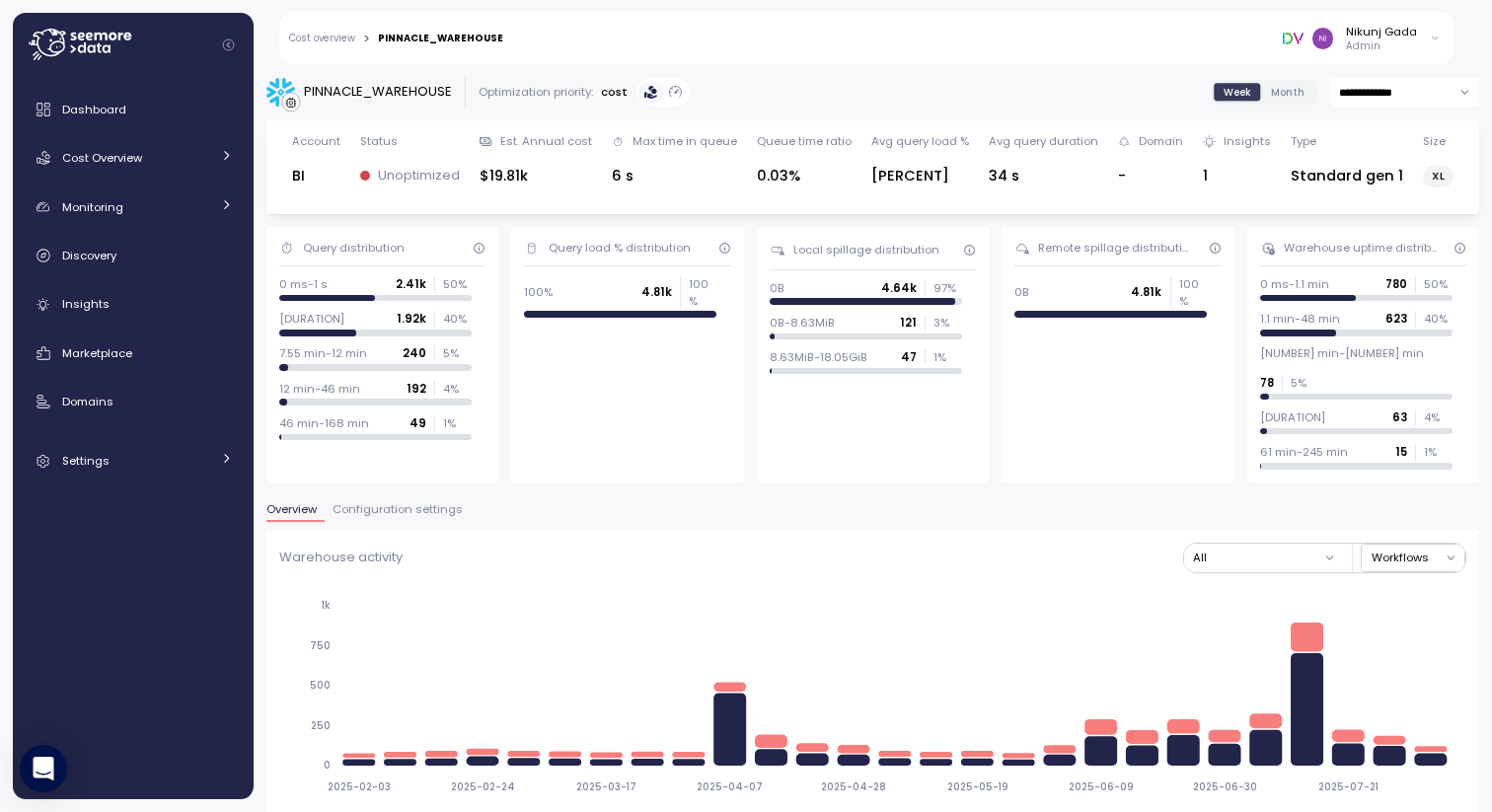 click on "Unoptimized" at bounding box center (410, 176) 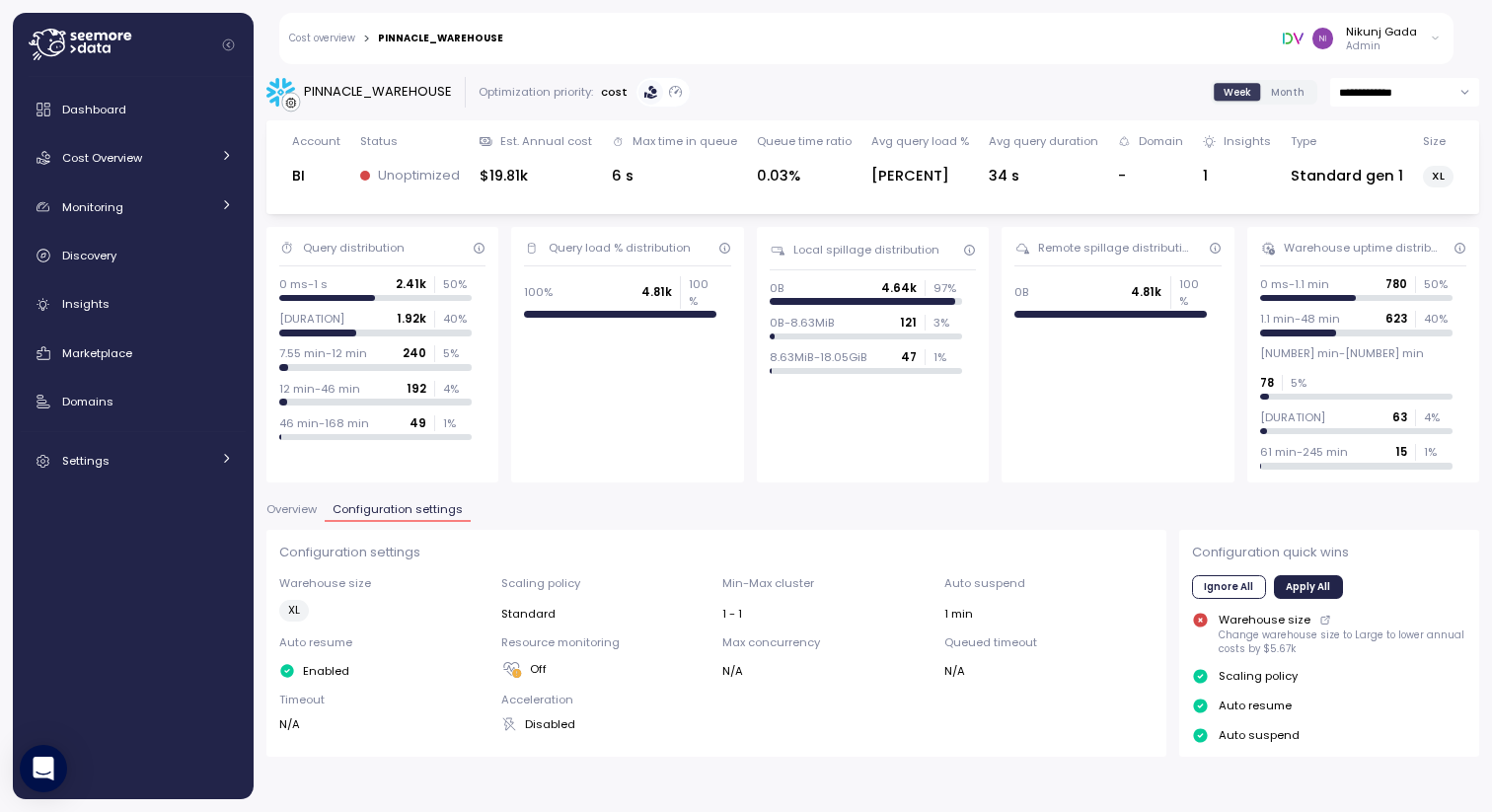 click on "Cost overview" at bounding box center [322, 38] 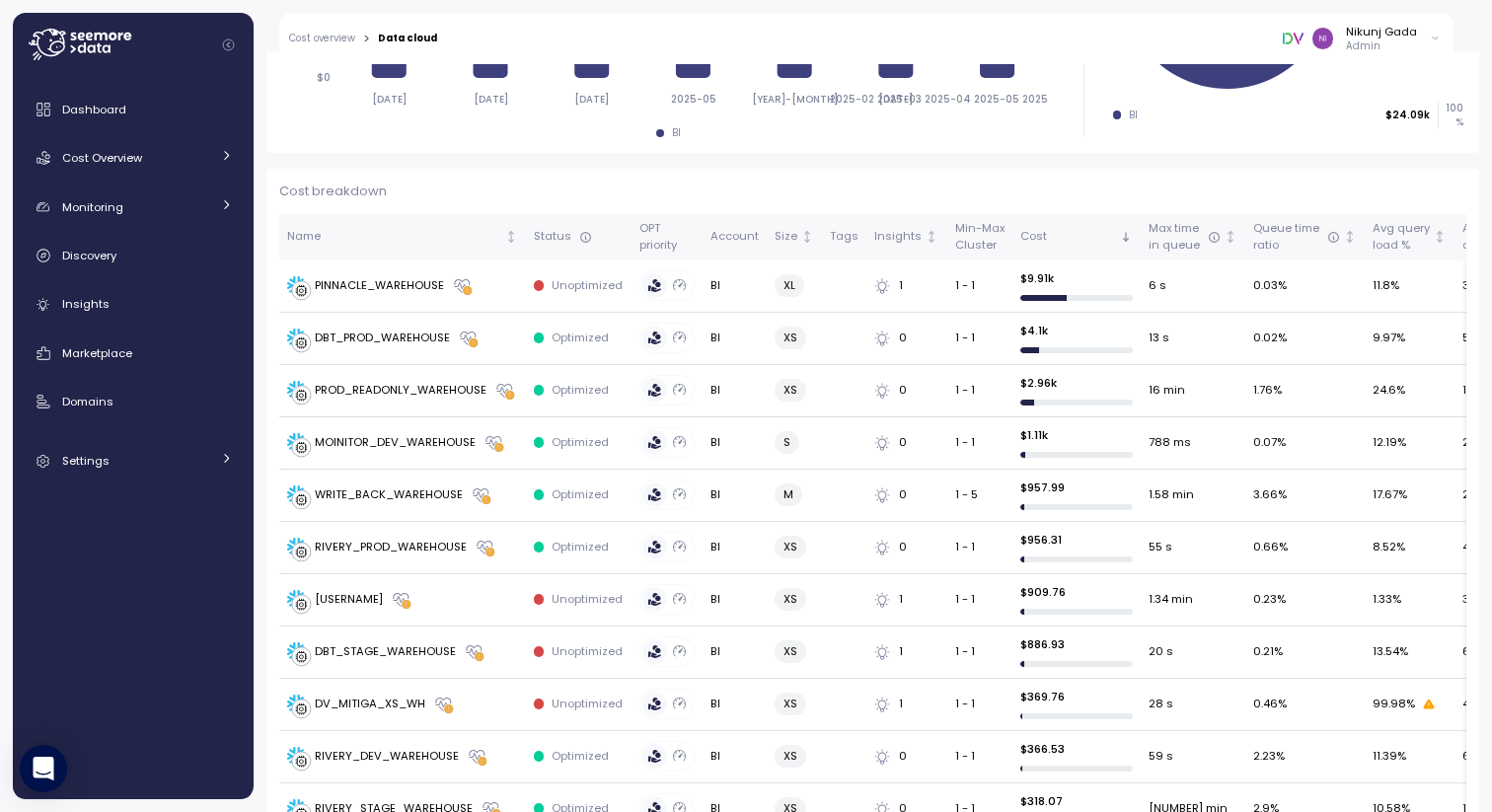 scroll, scrollTop: 0, scrollLeft: 0, axis: both 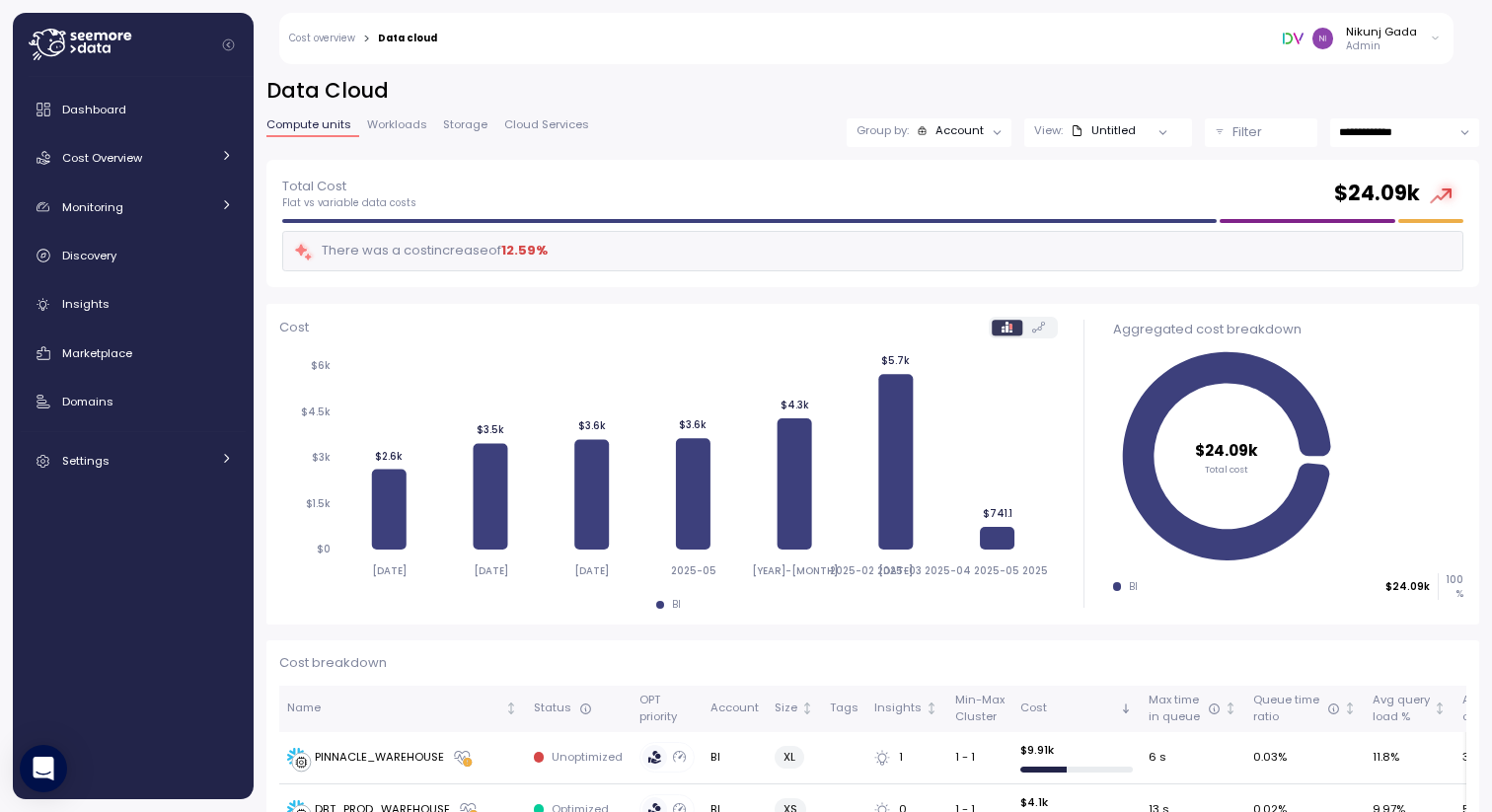 click on "**********" at bounding box center (872, 118) 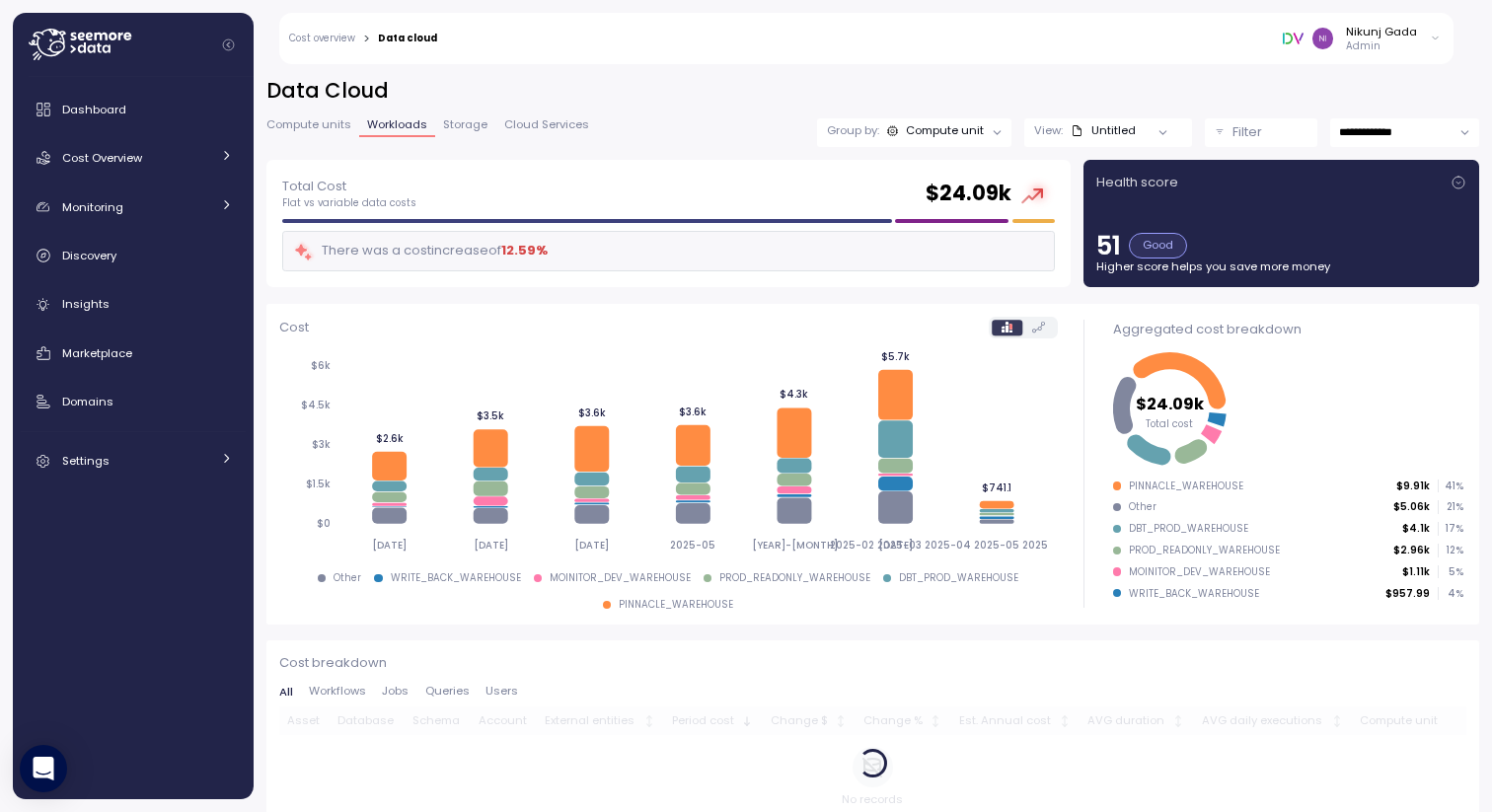 click on "WRITE_BACK_WAREHOUSE" at bounding box center (1194, 594) 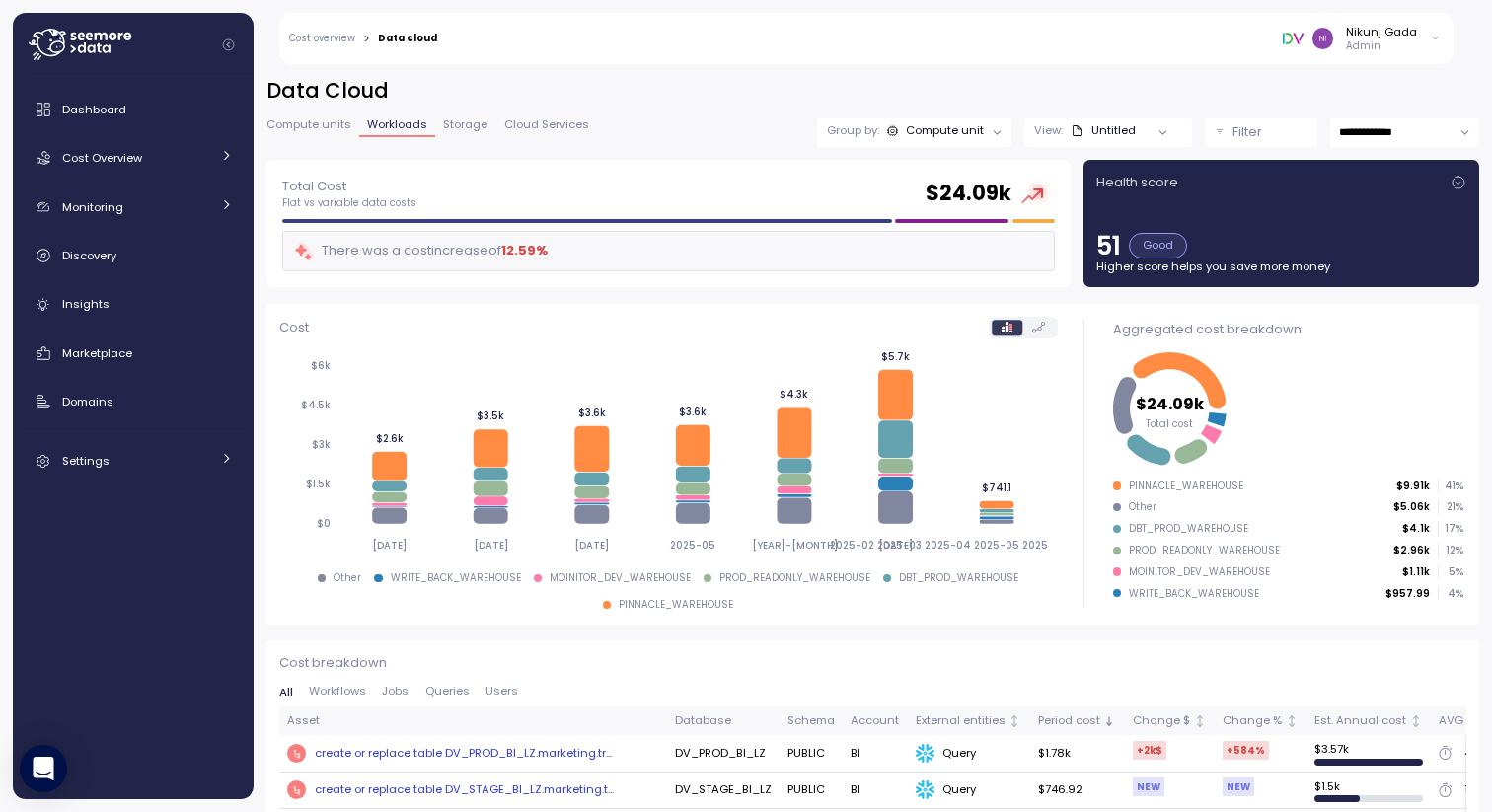 click on "WRITE_BACK_WAREHOUSE" at bounding box center (1194, 594) 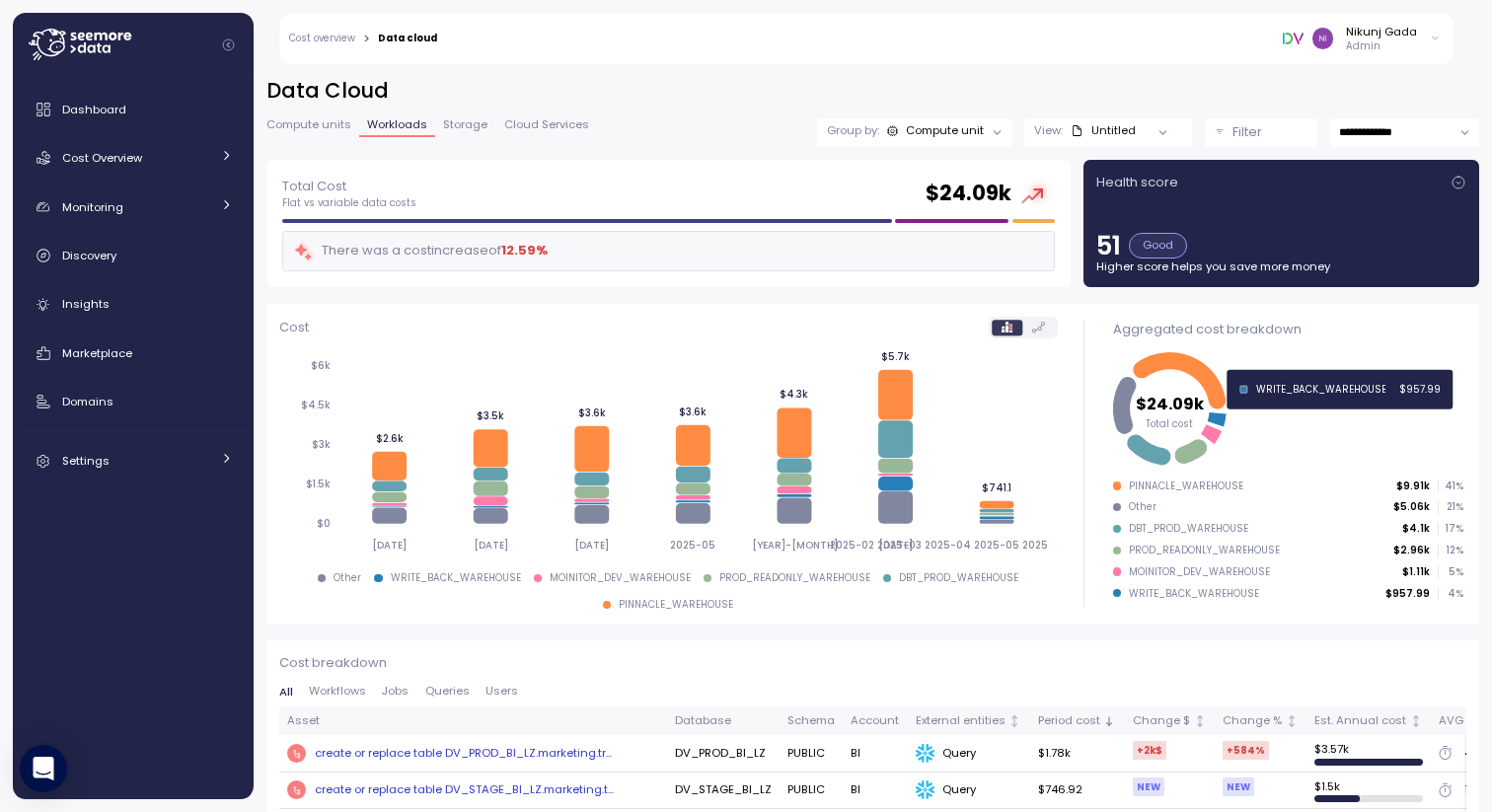 click 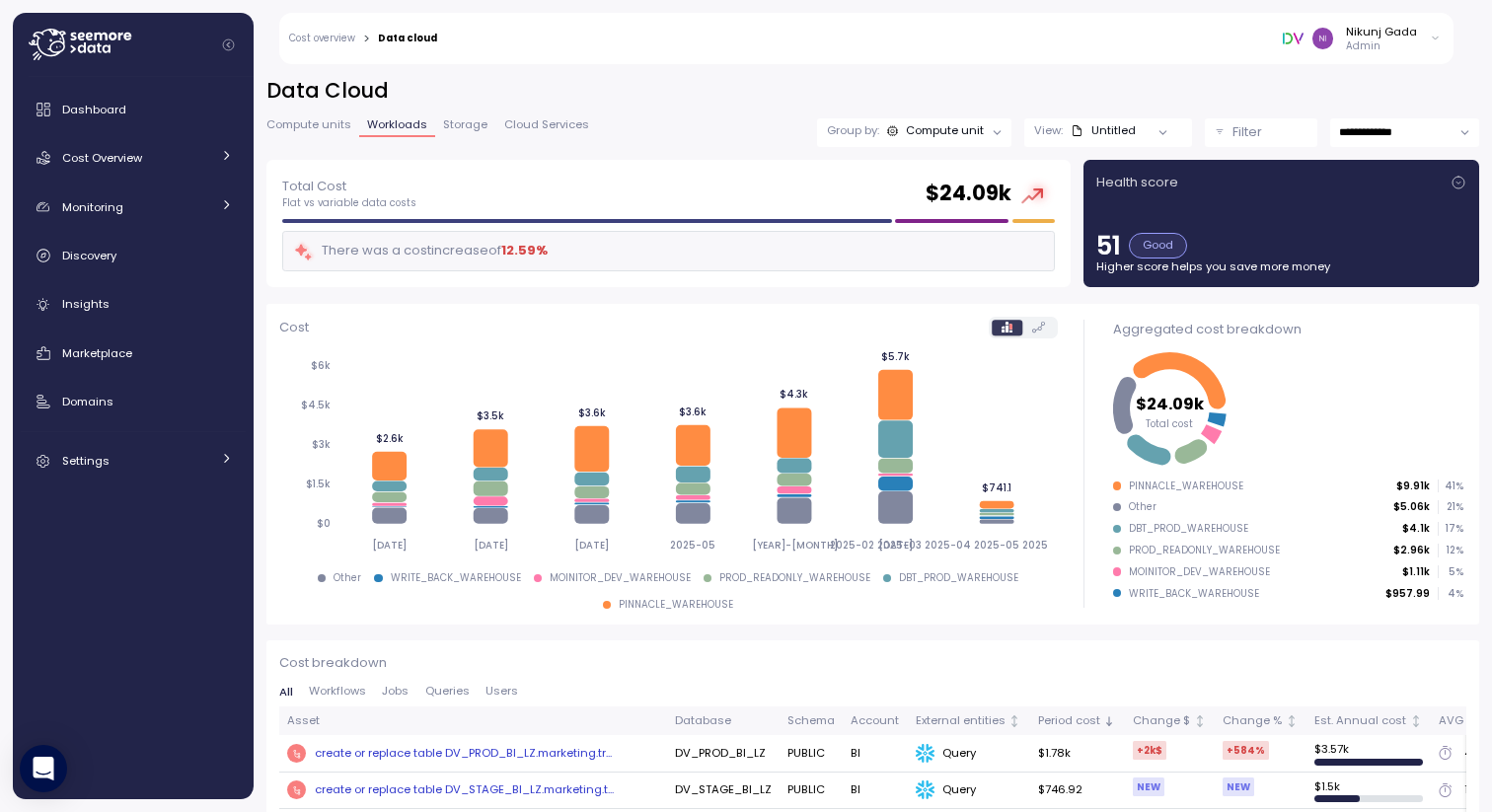 click at bounding box center [1162, 132] 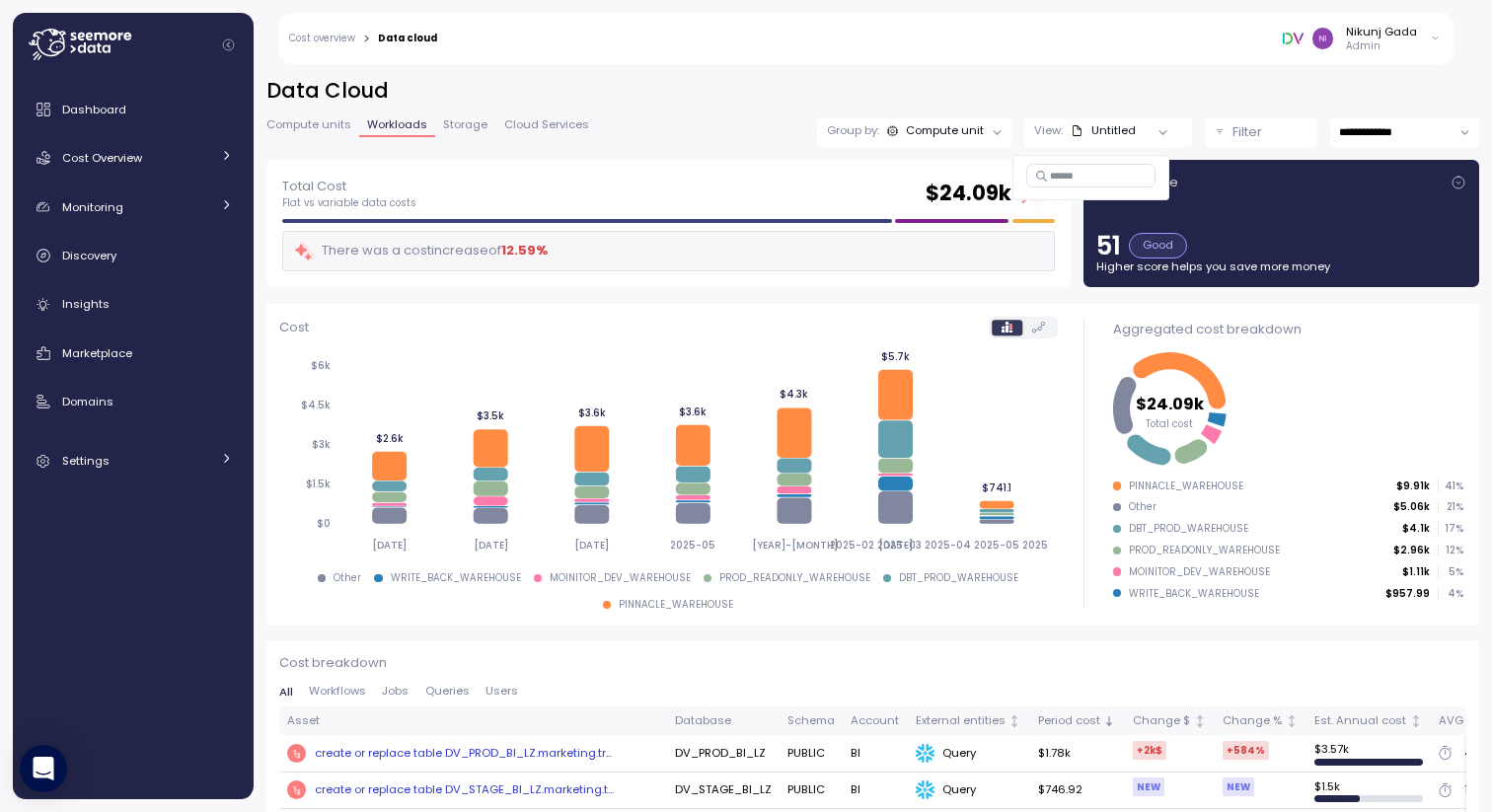 click at bounding box center [1090, 176] 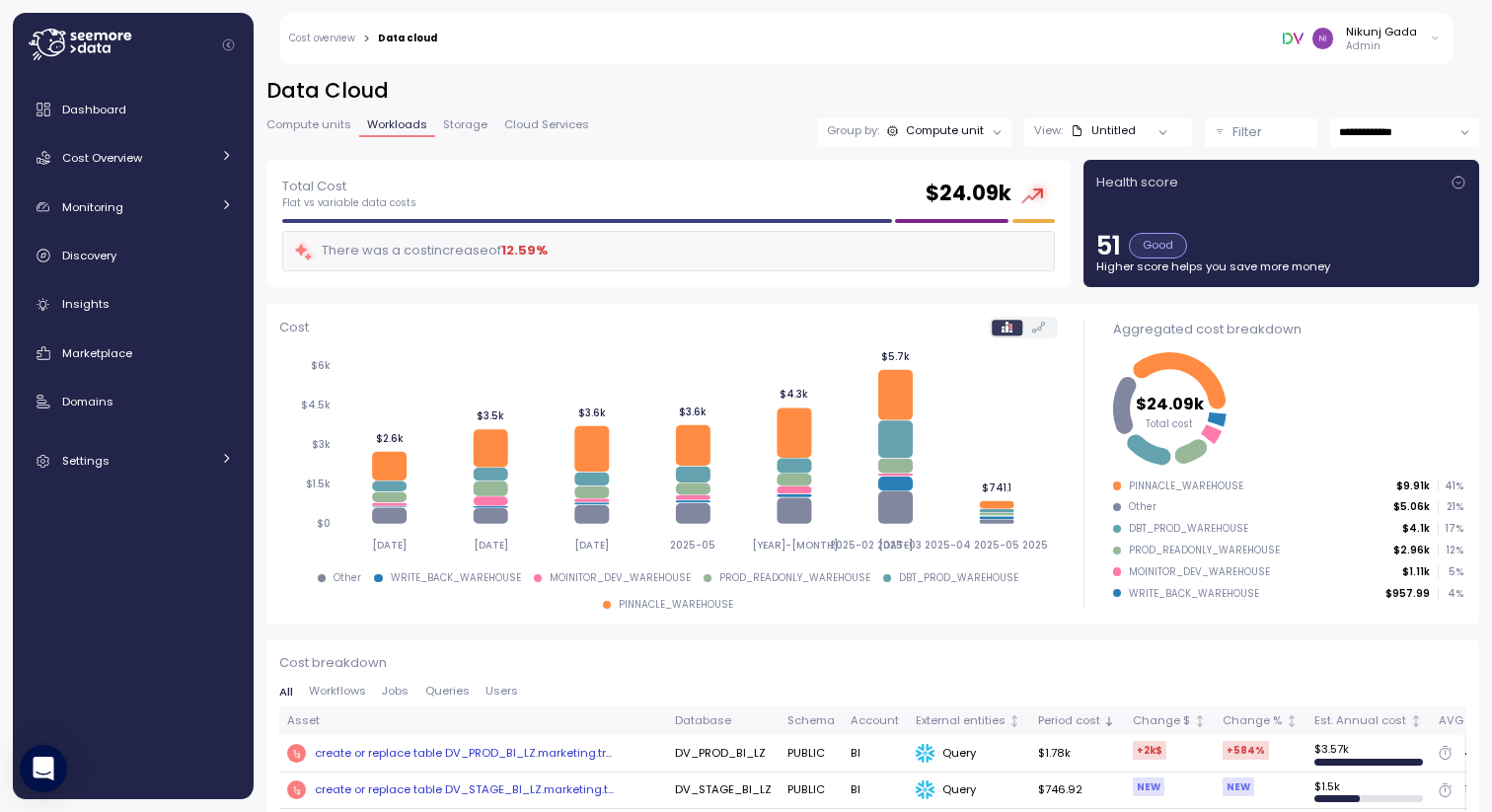 click at bounding box center [998, 132] 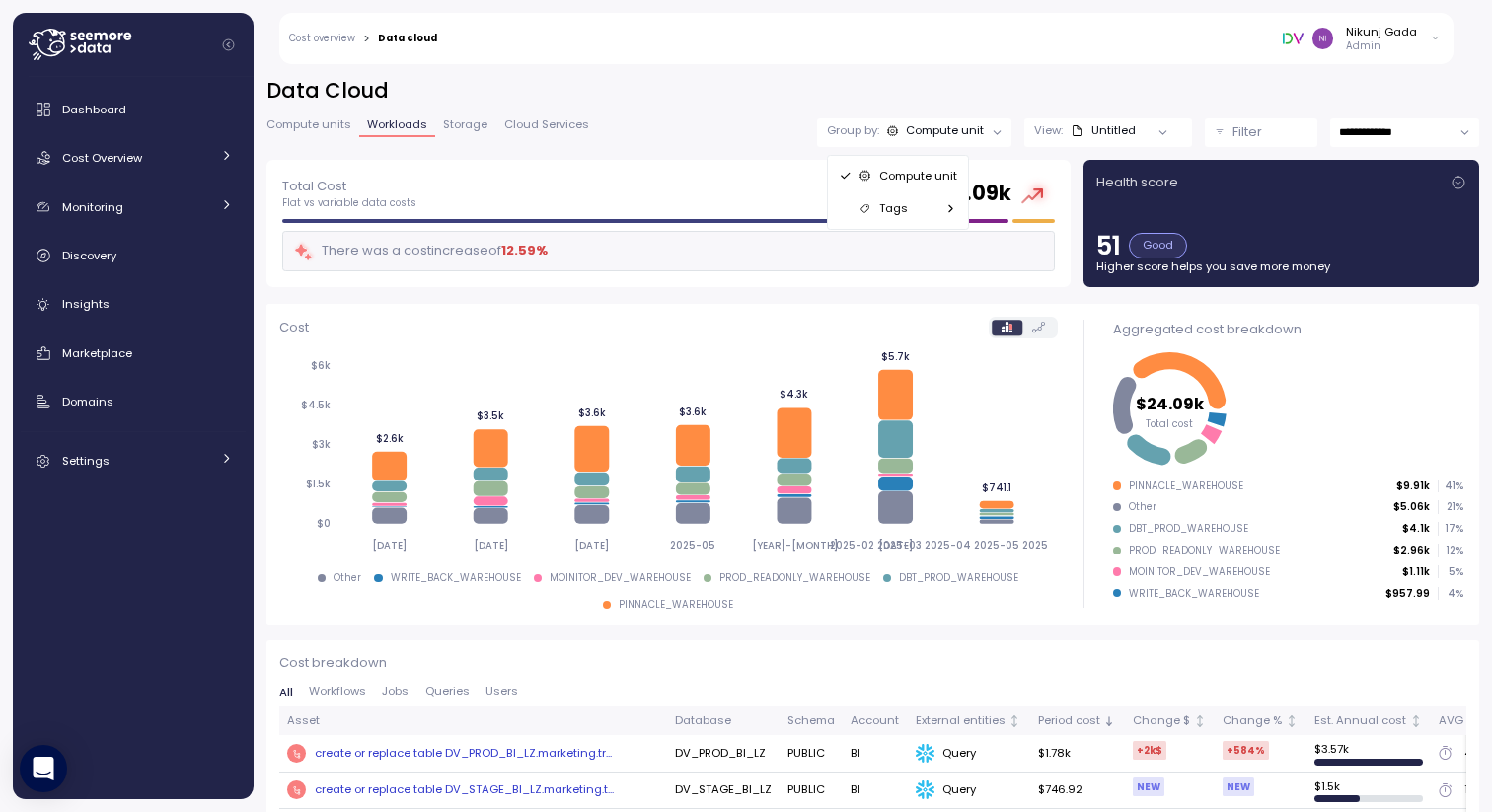 click on "Tags" at bounding box center [898, 209] 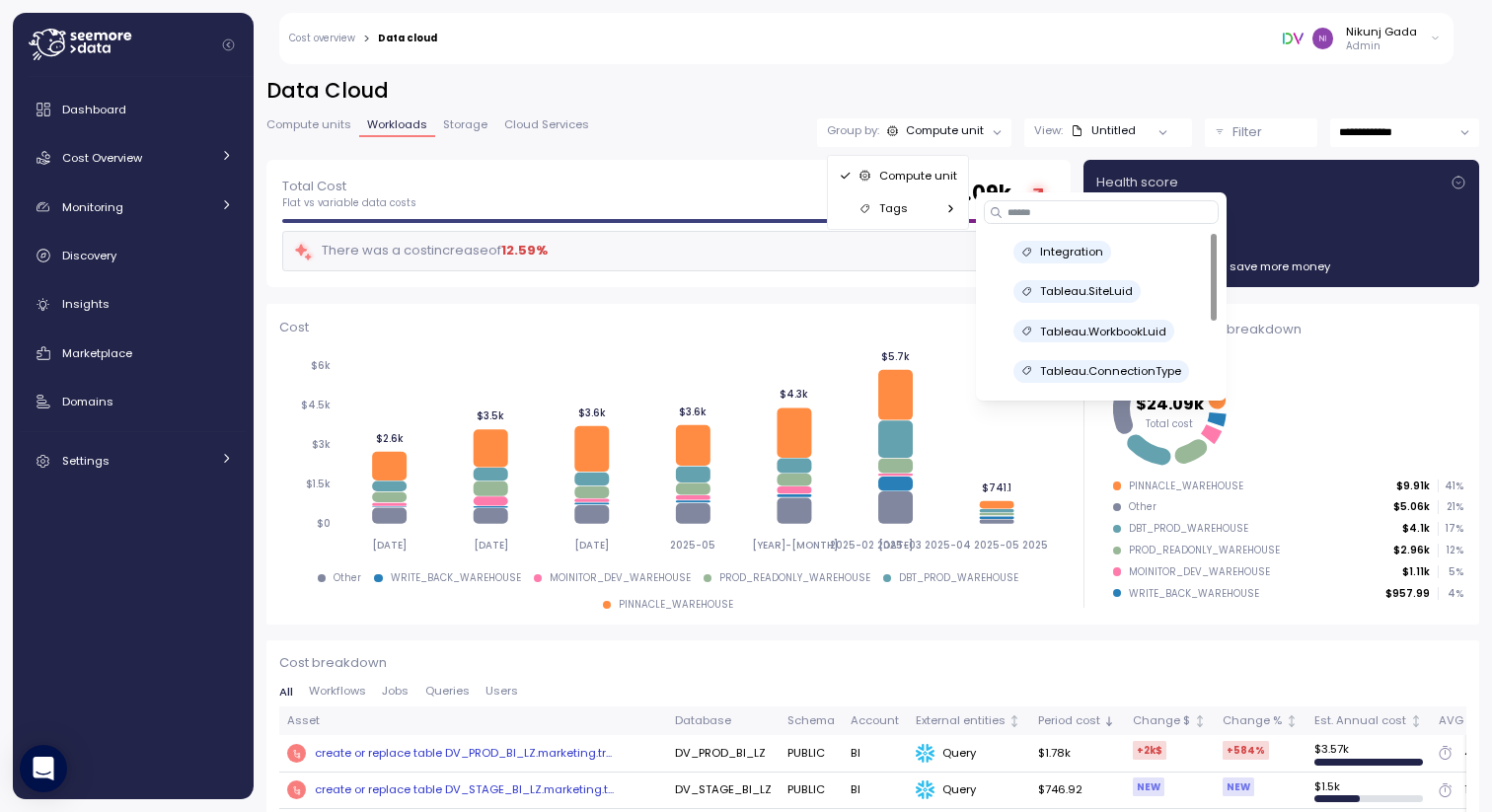 click on "Data Cloud" at bounding box center [872, 91] 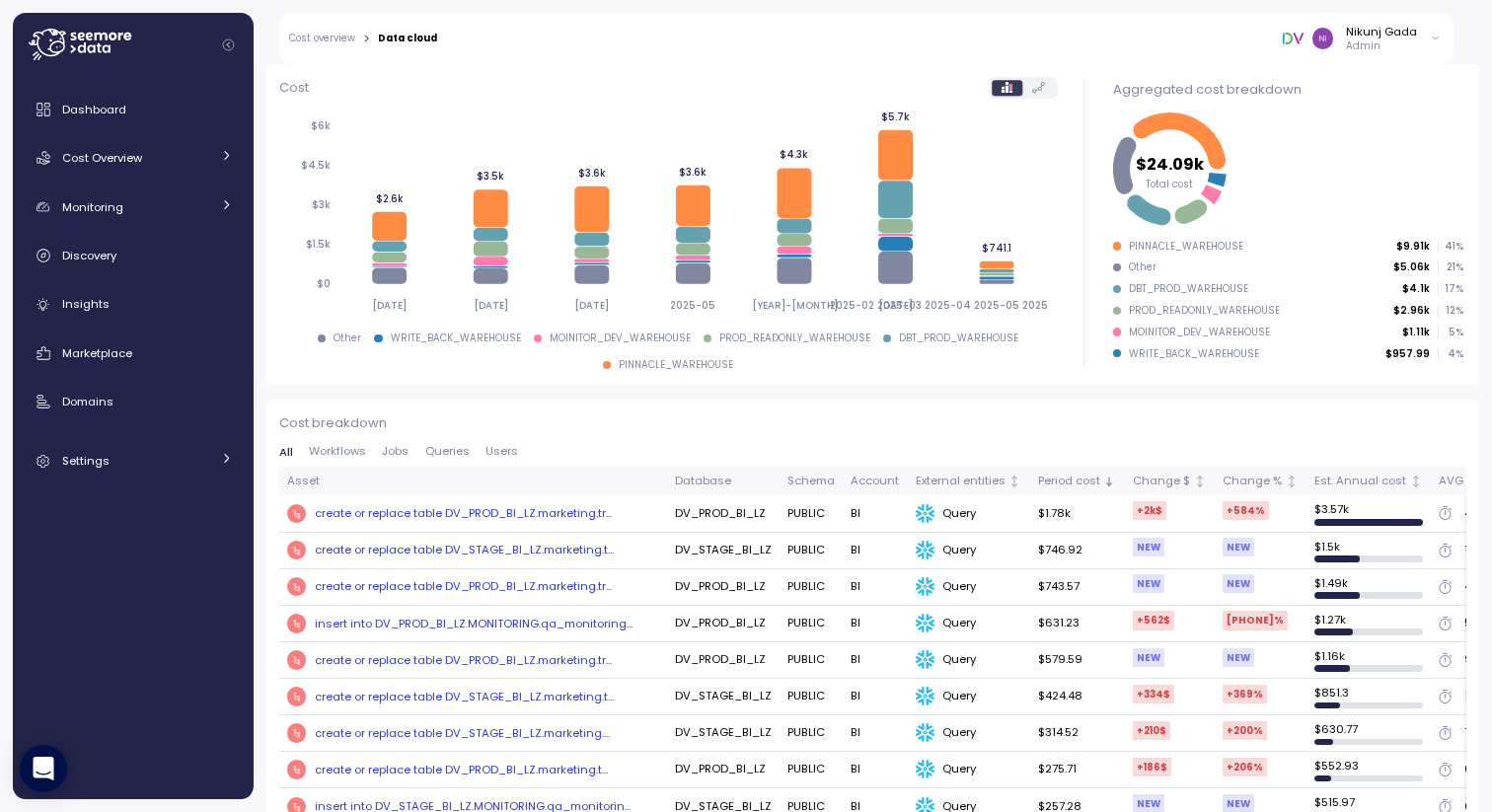 scroll, scrollTop: 236, scrollLeft: 0, axis: vertical 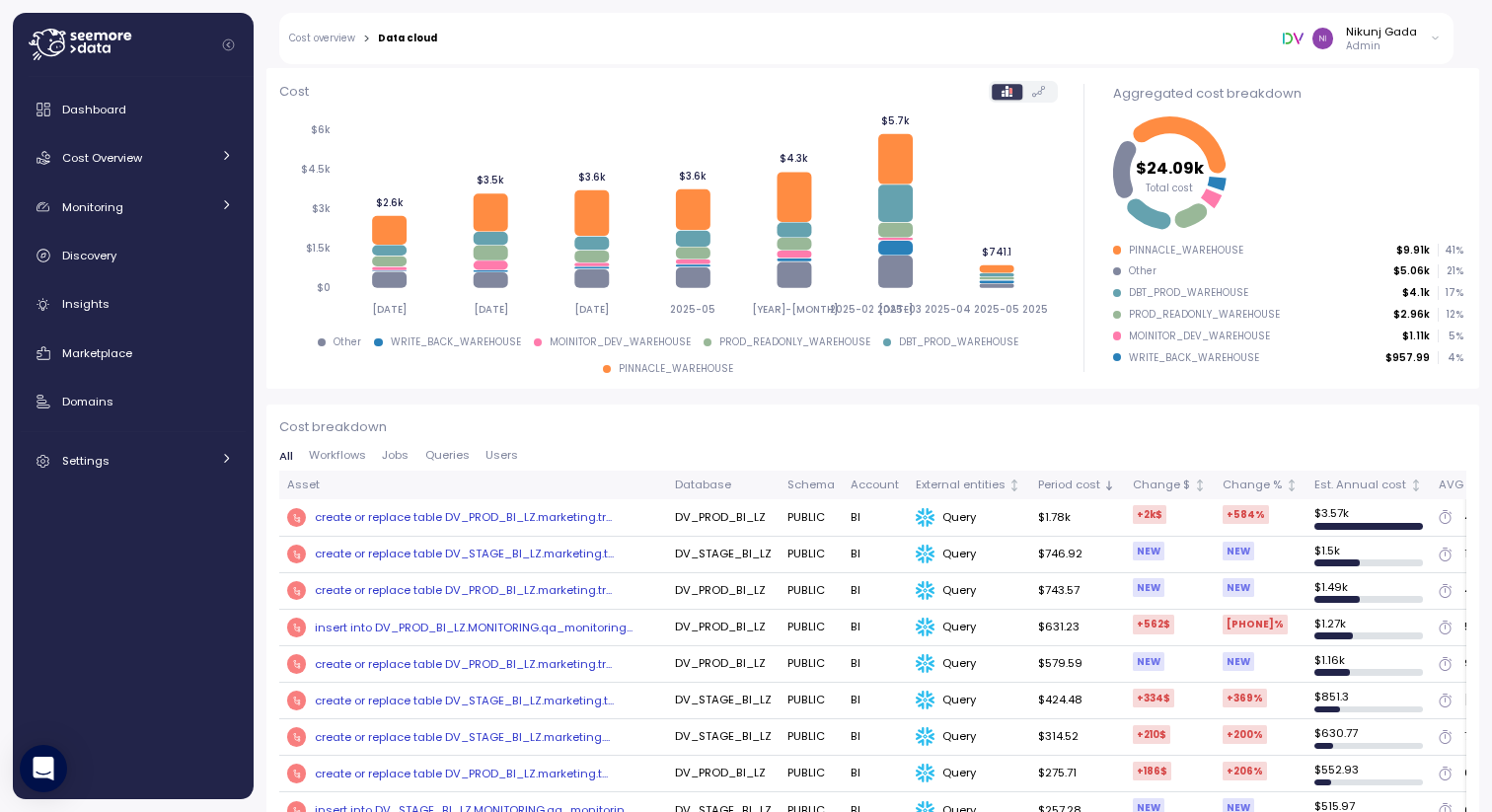 click on "WRITE_BACK_WAREHOUSE" at bounding box center [456, 342] 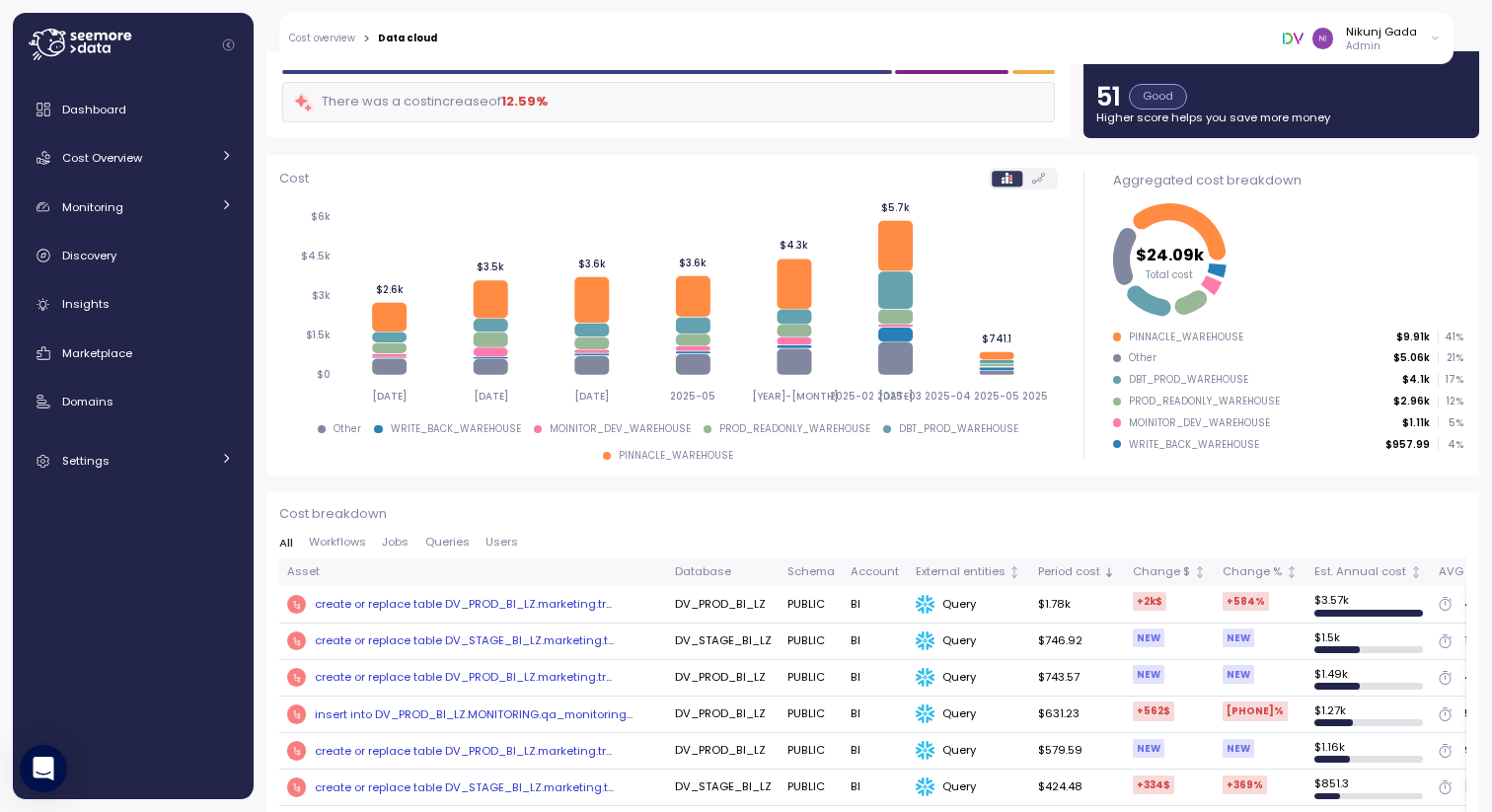 scroll, scrollTop: 0, scrollLeft: 0, axis: both 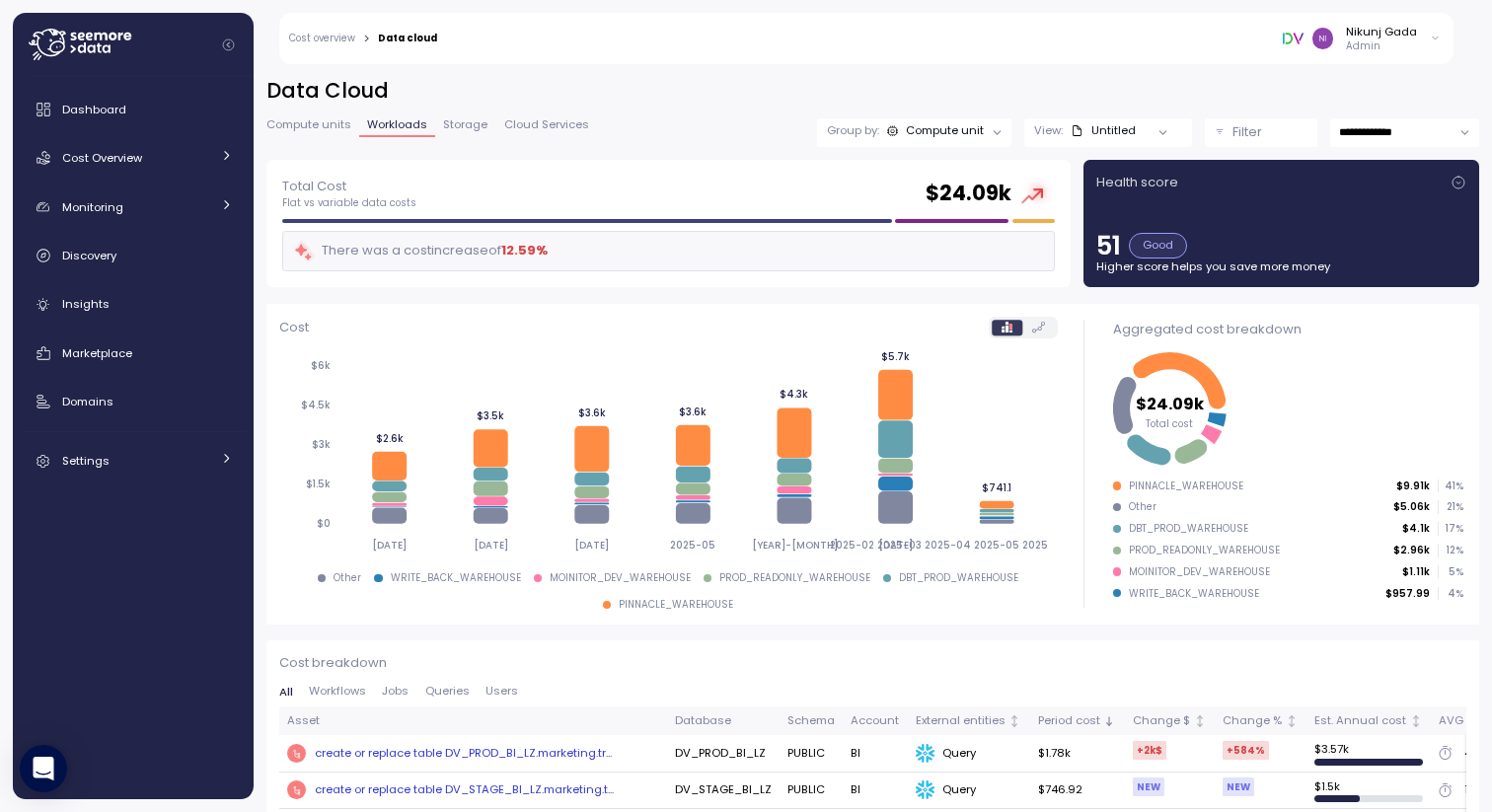 click 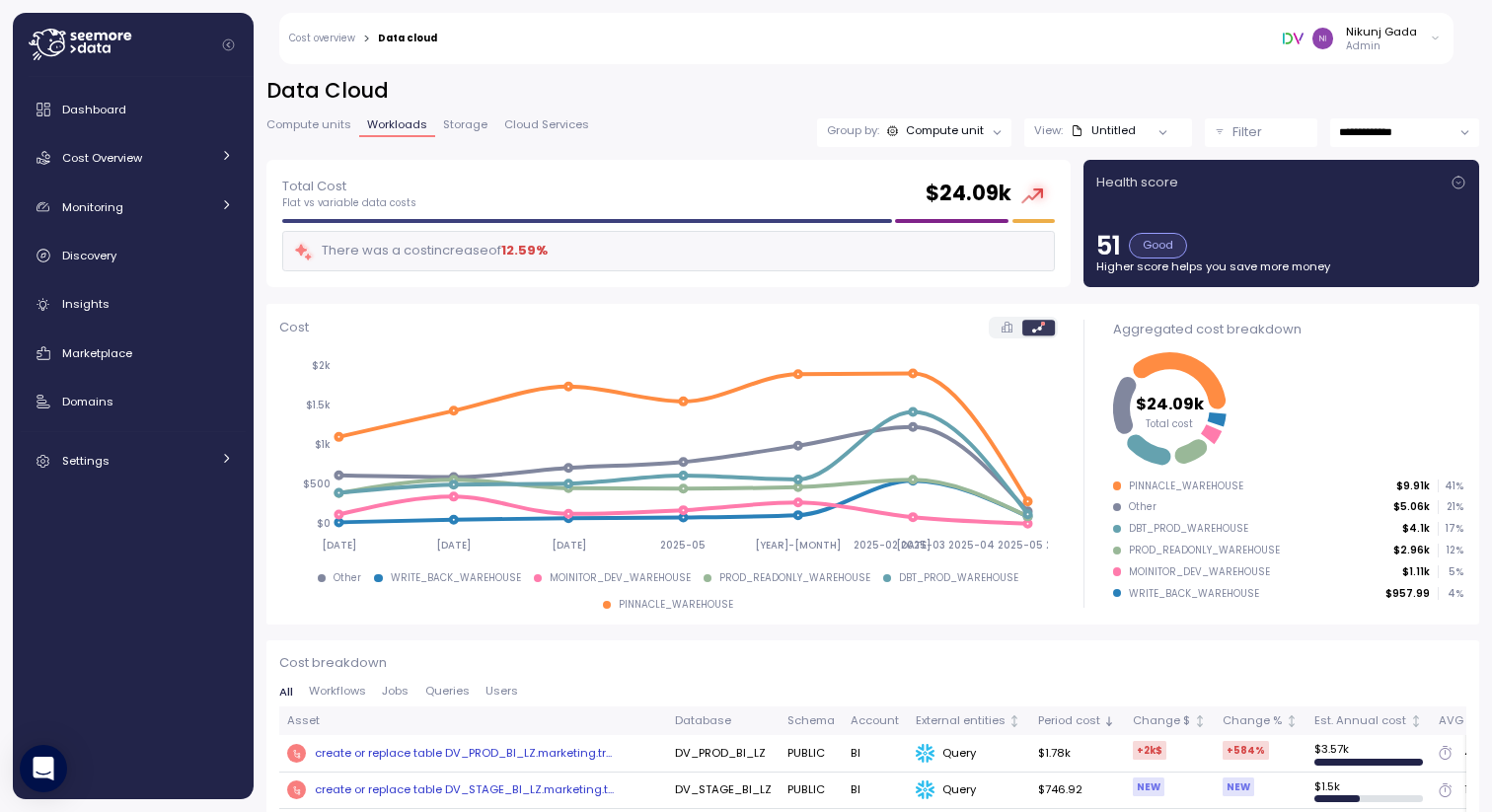 click on "Storage" at bounding box center (465, 124) 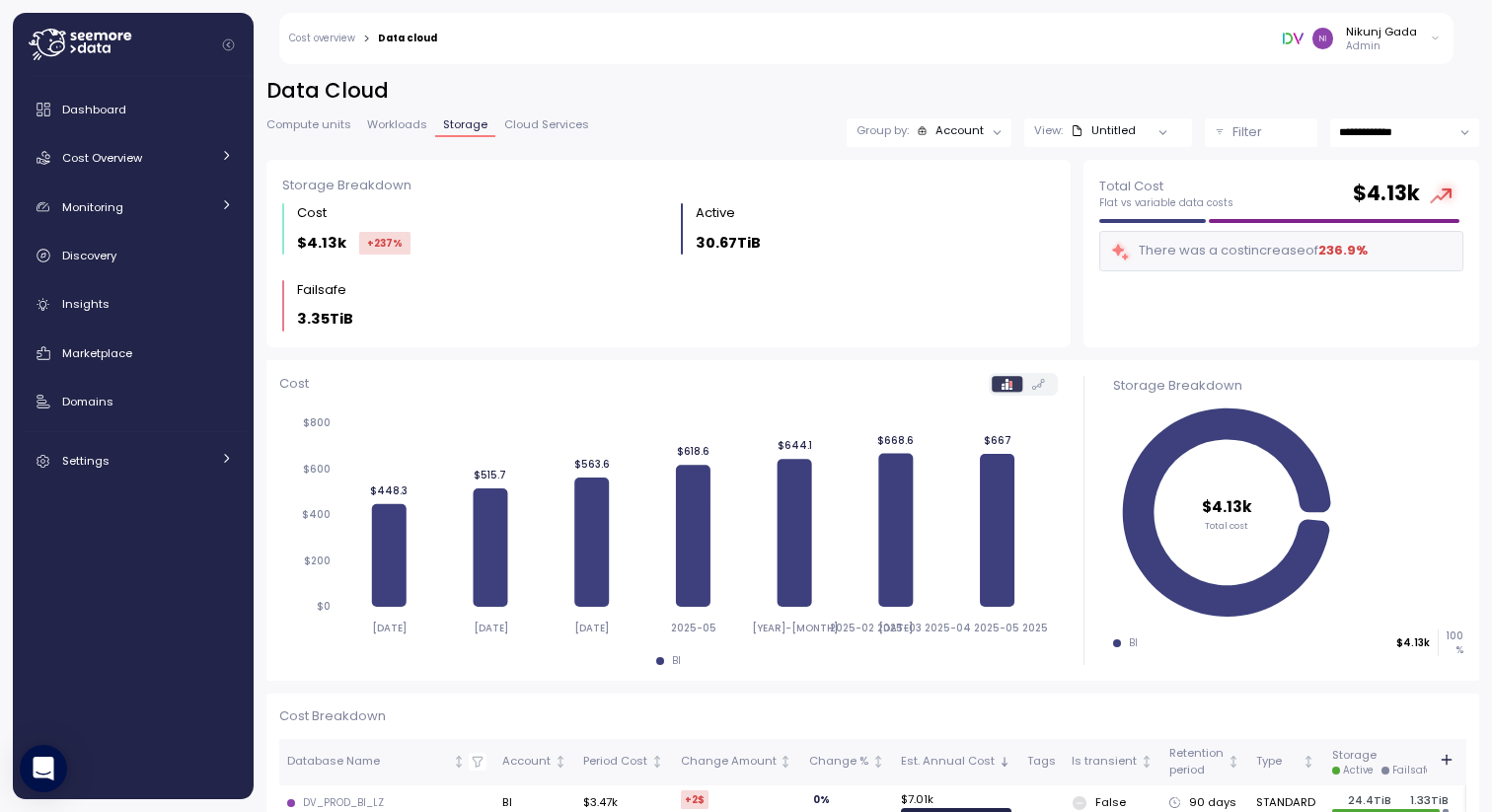 click on "Cost $4.13k +237 %" at bounding box center [476, 229] 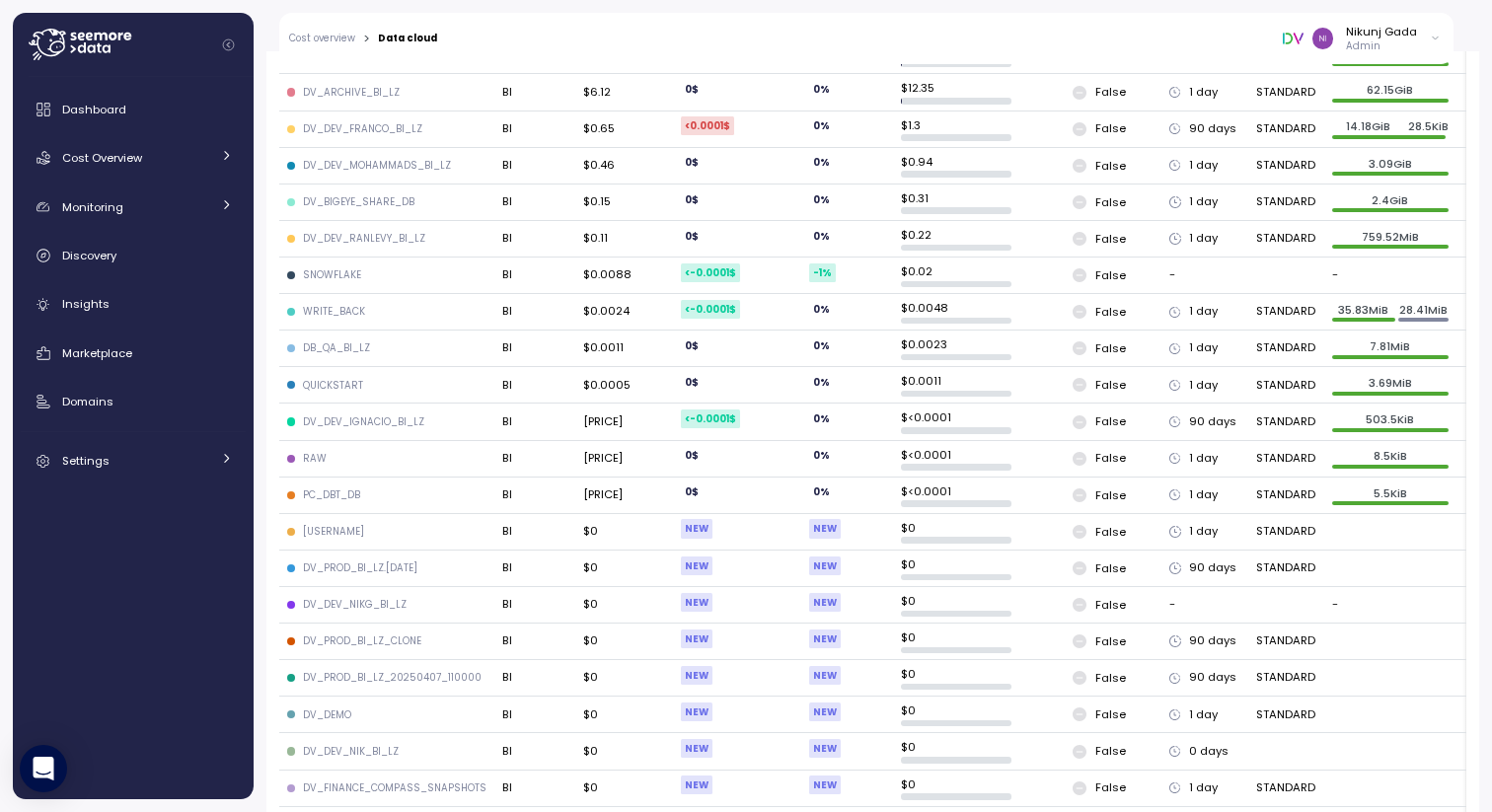 scroll, scrollTop: 1001, scrollLeft: 0, axis: vertical 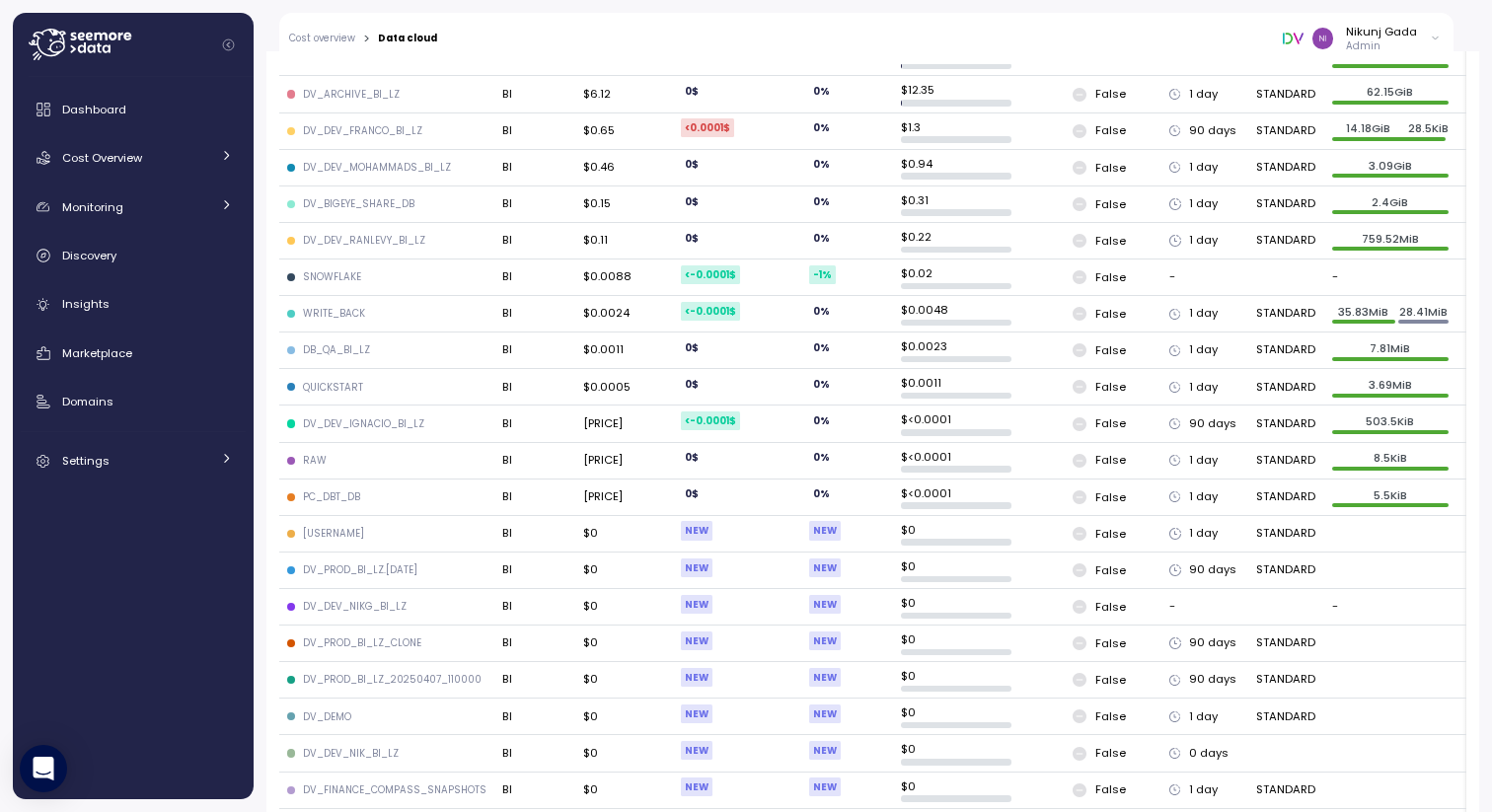 click on "WRITE_BACK" at bounding box center [387, 314] 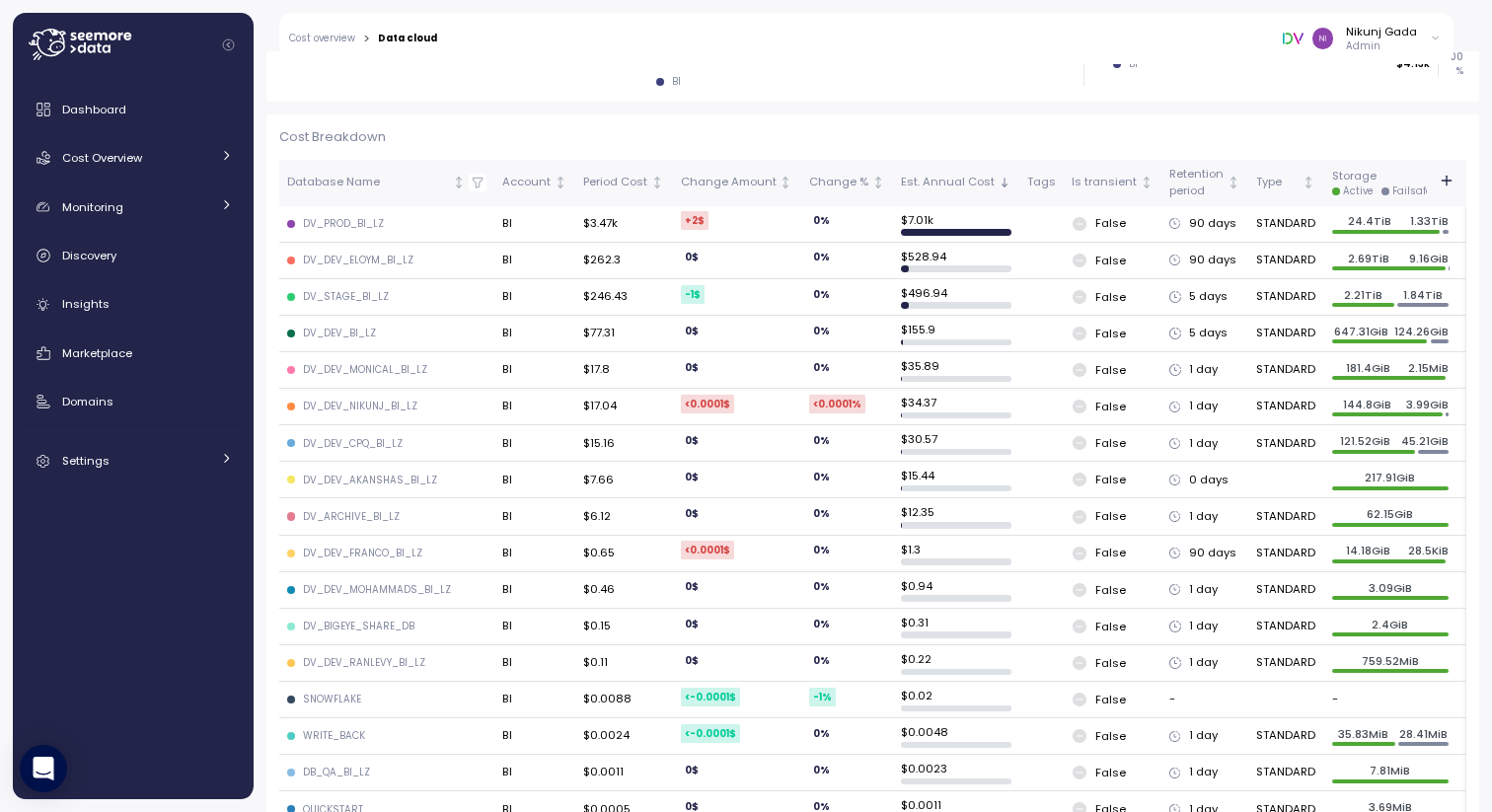 scroll, scrollTop: 586, scrollLeft: 0, axis: vertical 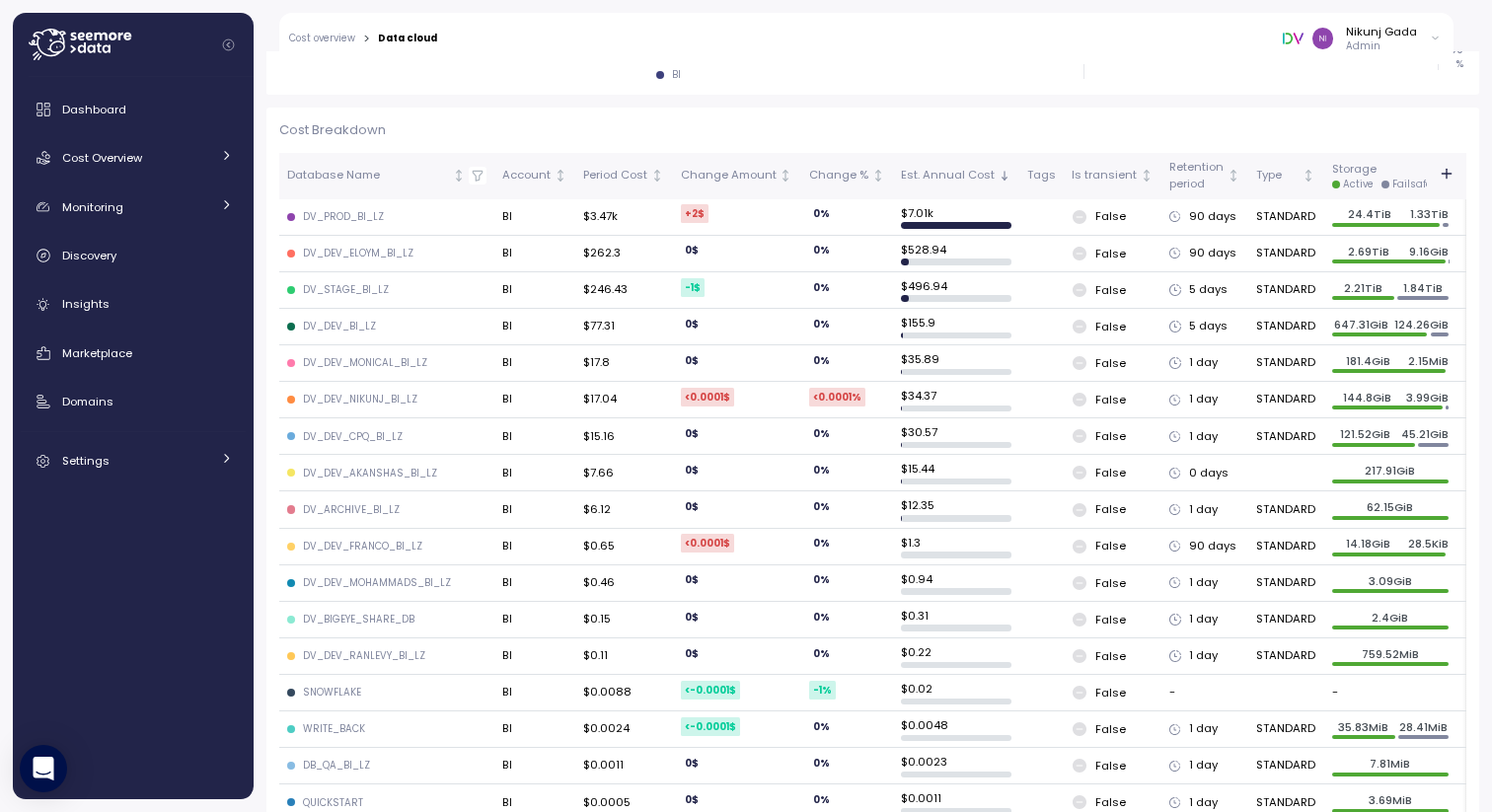 click on "90   days" at bounding box center (1205, 547) 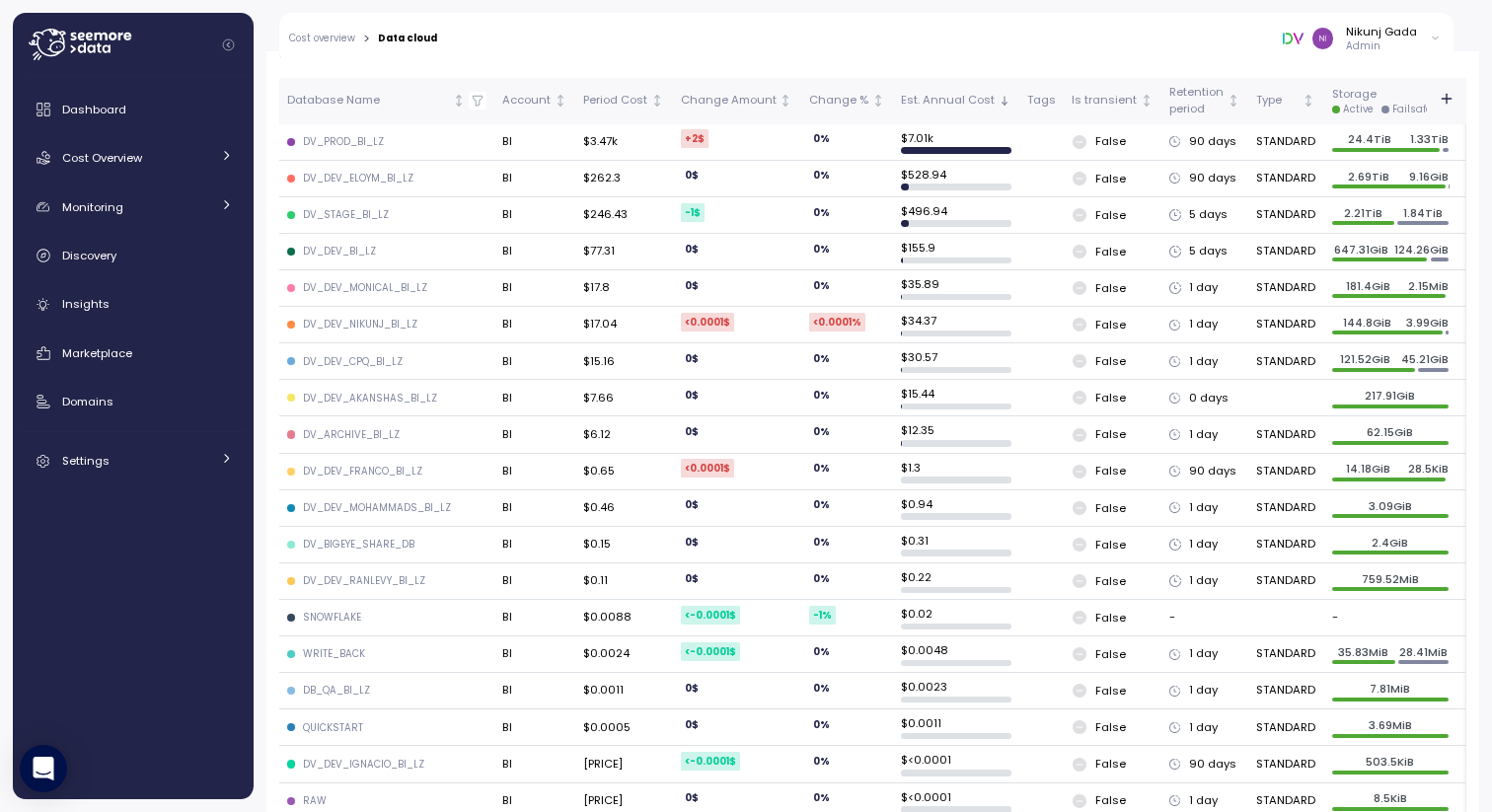 click on "DV_DEV_FRANCO_BI_LZ" at bounding box center [362, 472] 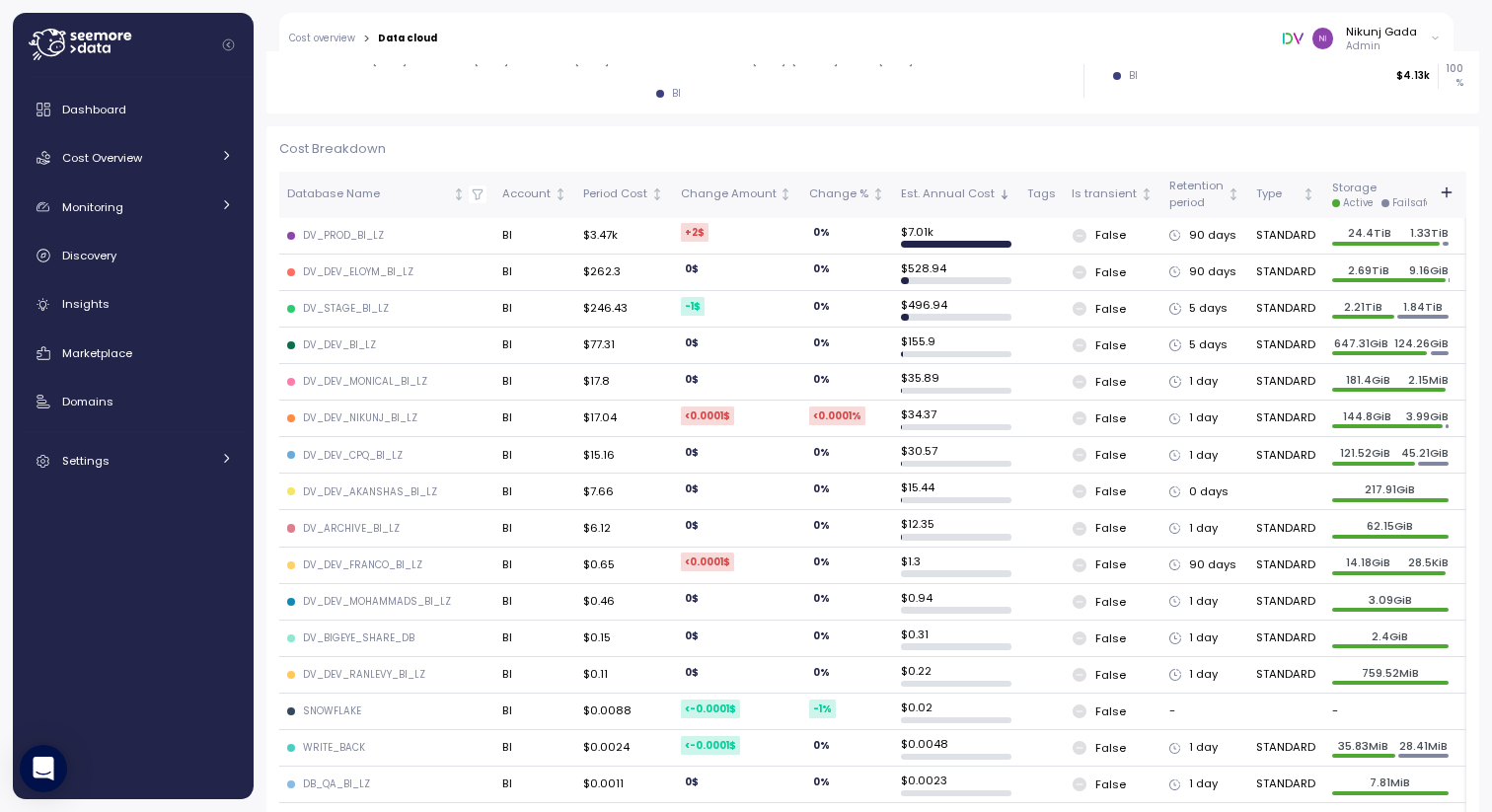 scroll, scrollTop: 0, scrollLeft: 0, axis: both 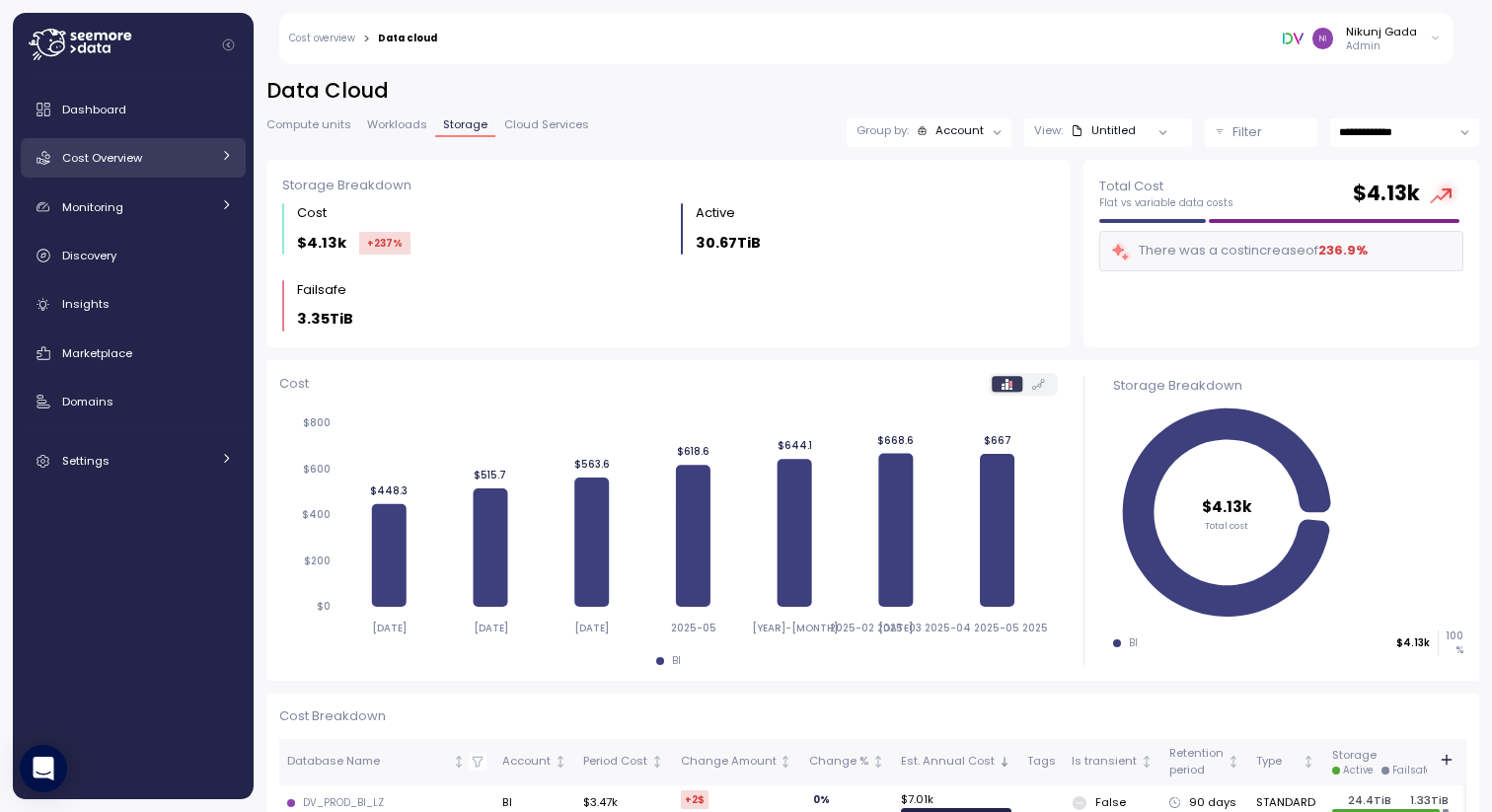 click on "Cost Overview" at bounding box center (136, 158) 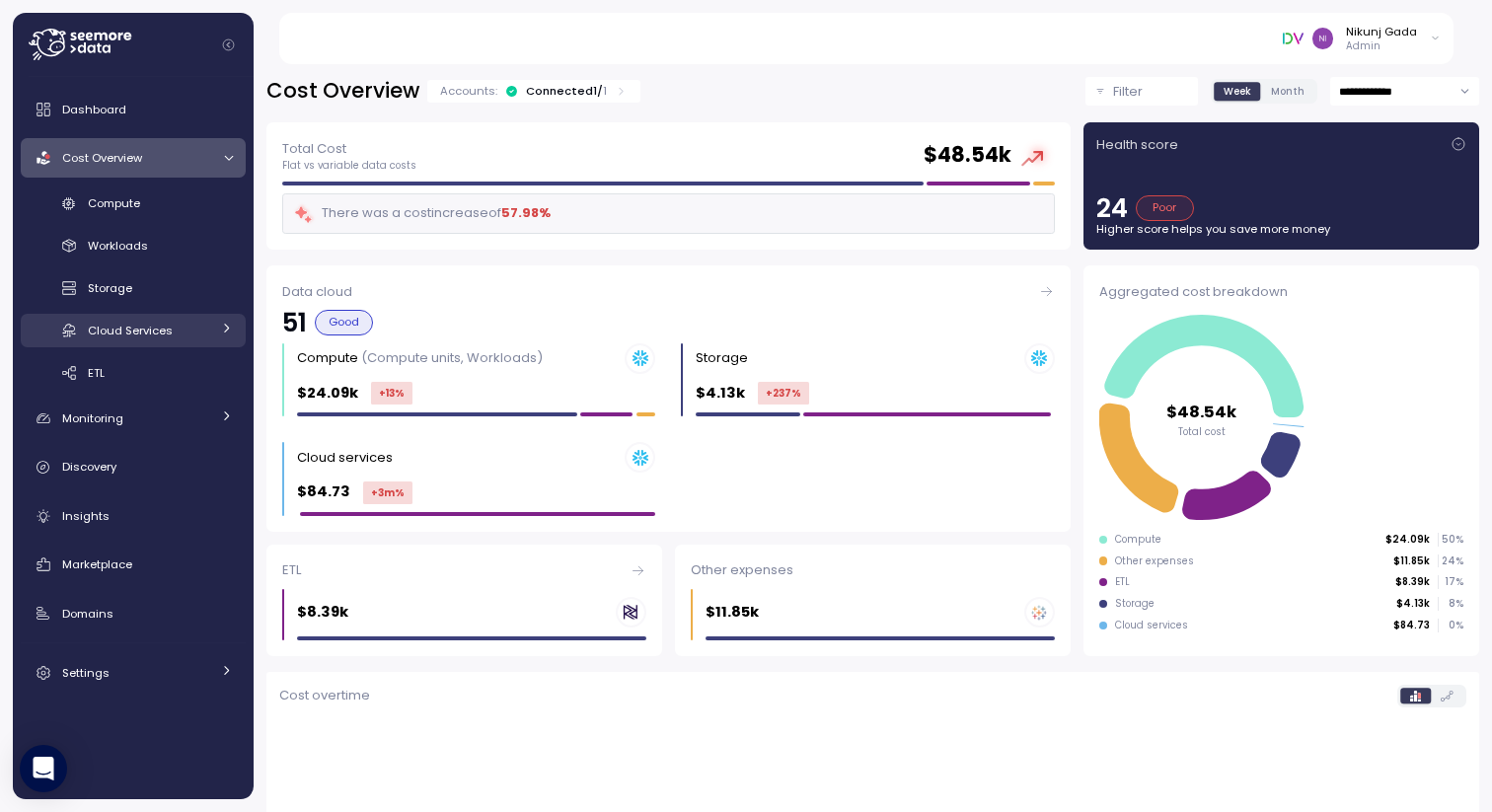 click on "Cloud Services" at bounding box center [130, 331] 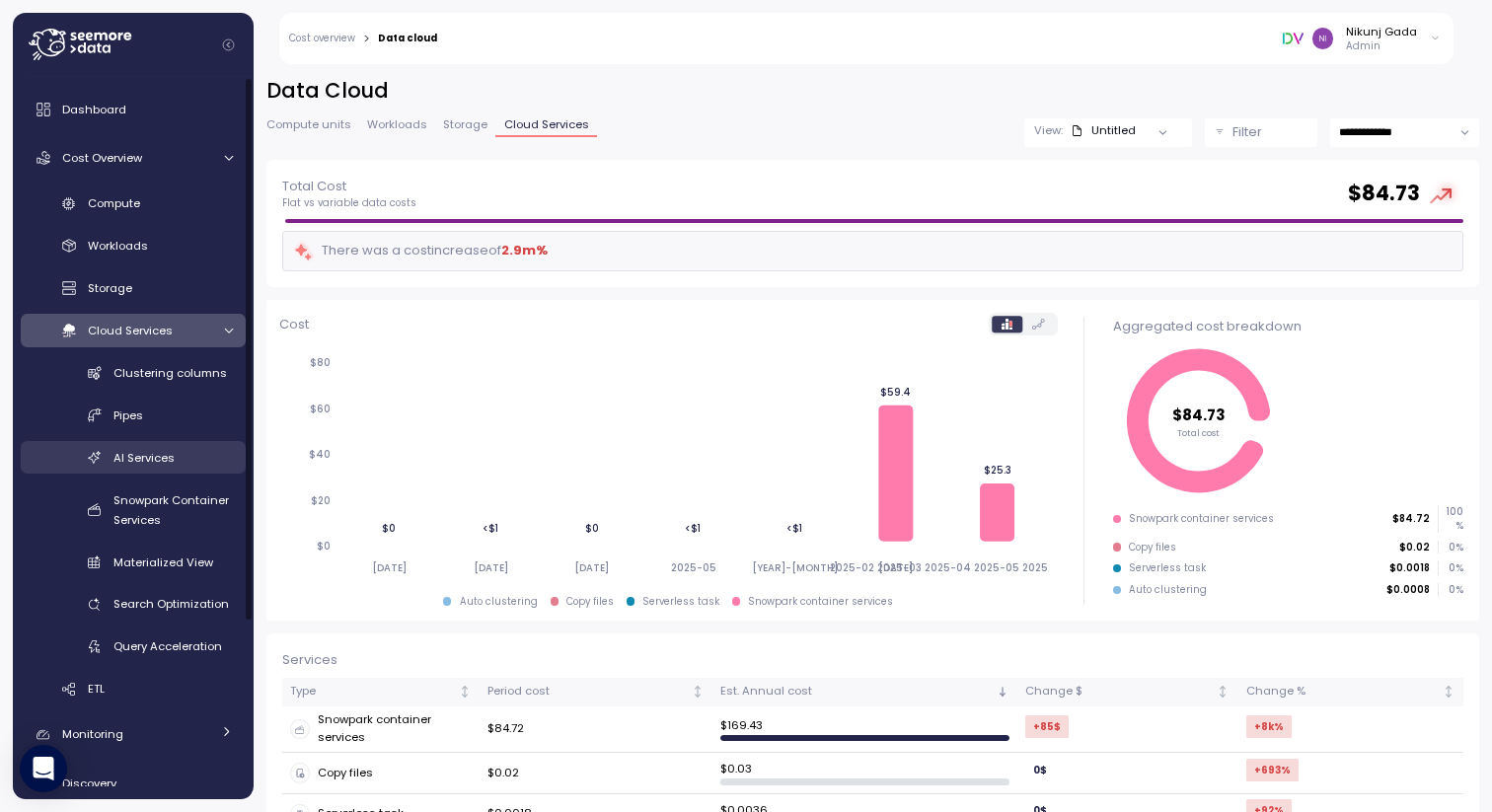 click on "AI Services" at bounding box center (144, 458) 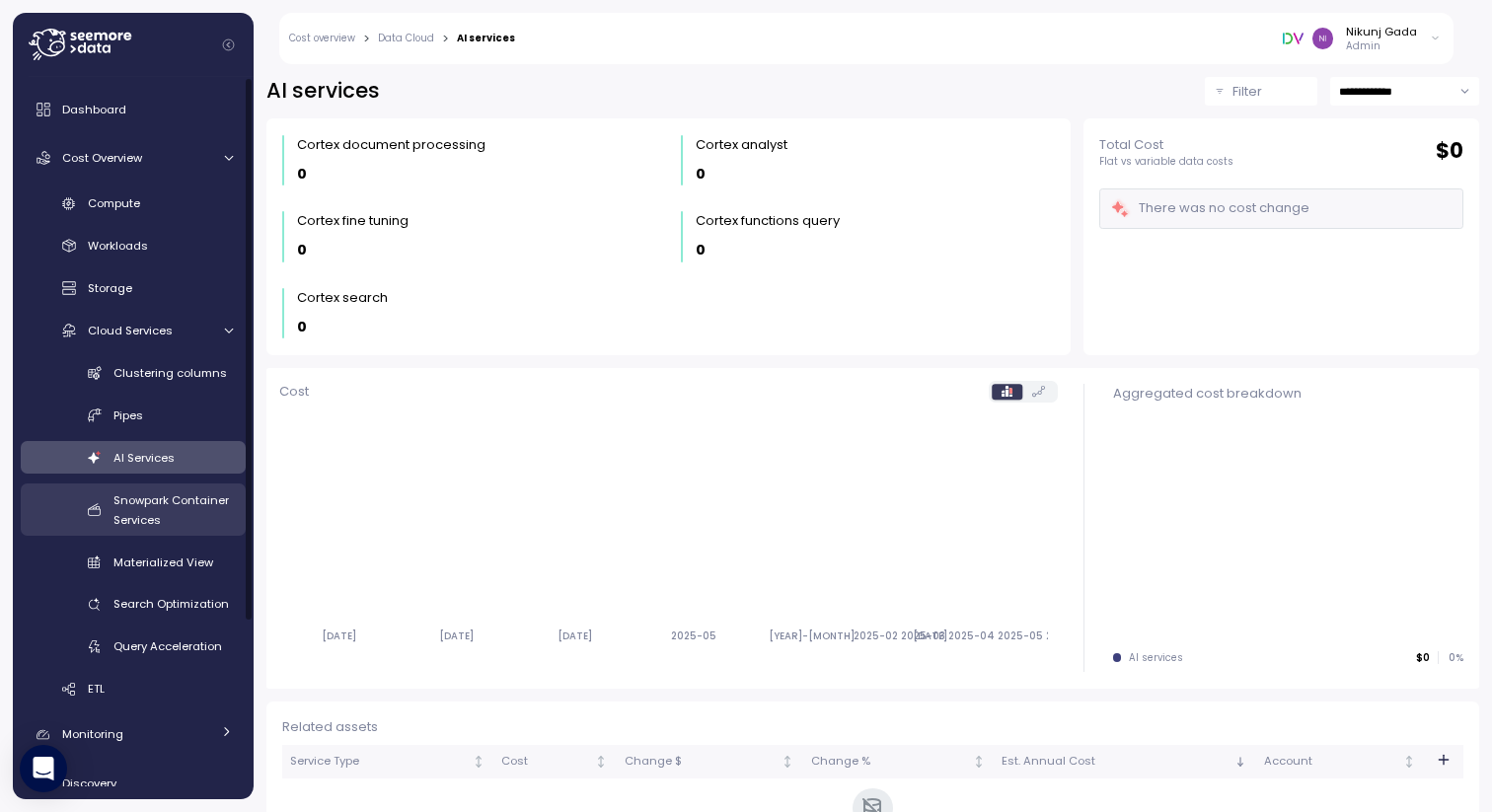 click on "Snowpark Container Services" at bounding box center (173, 510) 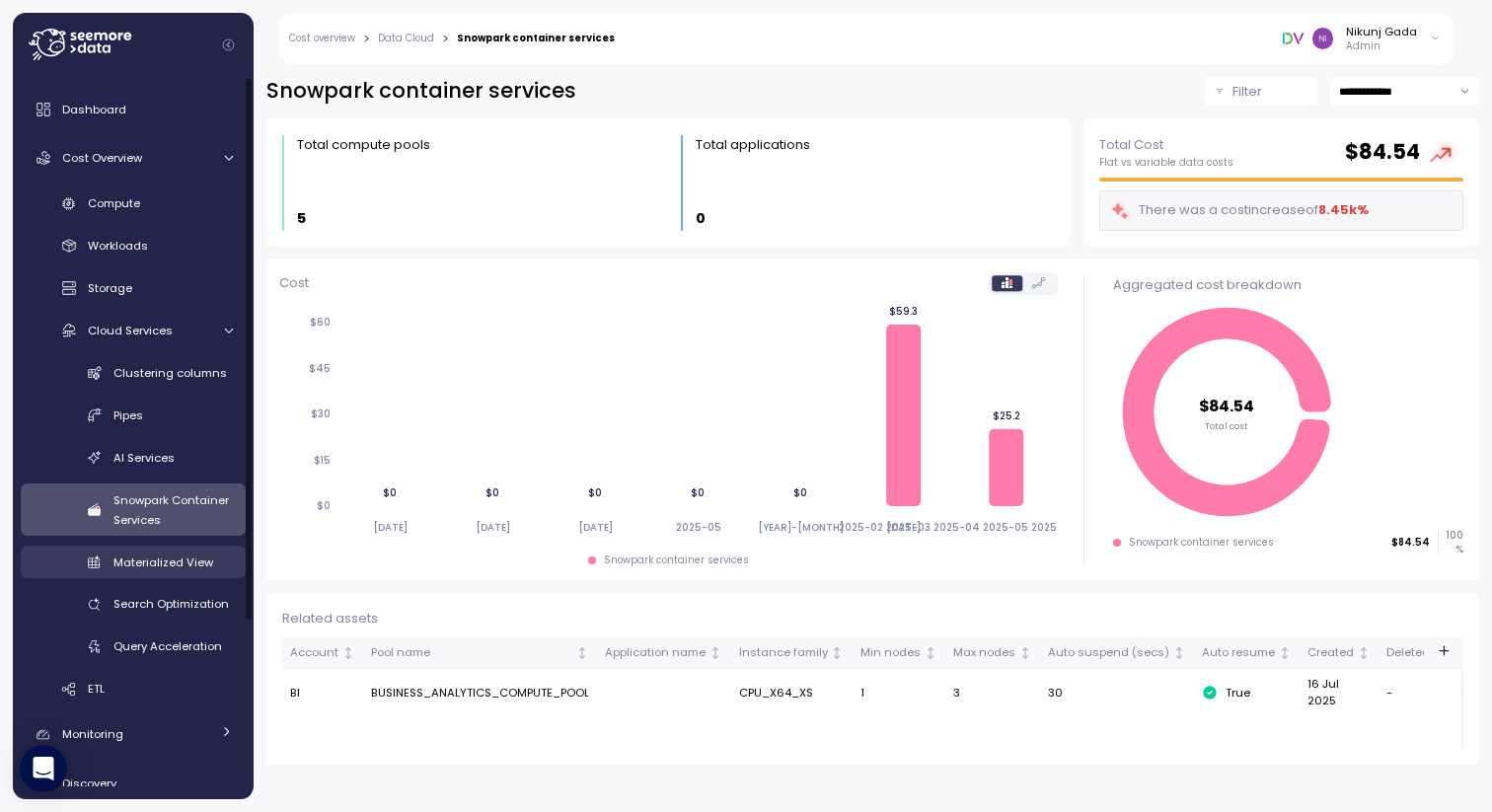click on "Materialized View" at bounding box center [163, 562] 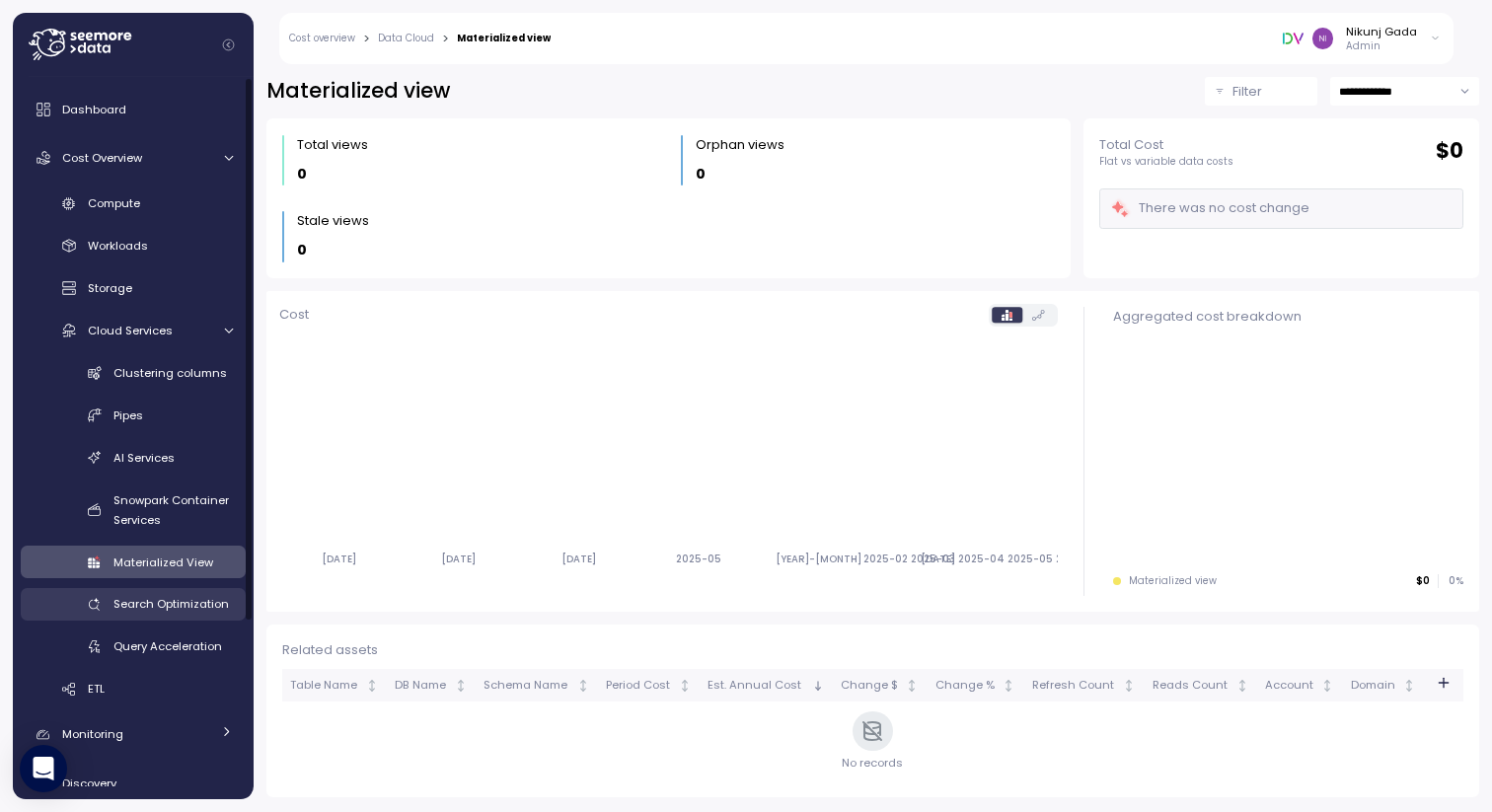 click on "Search Optimization" at bounding box center (133, 604) 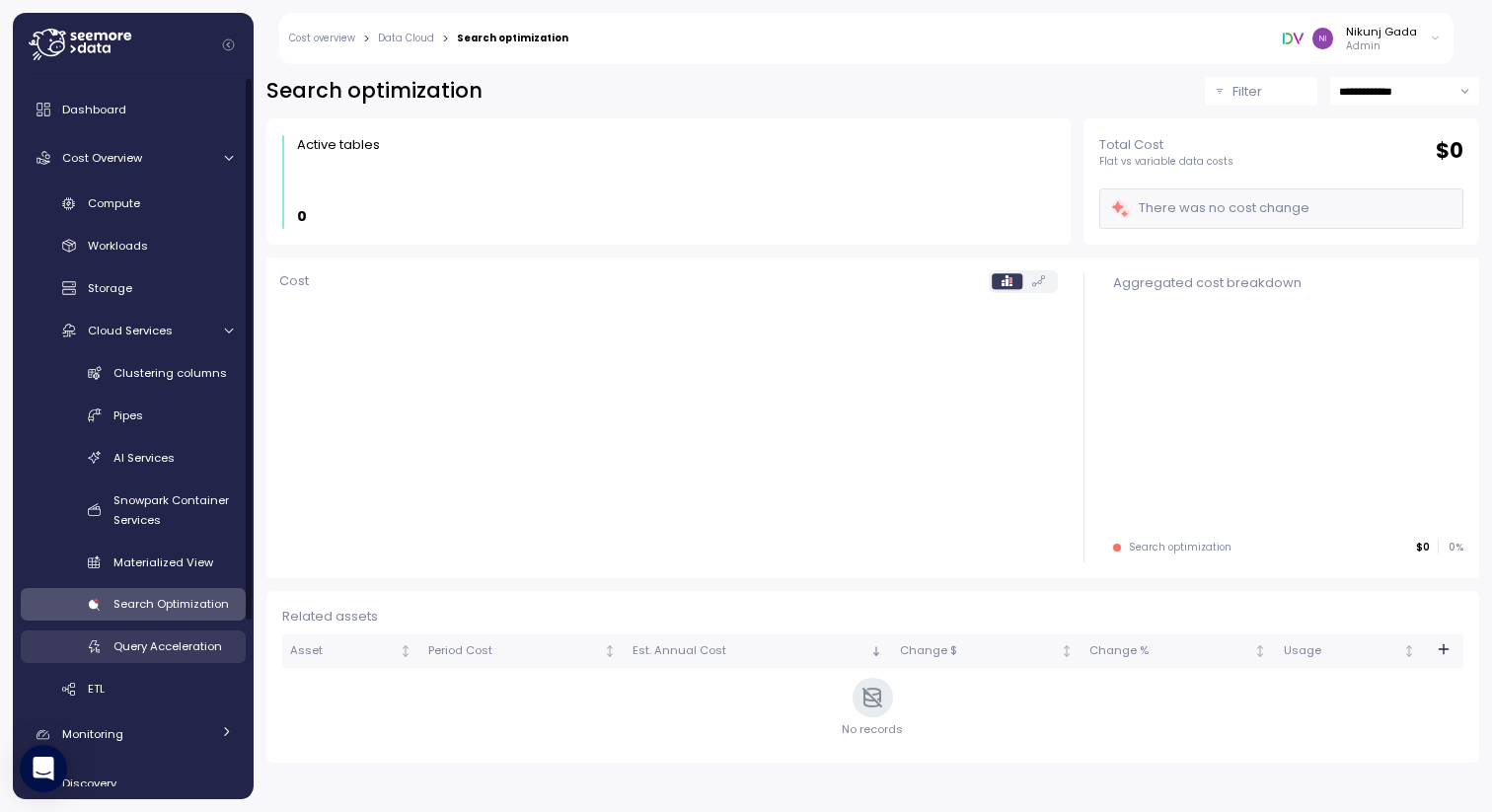 click on "Query Acceleration" at bounding box center [168, 646] 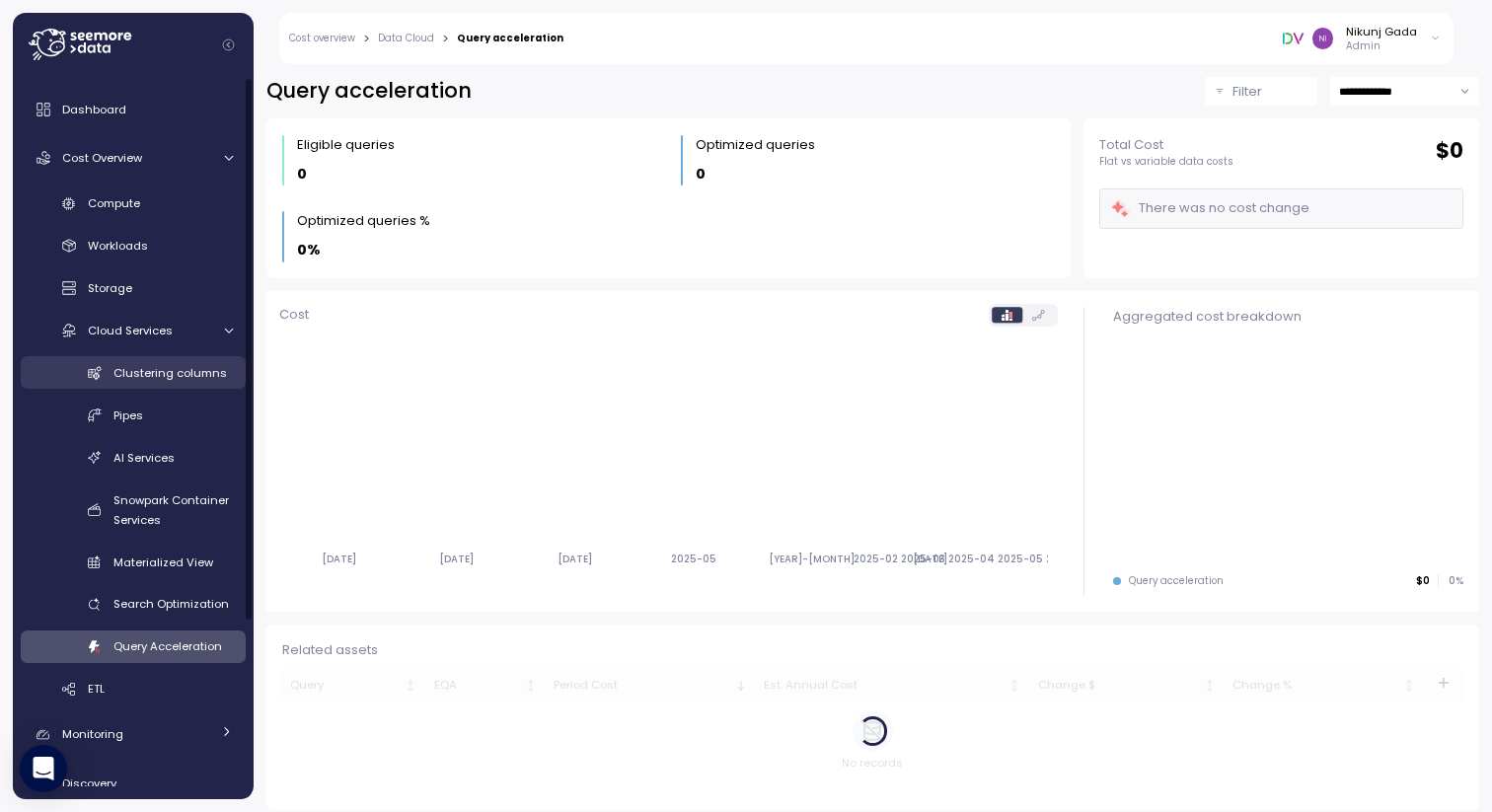 click on "Clustering columns" at bounding box center [133, 372] 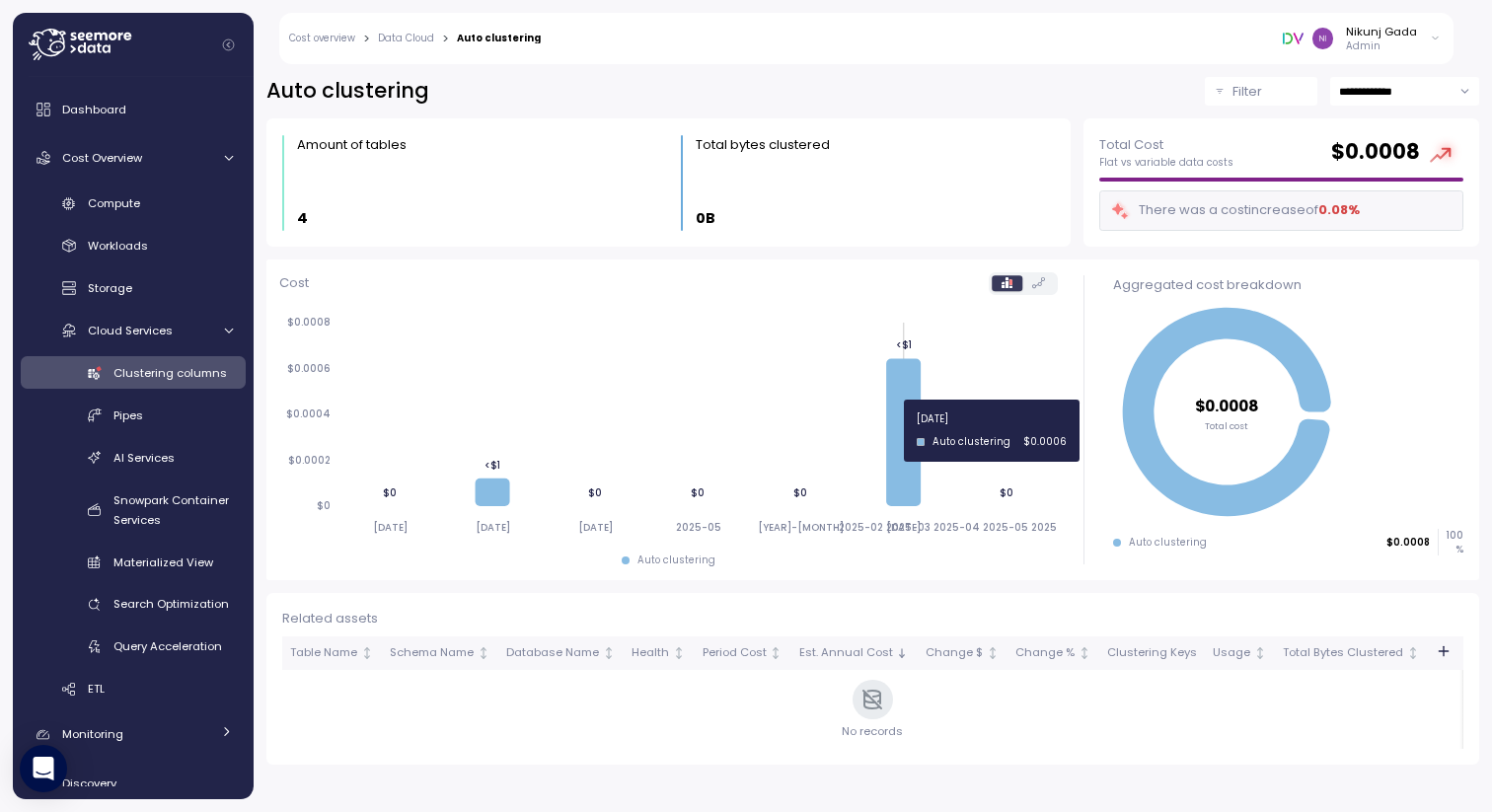 click on "2025-02 2025-03 2025-04 2025-05 2025-06 2025-07 2025-08 $0 $0.0002 $0.0004 $0.0006 $0.0008 $0 <$1 $0 $0 $0 <$1 $0" 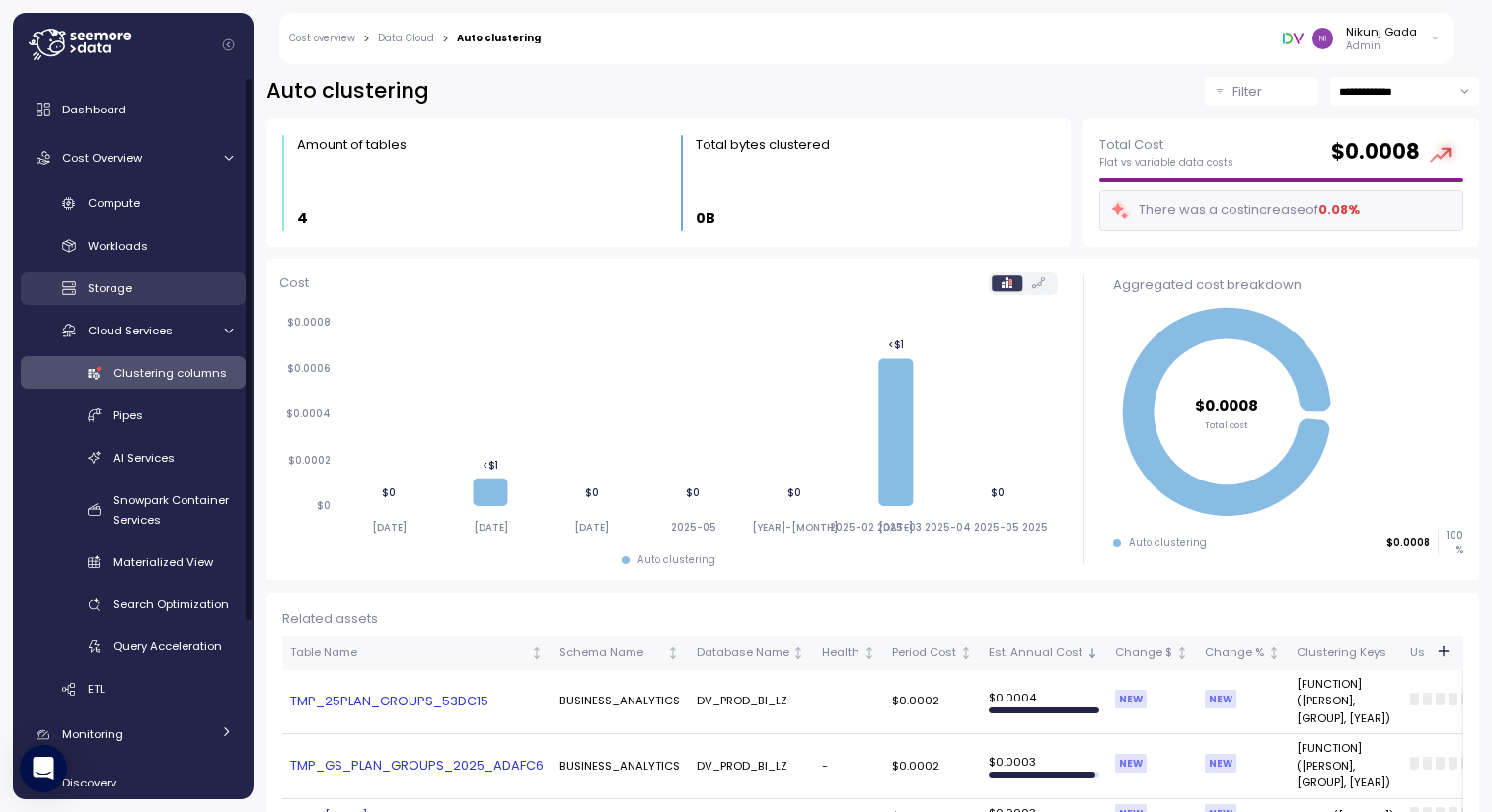 click on "Storage" at bounding box center [160, 288] 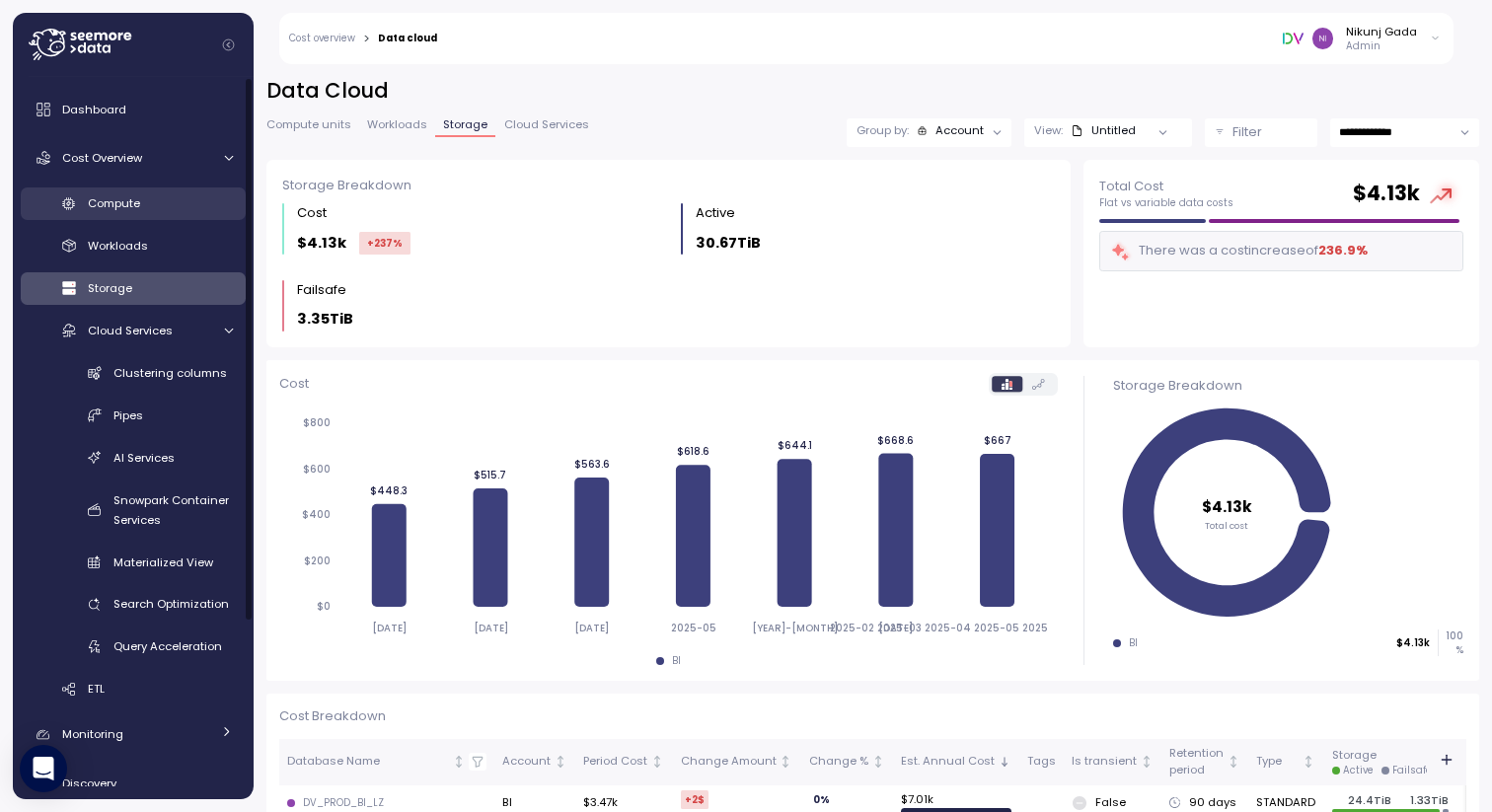 click on "Compute" at bounding box center (160, 203) 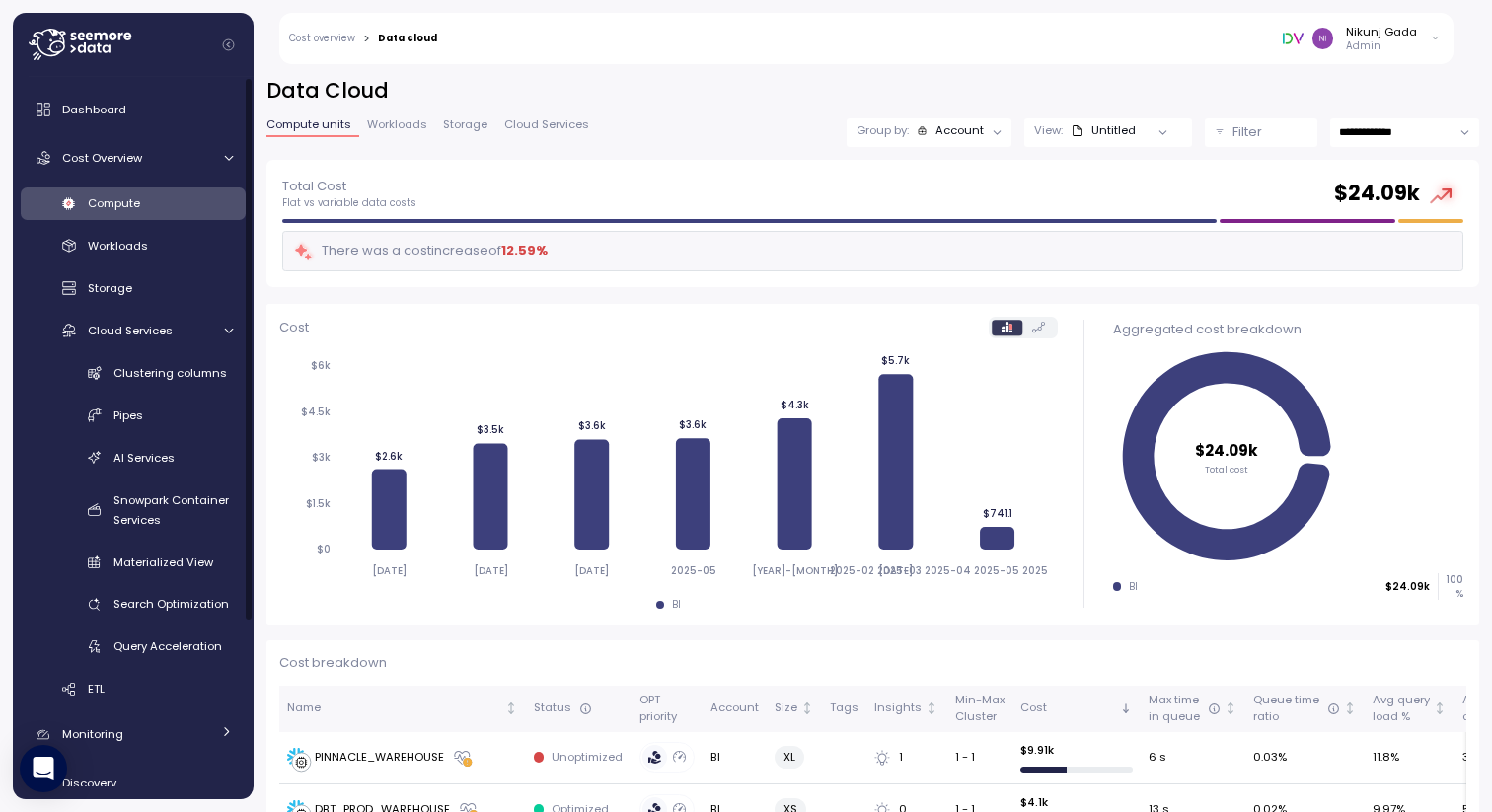 click on "Workloads" at bounding box center [397, 124] 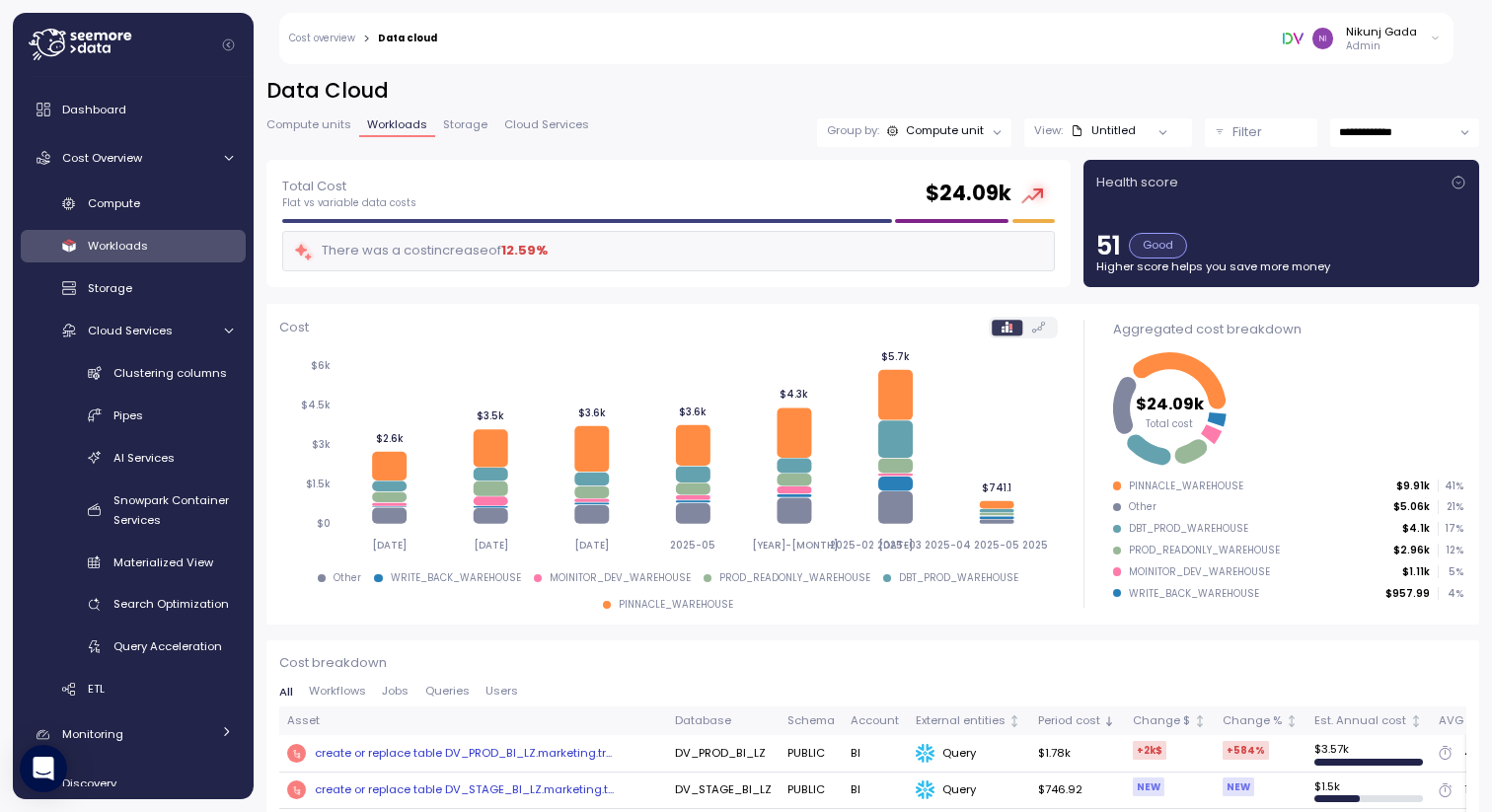 click on "Storage" at bounding box center [465, 124] 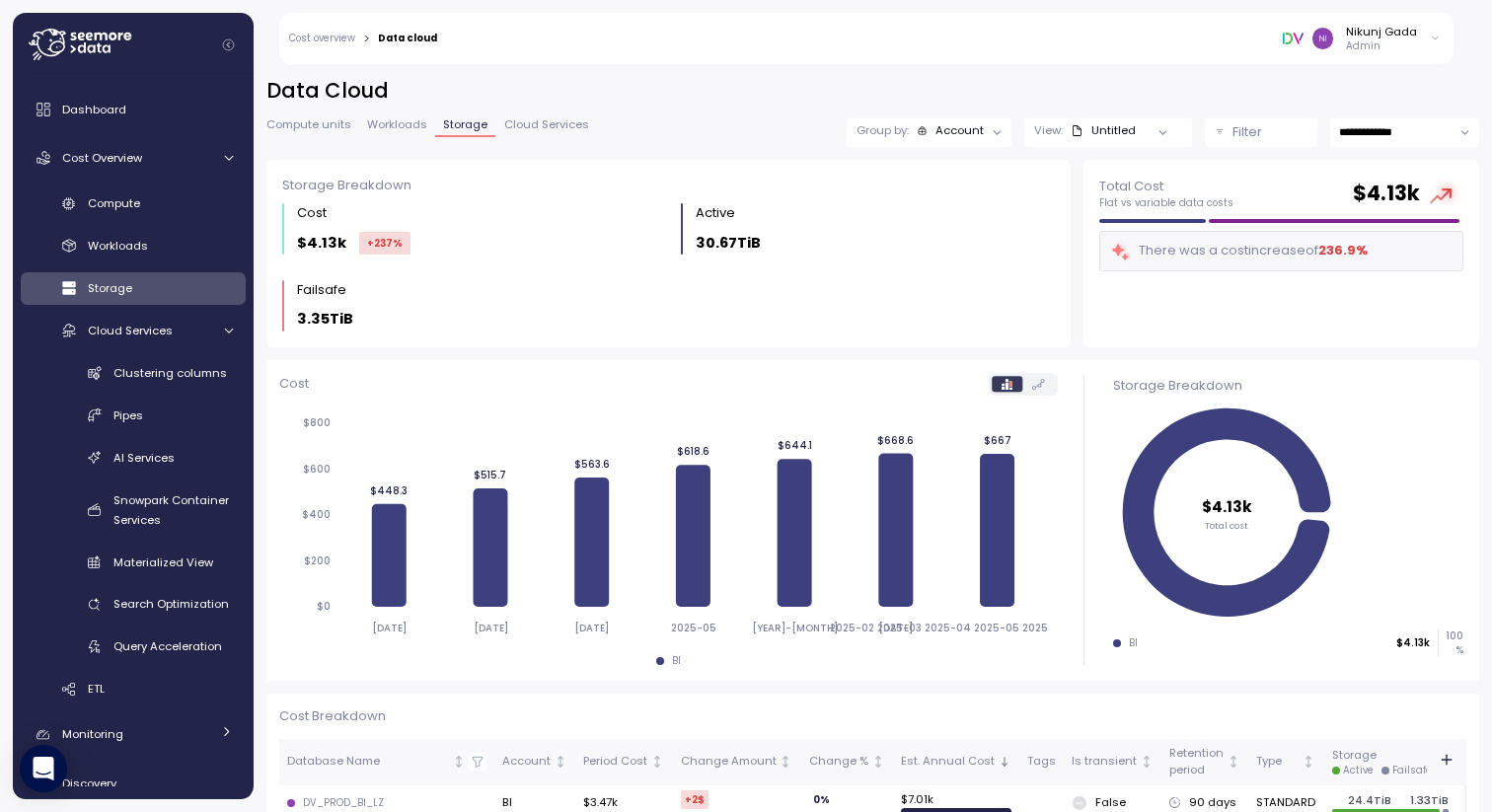 click on "Cloud Services" at bounding box center [546, 127] 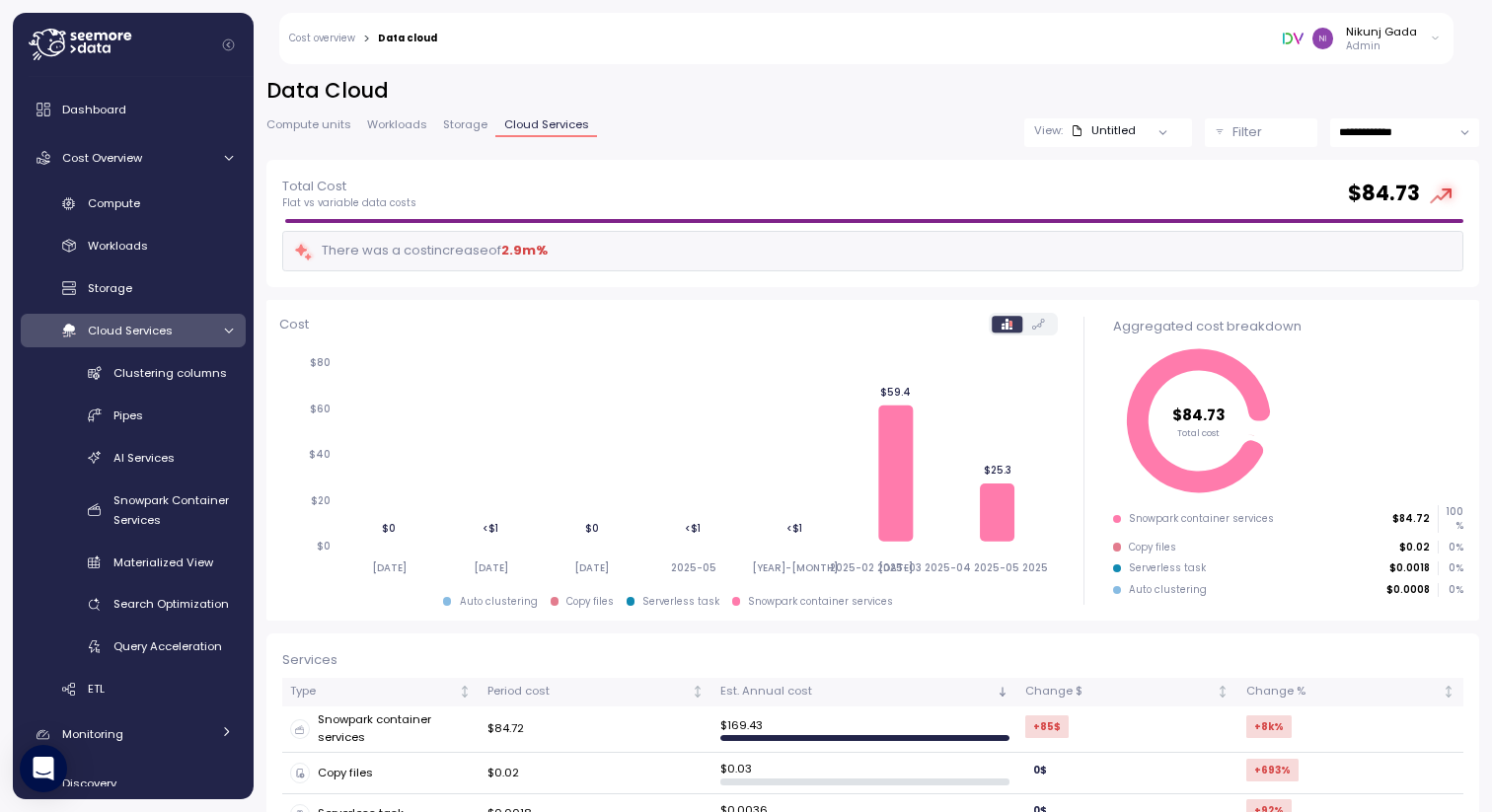 click on "Compute units" at bounding box center [309, 124] 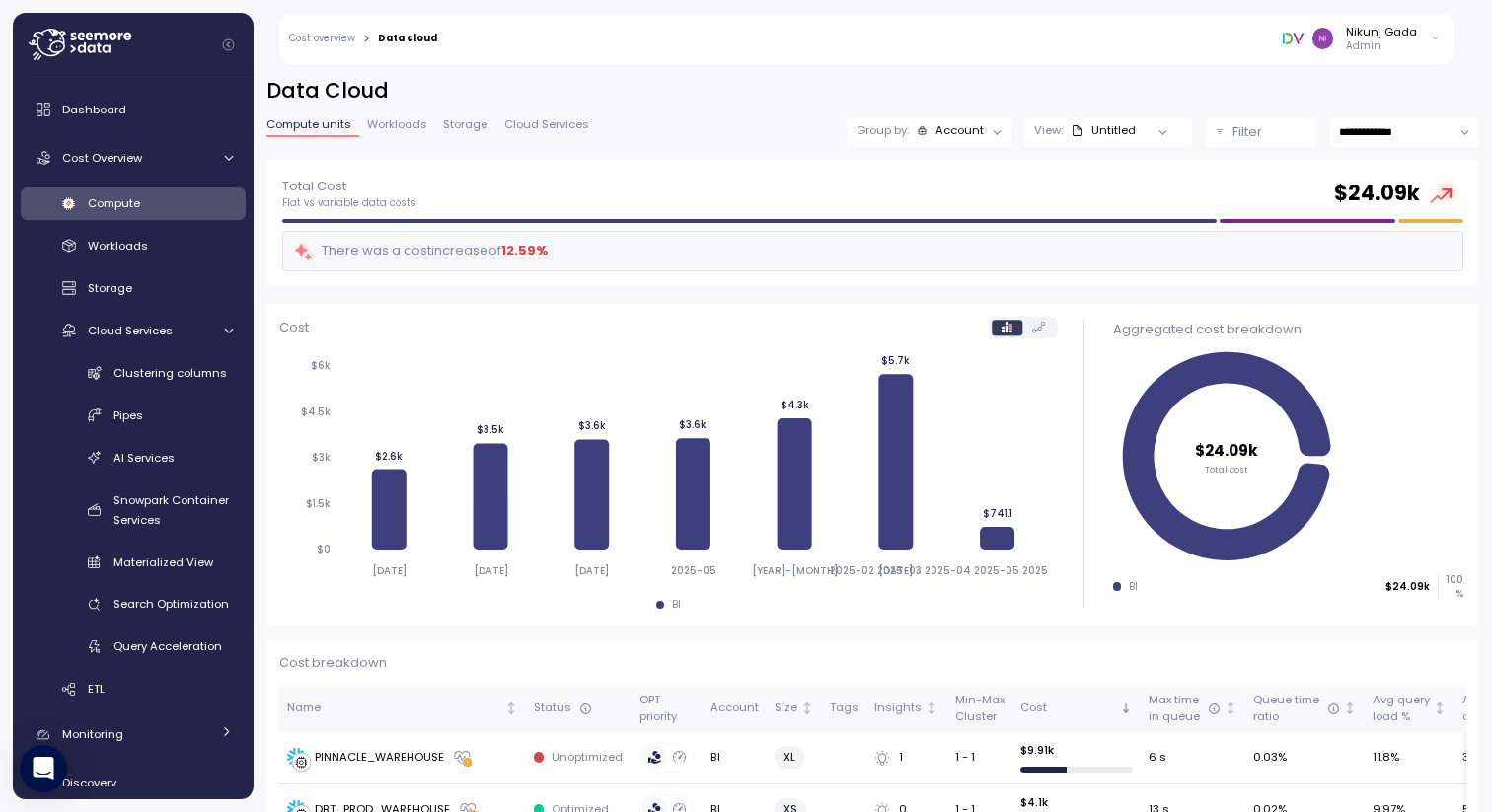 click on "Account" at bounding box center (959, 130) 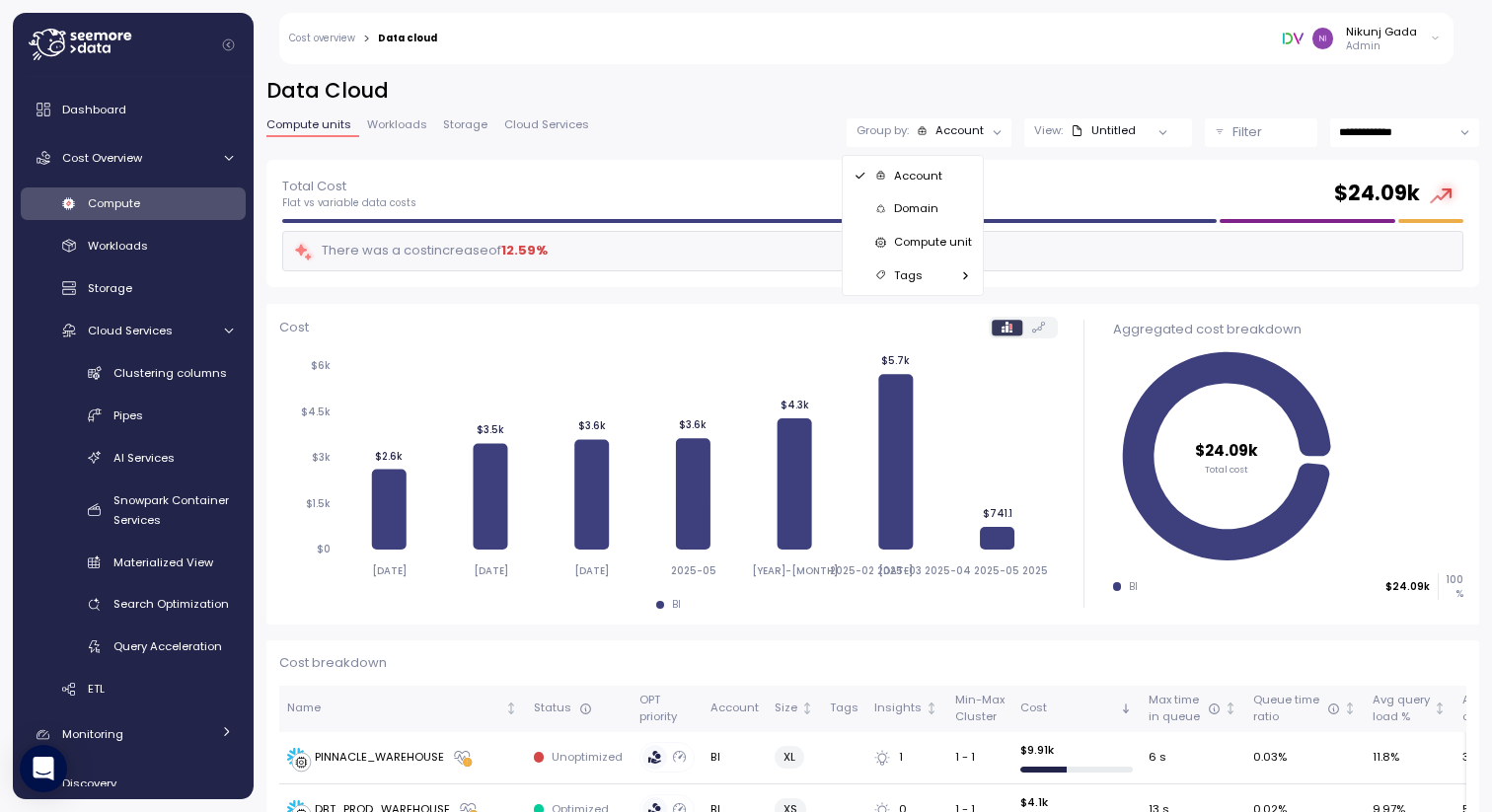 click on "Compute unit" at bounding box center (932, 242) 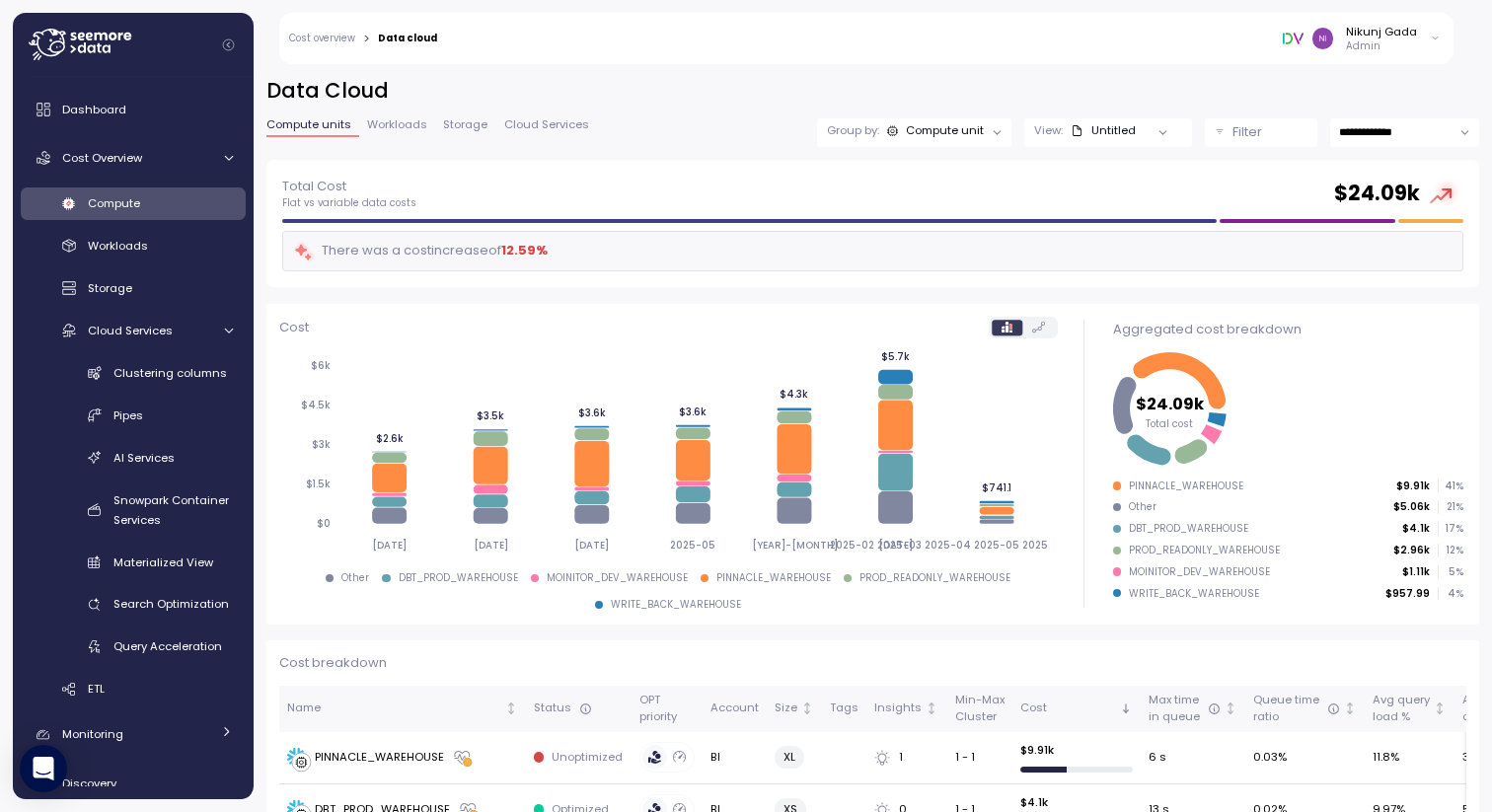 click 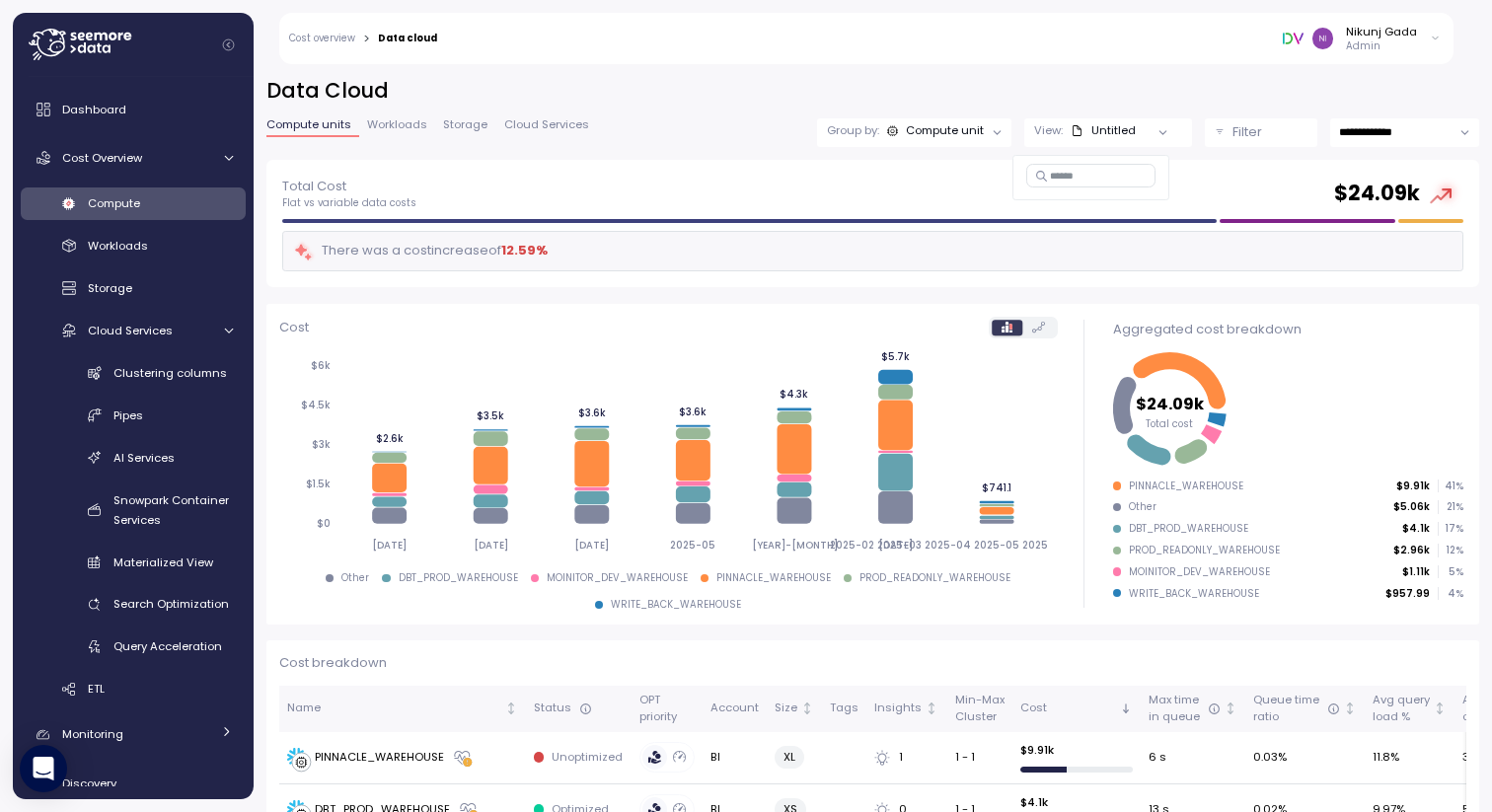 click on "Untitled" at bounding box center (1103, 130) 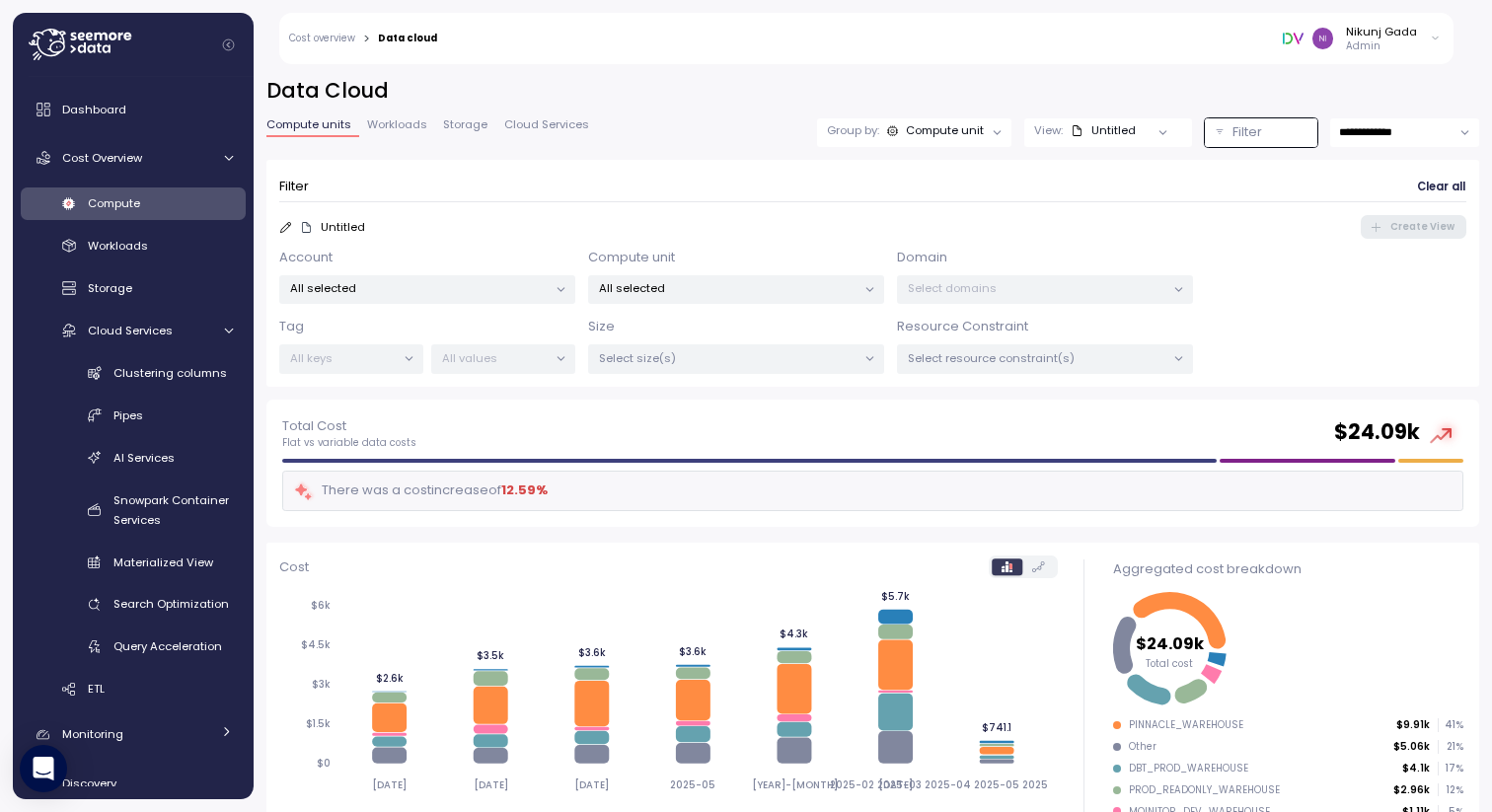 click on "Select resource constraint(s)" at bounding box center [1036, 358] 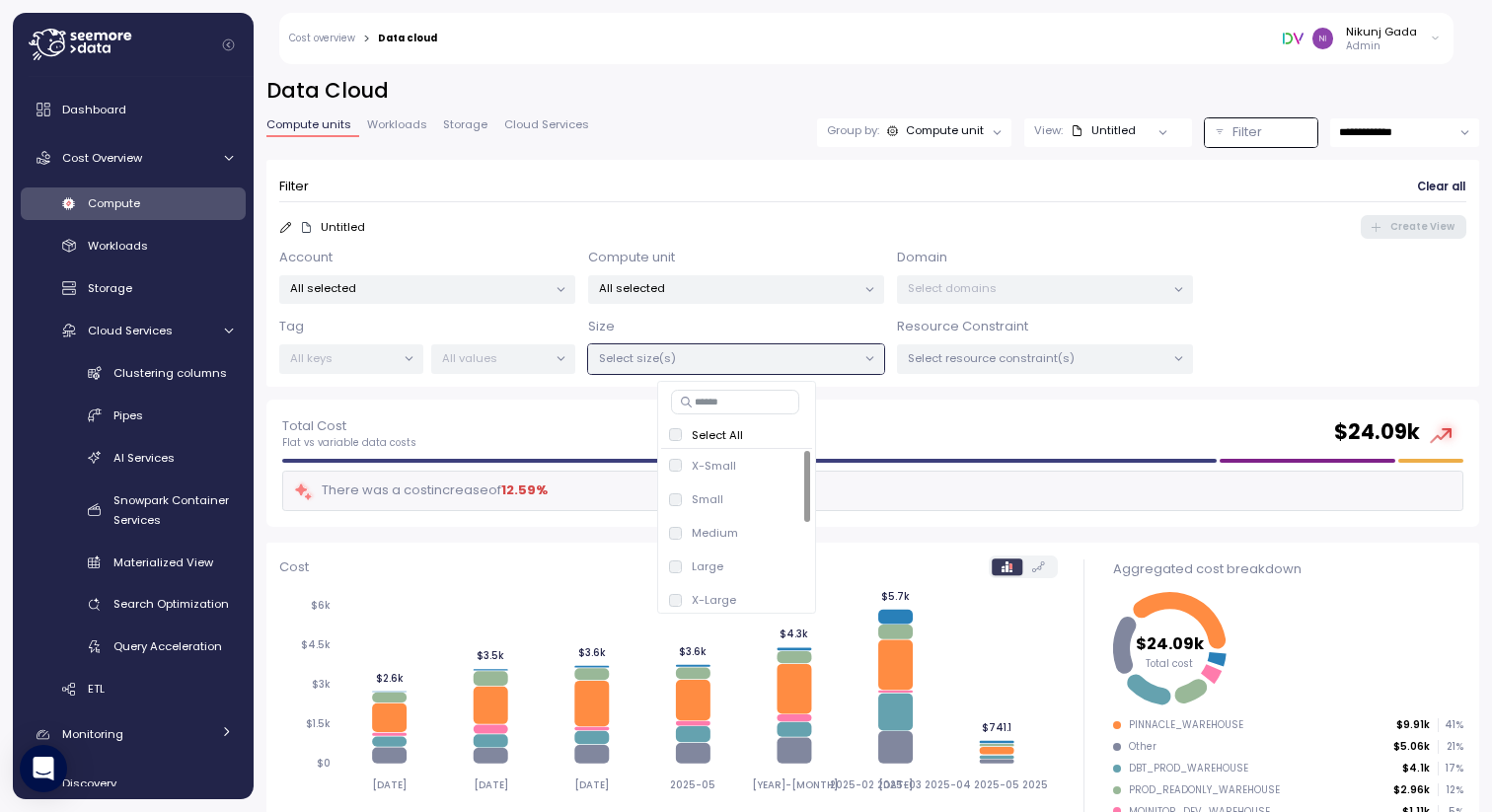 click on "All selected" at bounding box center [427, 289] 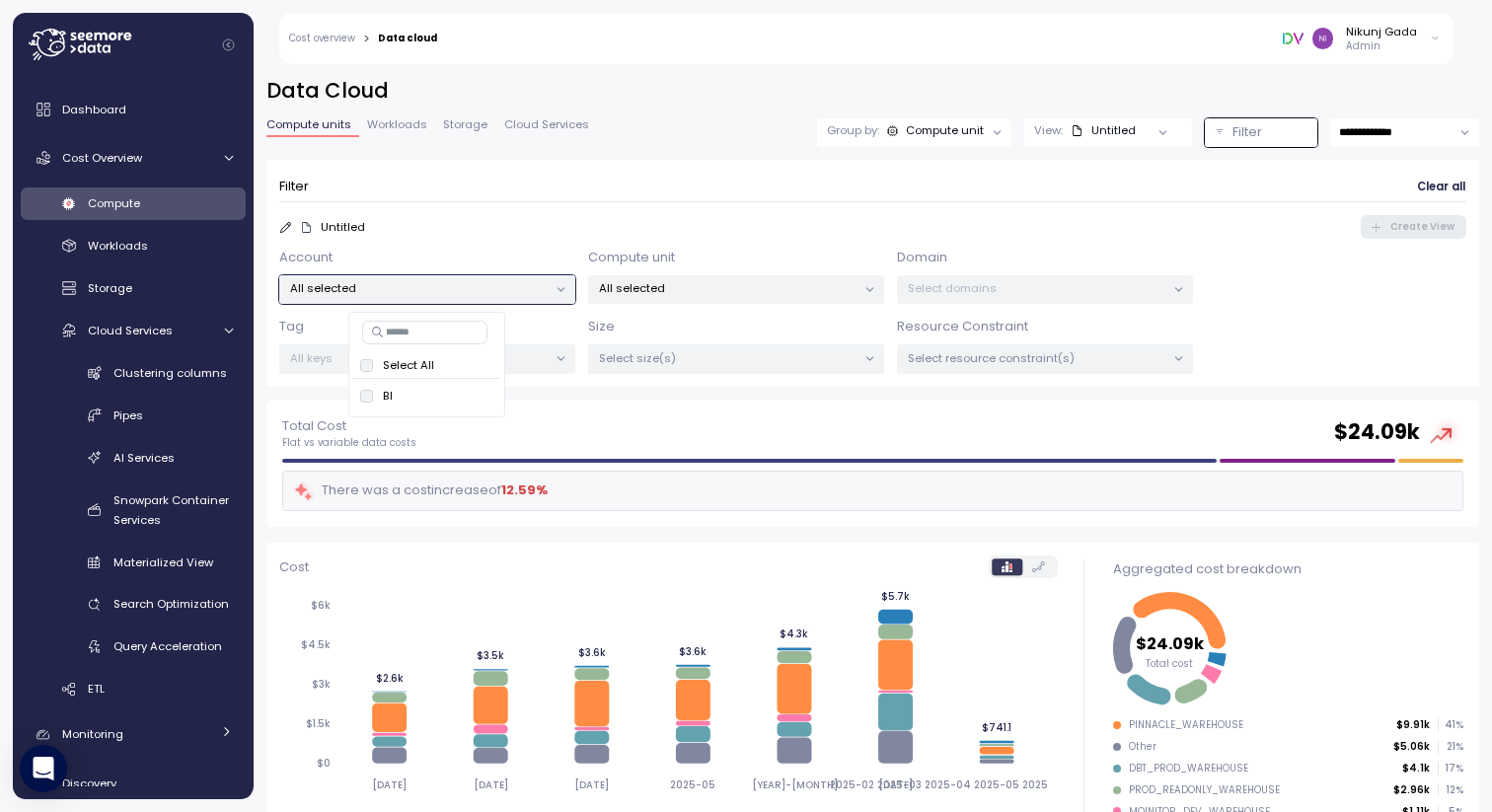 click on "All selected" at bounding box center (736, 289) 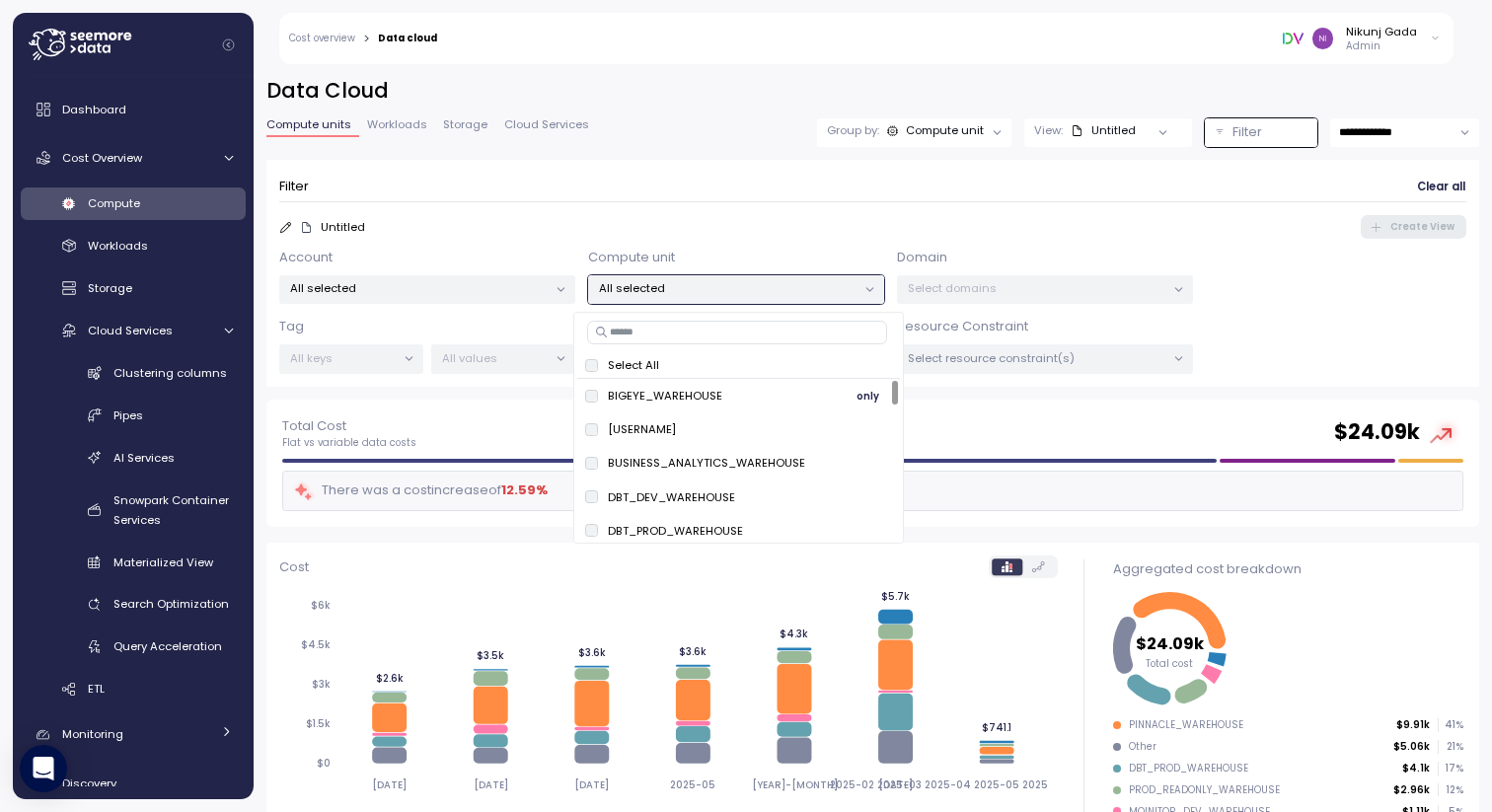 click on "BIGEYE_WAREHOUSE" at bounding box center [665, 396] 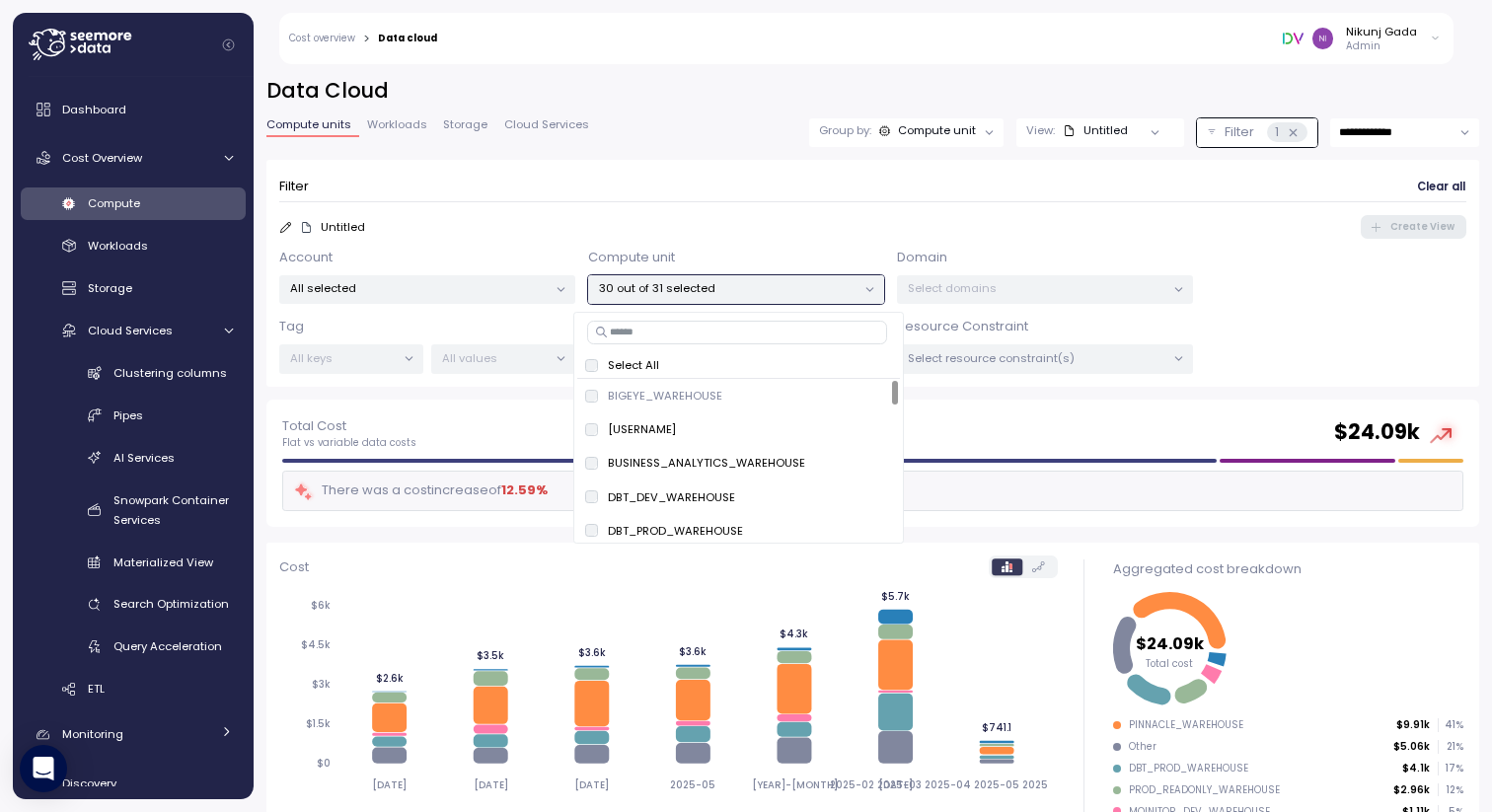 click on "Select All" at bounding box center [634, 365] 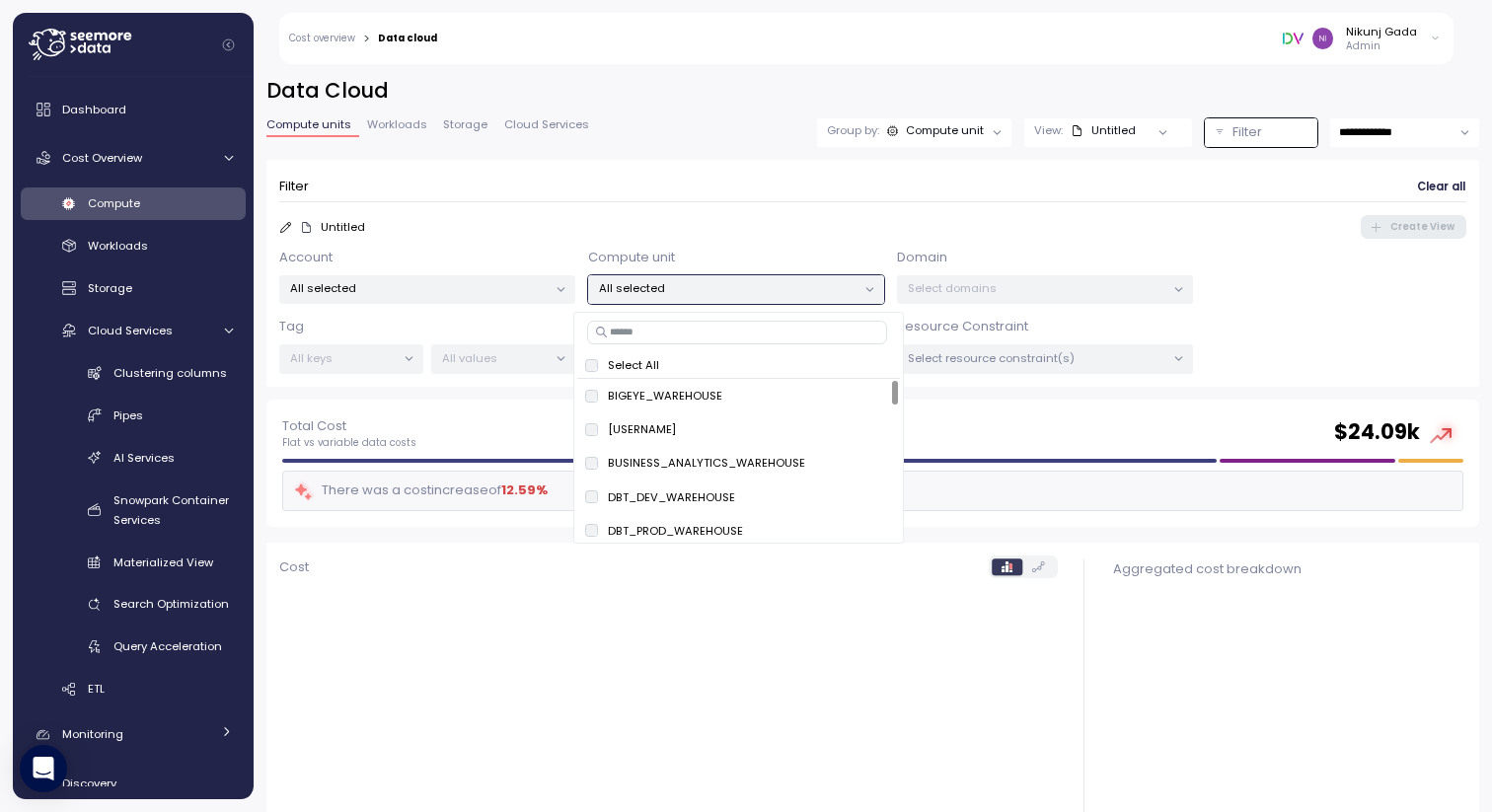 click on "Select All" at bounding box center [634, 365] 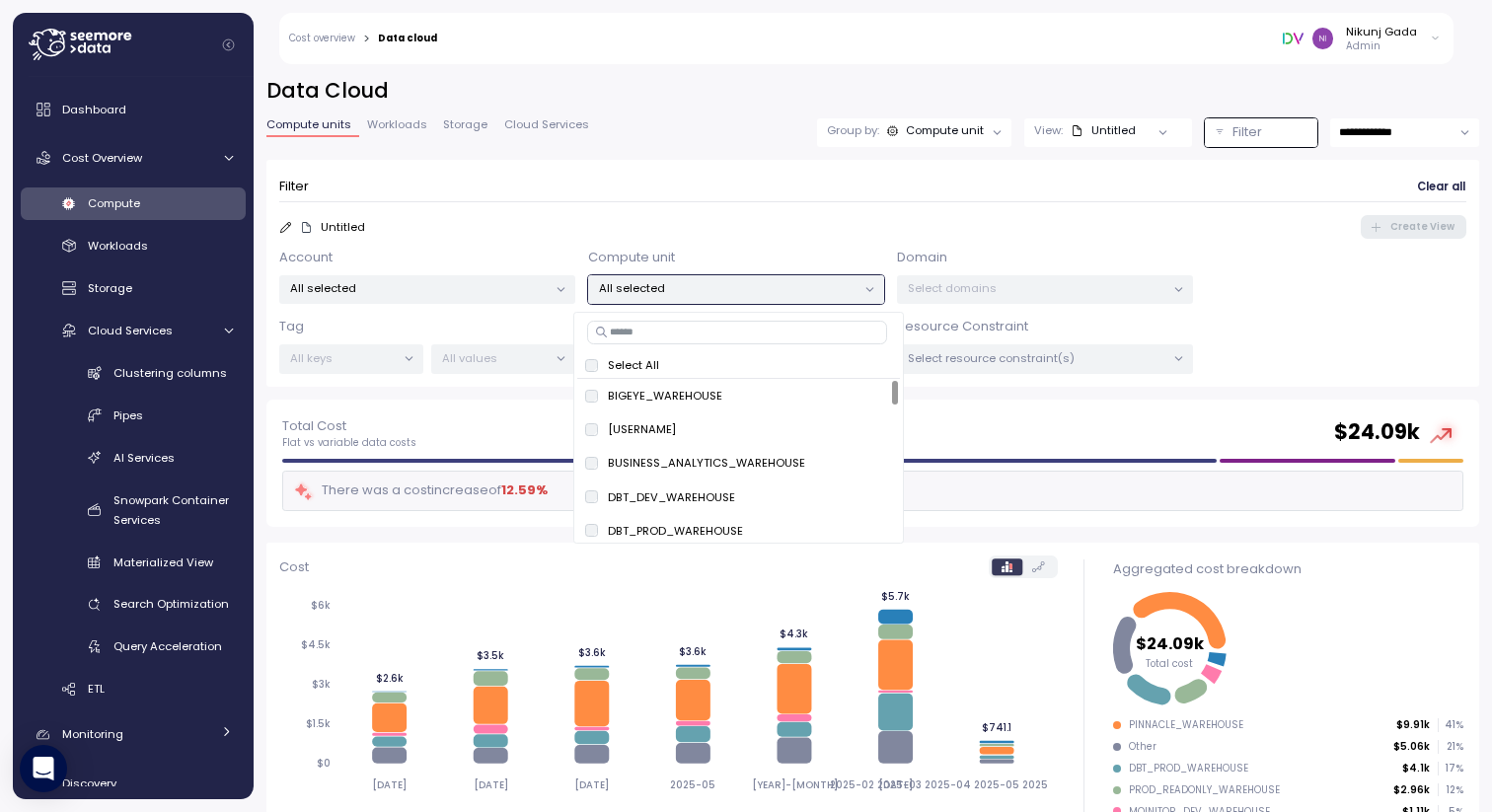 click on "Select All" at bounding box center [738, 365] 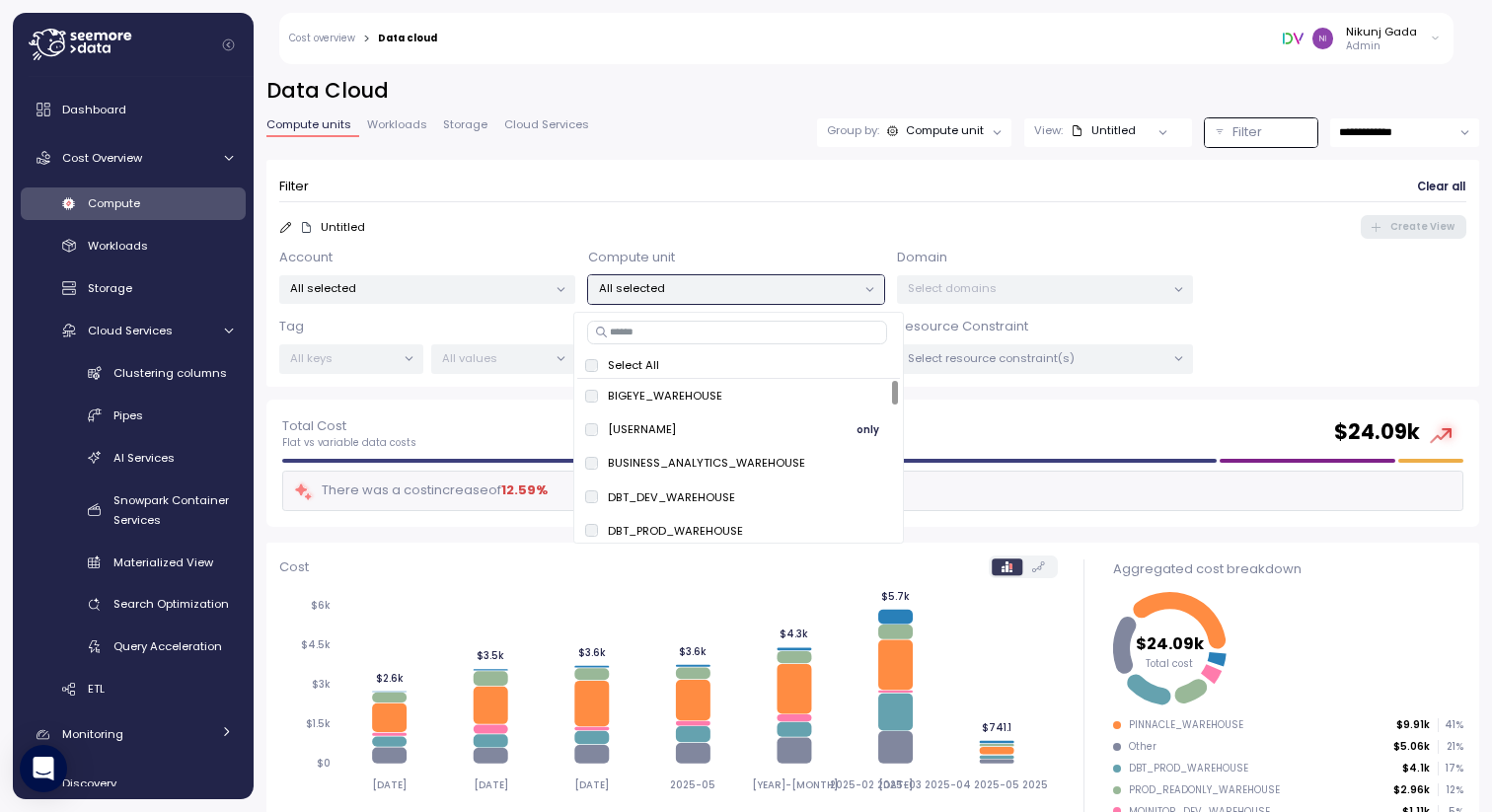 click on "BI_ENGINEER_WAREHOUSE only" at bounding box center [738, 430] 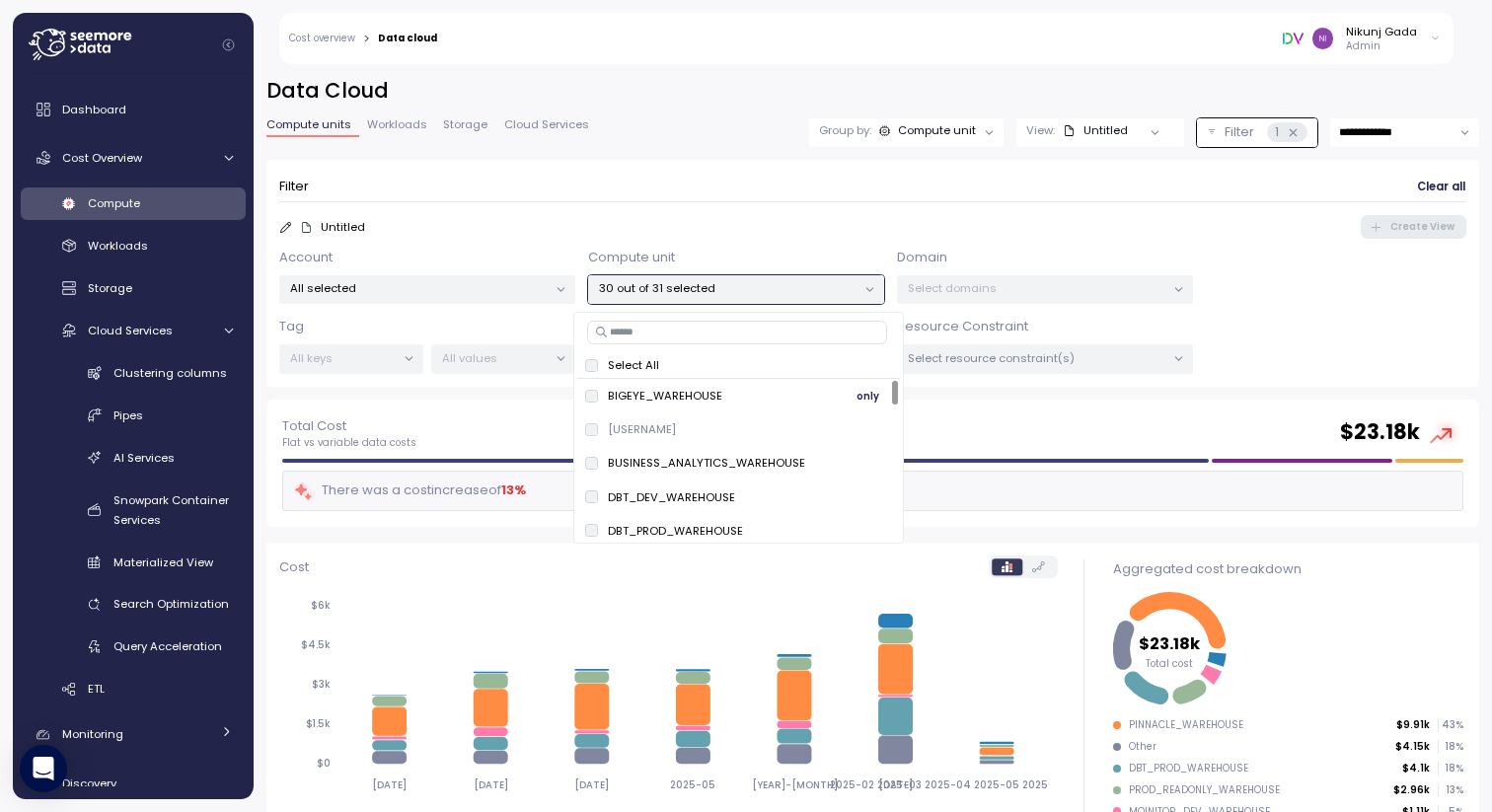 click on "BIGEYE_WAREHOUSE only" at bounding box center [738, 396] 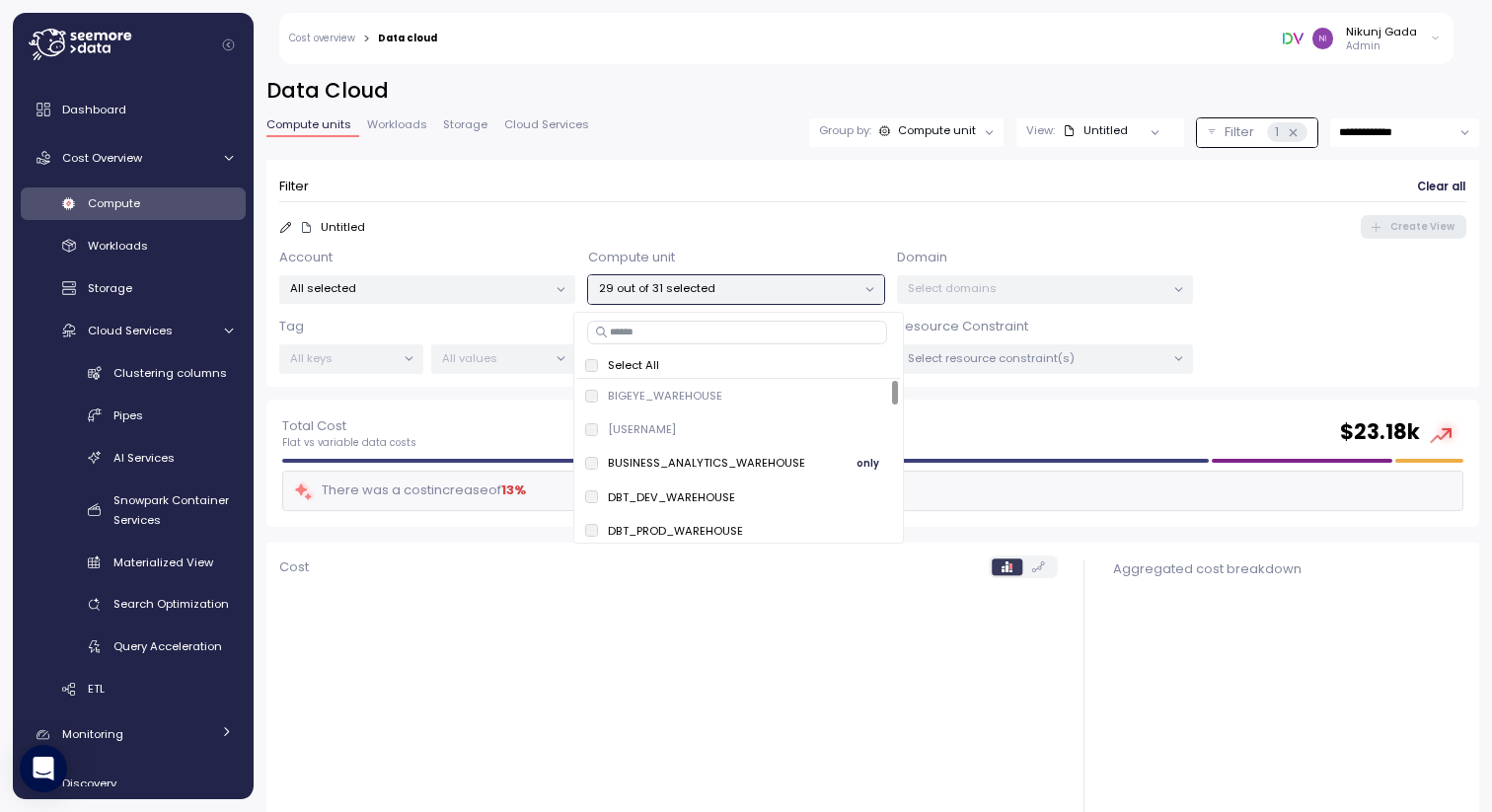 click on "BUSINESS_ANALYTICS_WAREHOUSE" at bounding box center [707, 463] 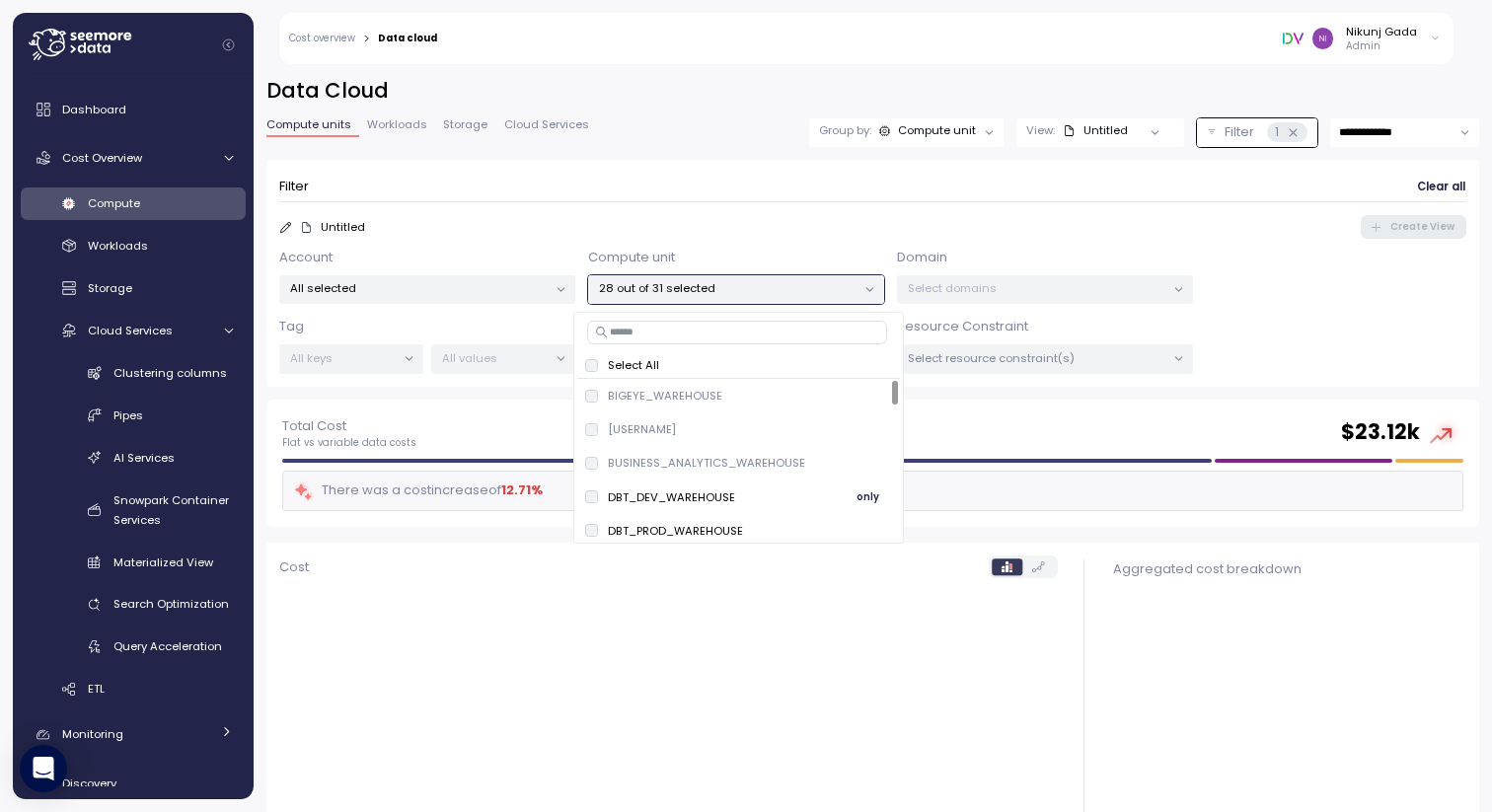 click on "DBT_DEV_WAREHOUSE only" at bounding box center (738, 497) 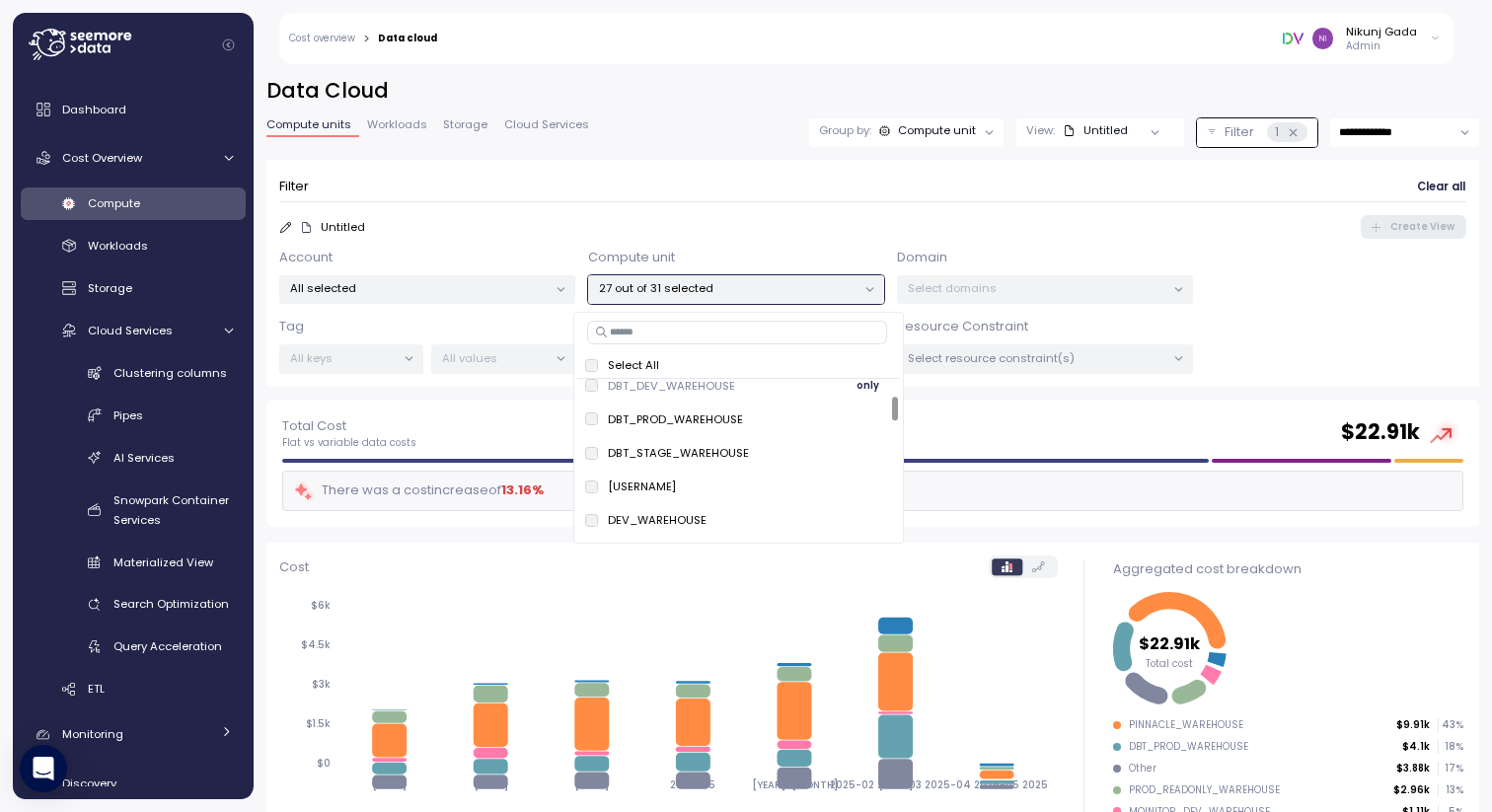 scroll, scrollTop: 112, scrollLeft: 0, axis: vertical 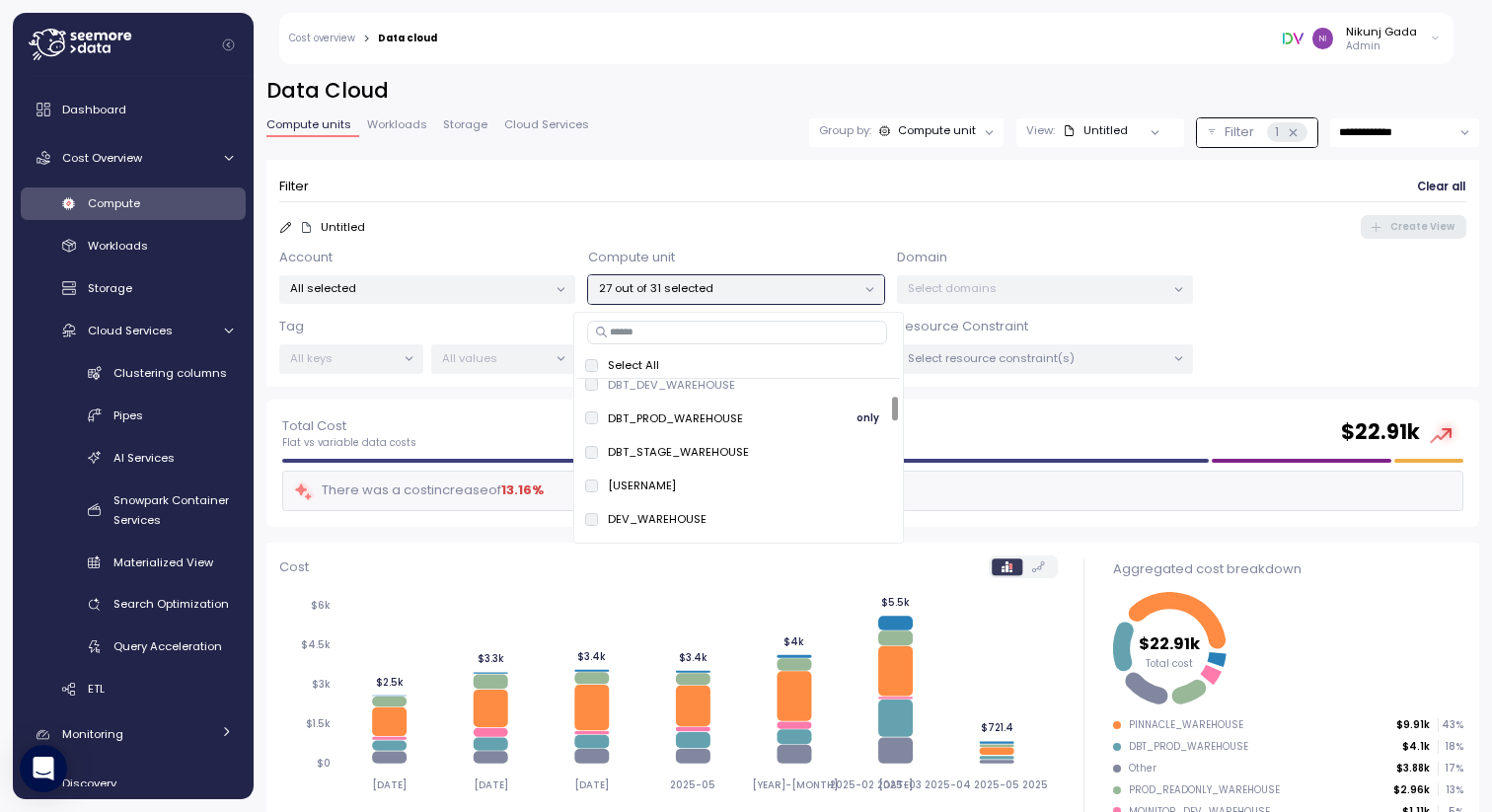 click on "DBT_PROD_WAREHOUSE only" at bounding box center (738, 418) 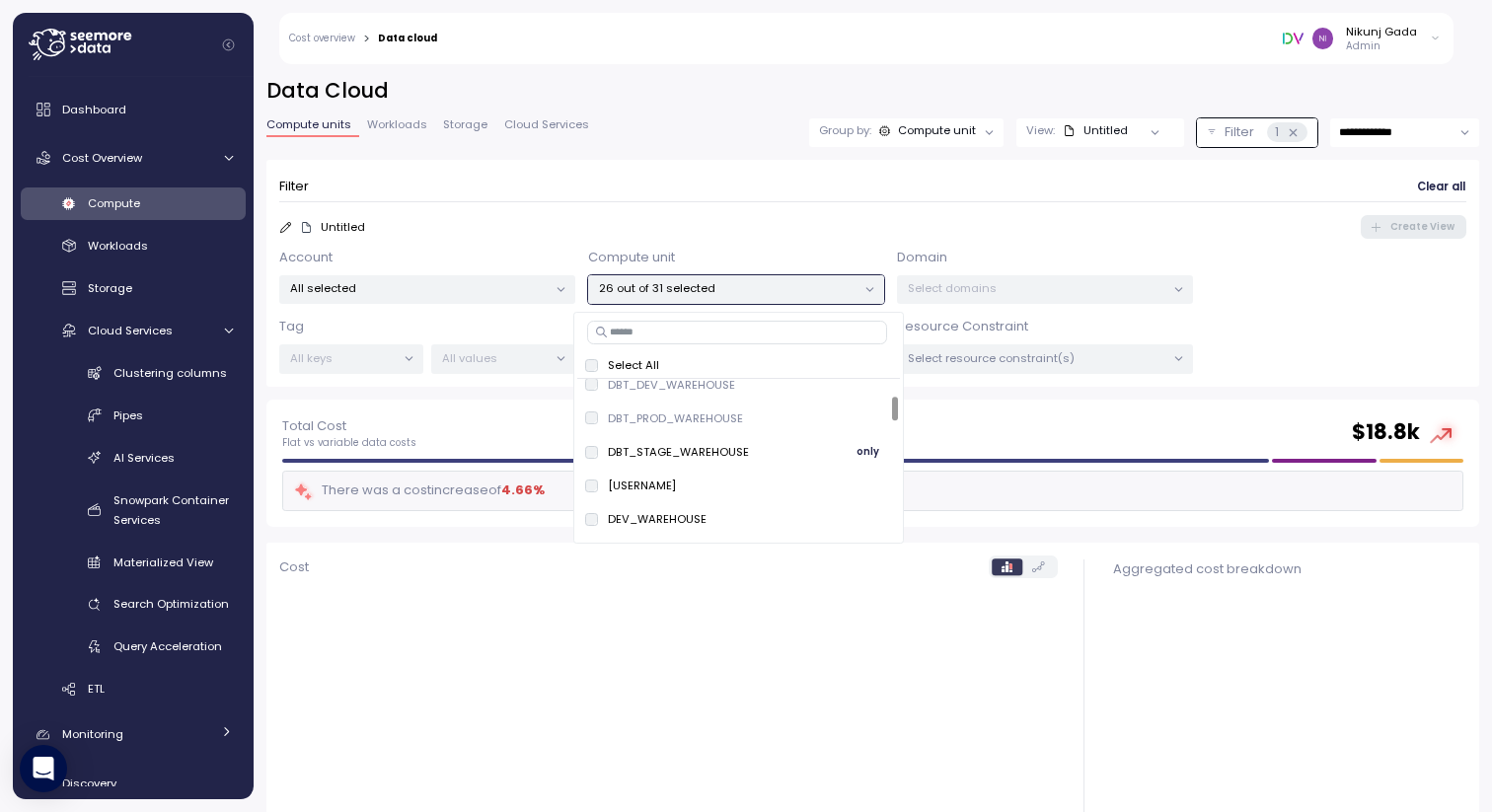 click on "DBT_STAGE_WAREHOUSE" at bounding box center [678, 452] 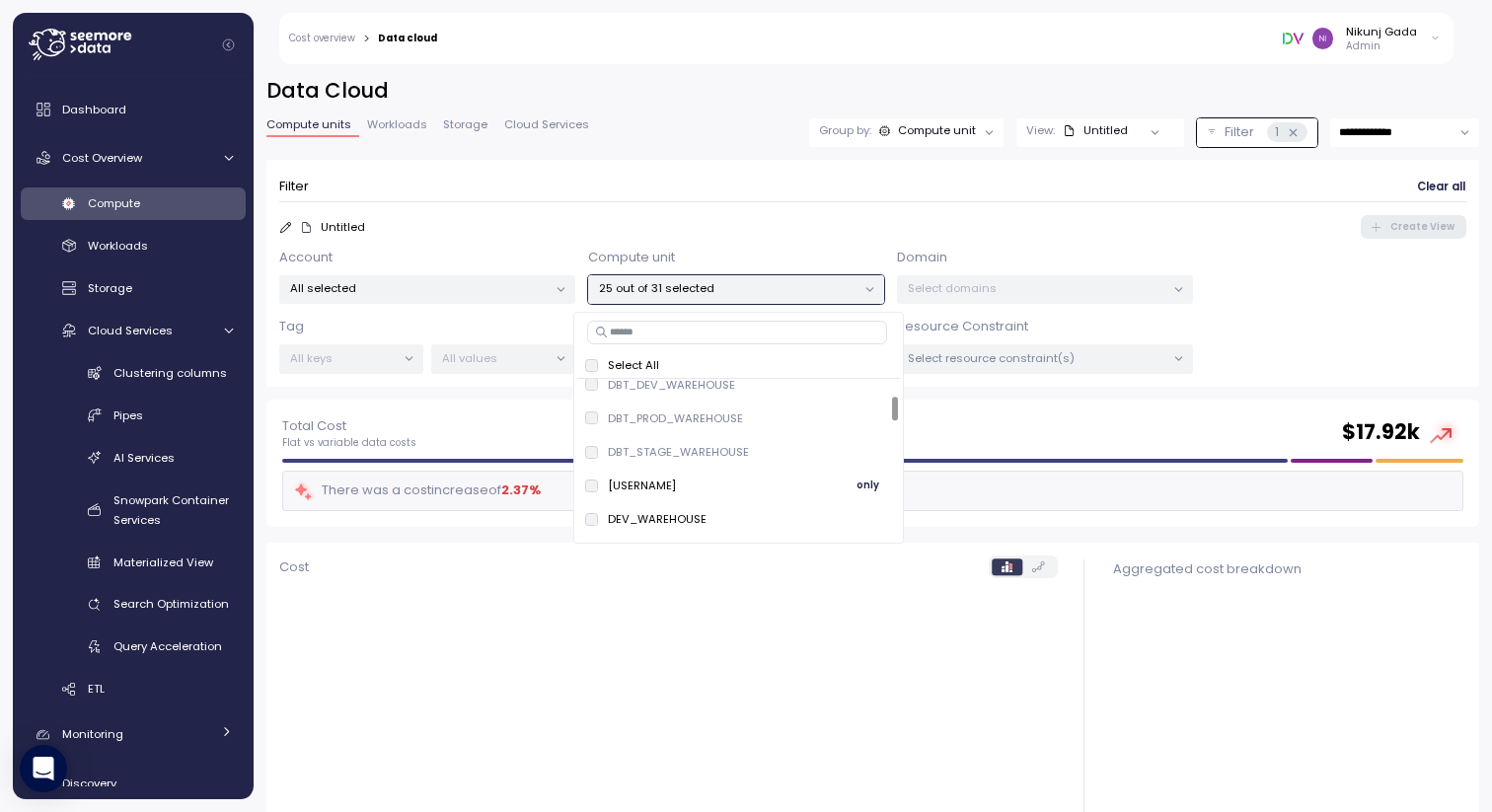 click on "[USERNAME]" at bounding box center [641, 485] 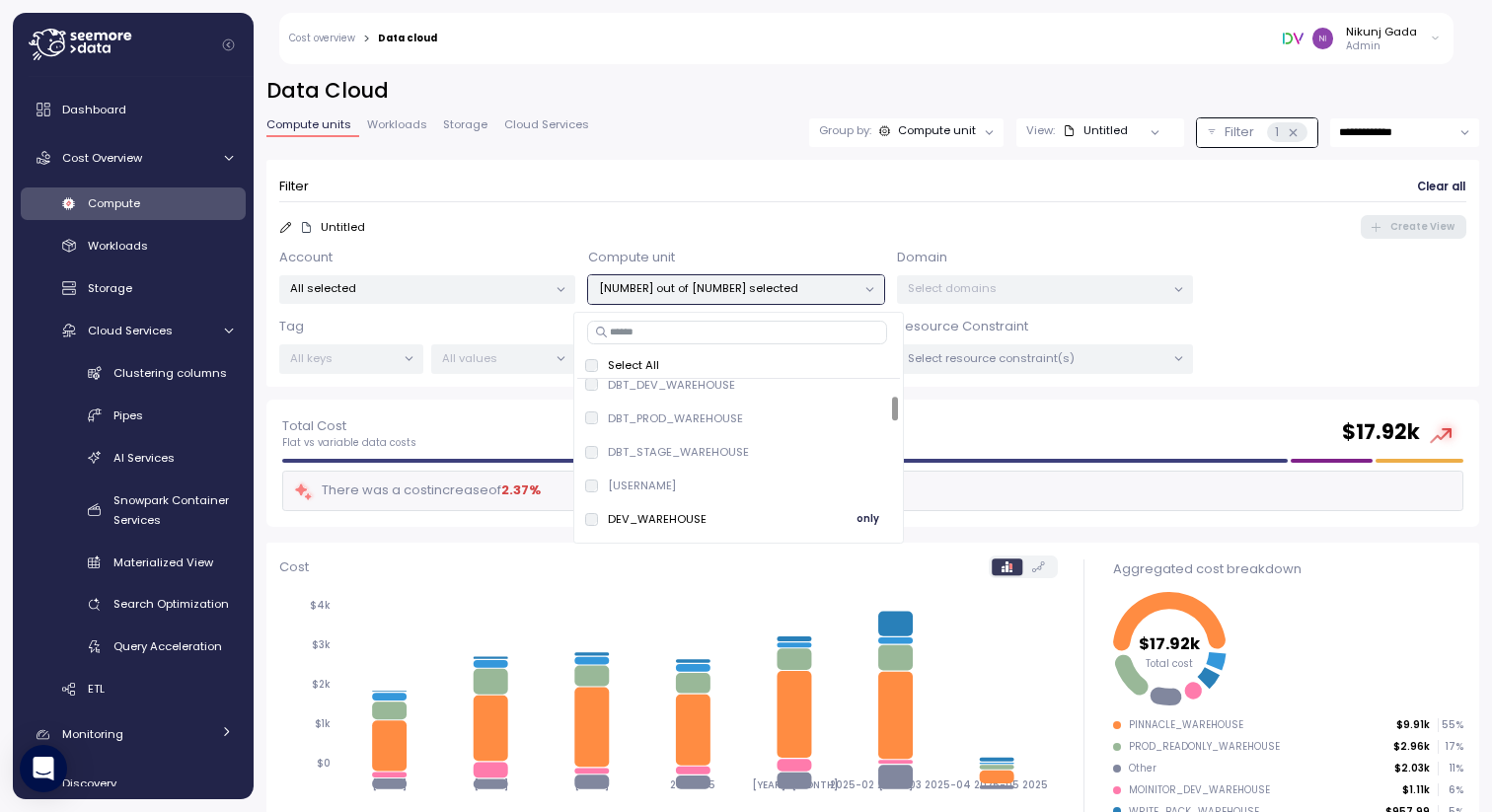 click on "DEV_WAREHOUSE only" at bounding box center [738, 519] 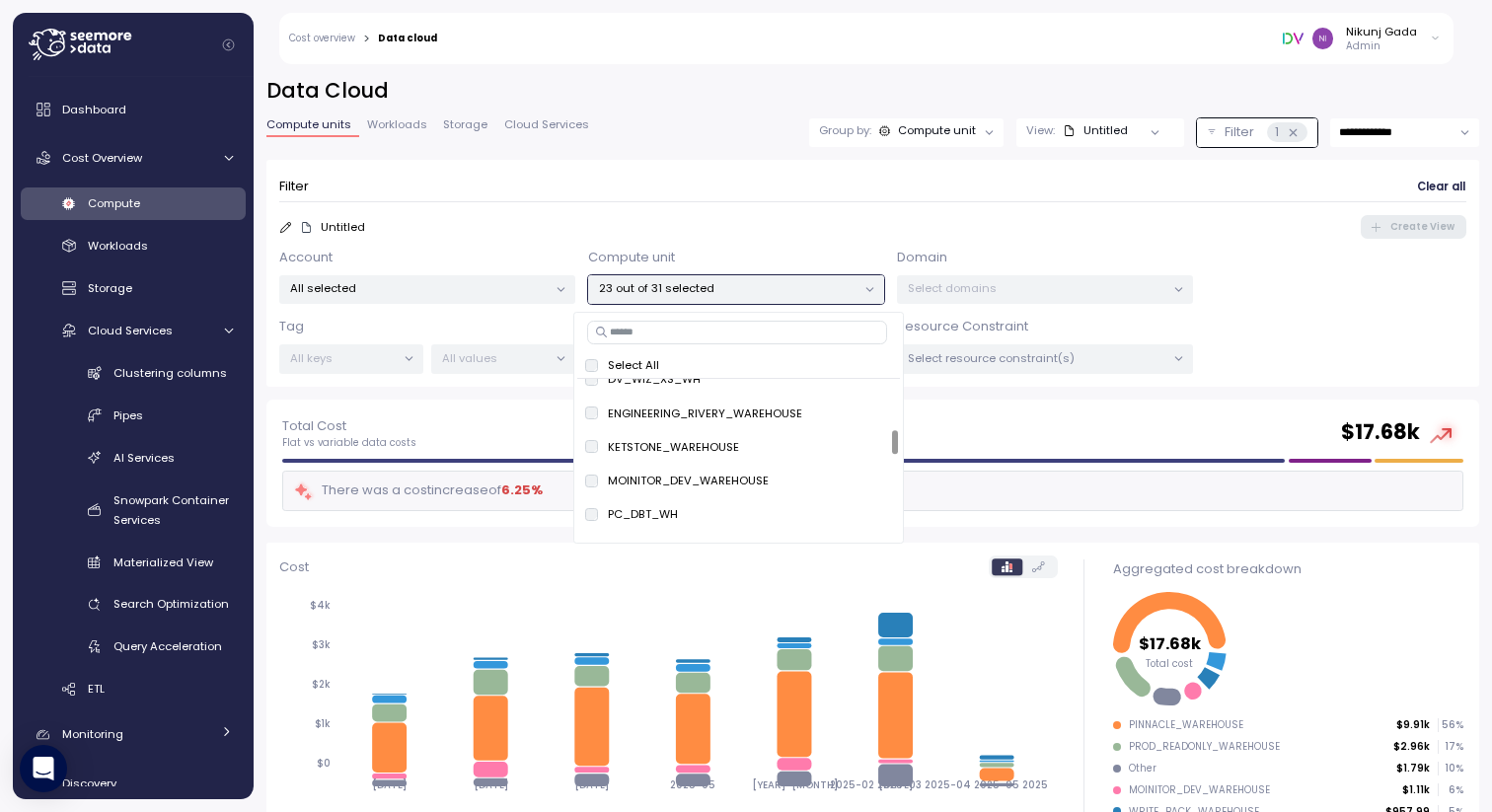 scroll, scrollTop: 370, scrollLeft: 0, axis: vertical 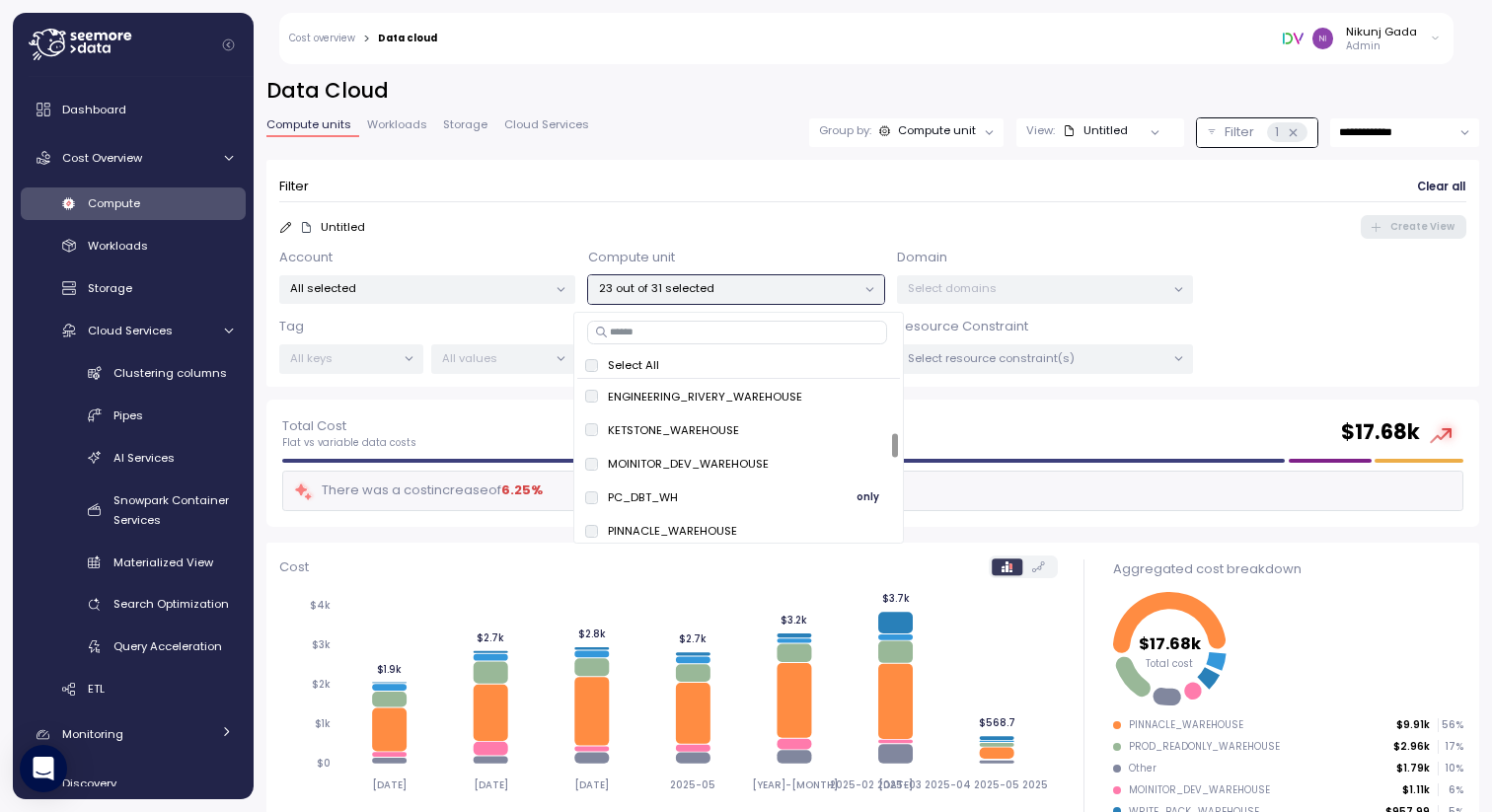 click on "PC_DBT_WH only" at bounding box center (738, 497) 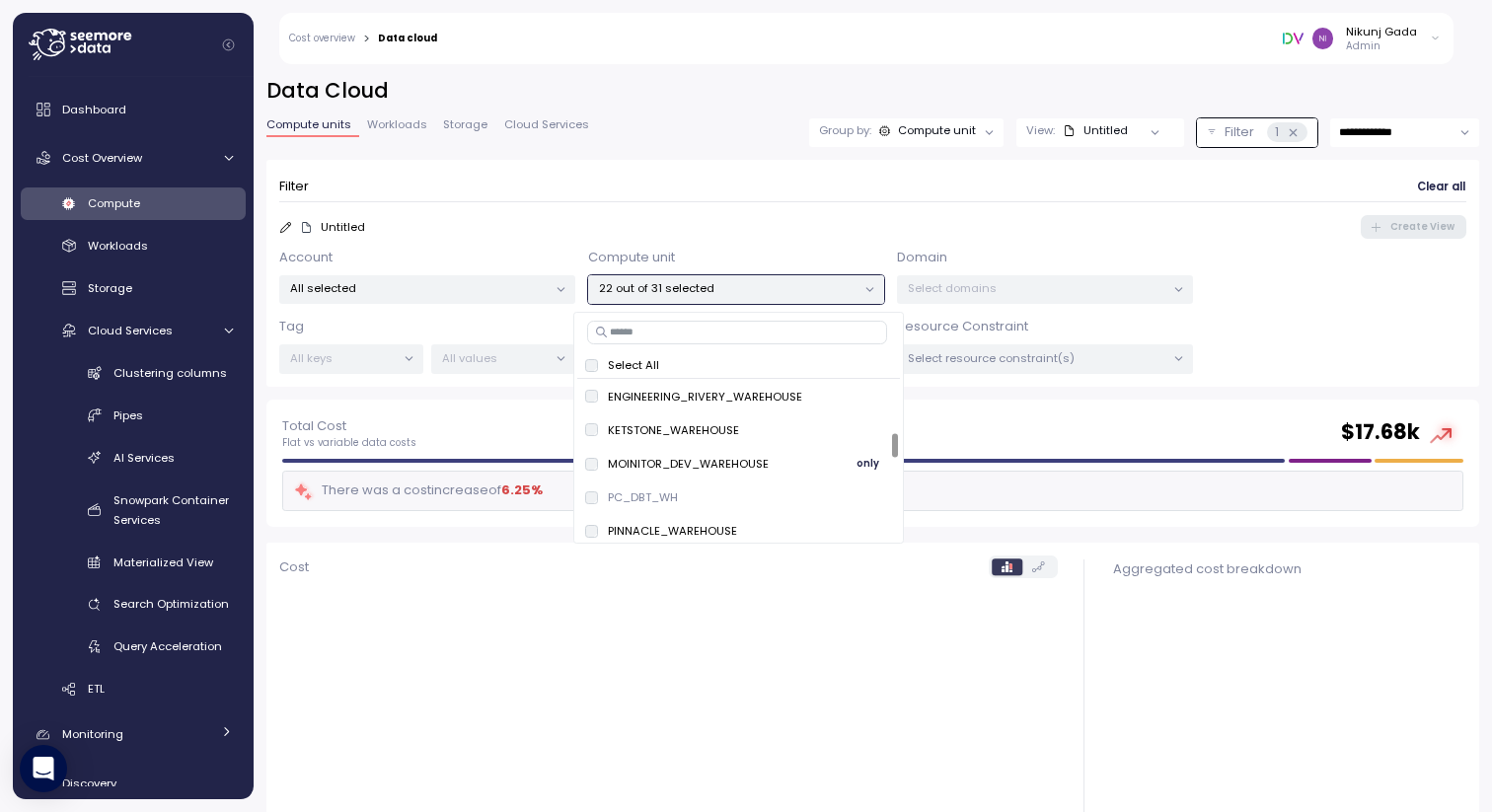 click on "MOINITOR_DEV_WAREHOUSE only" at bounding box center [738, 464] 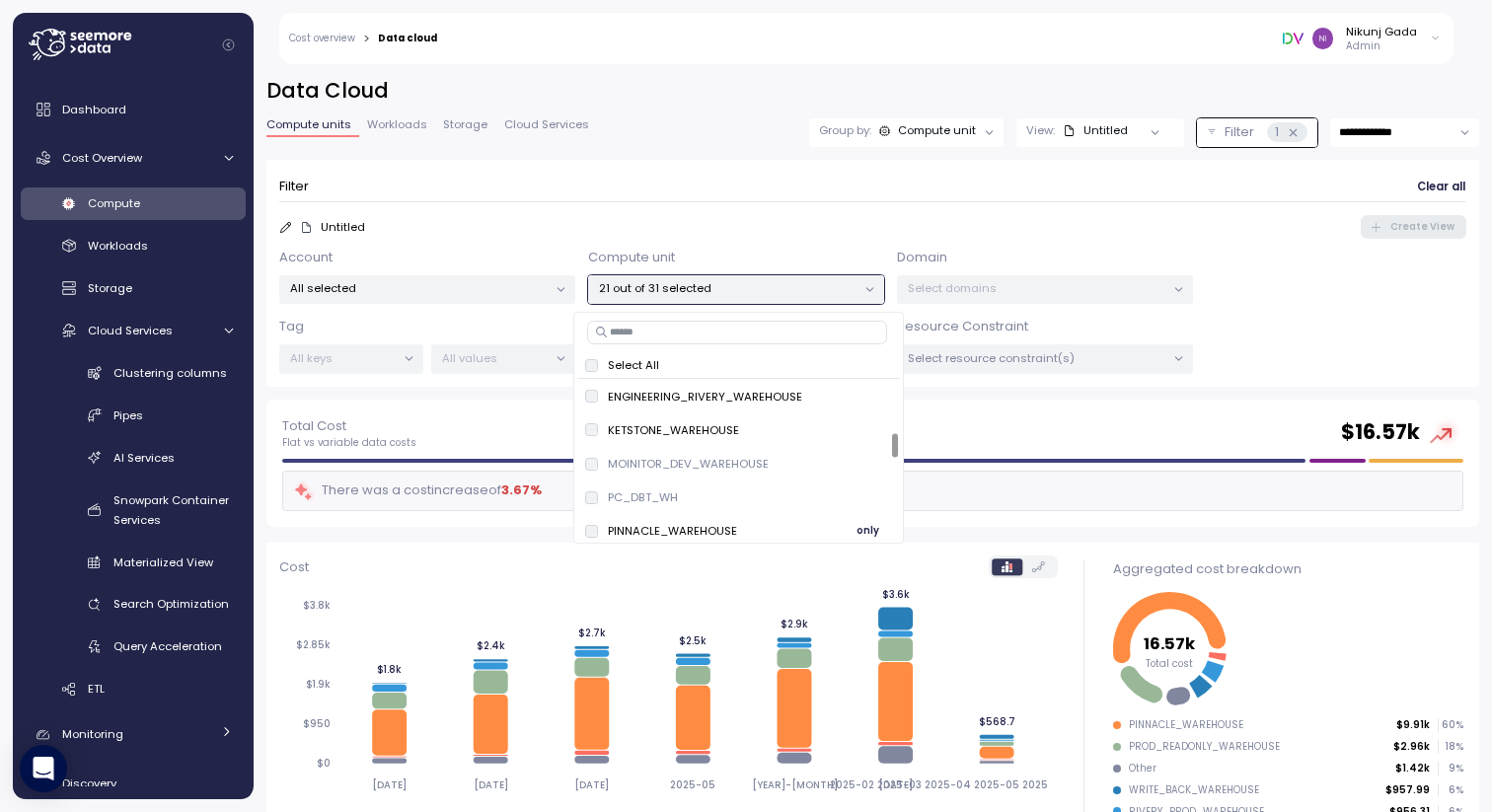 click on "PINNACLE_WAREHOUSE" at bounding box center (672, 531) 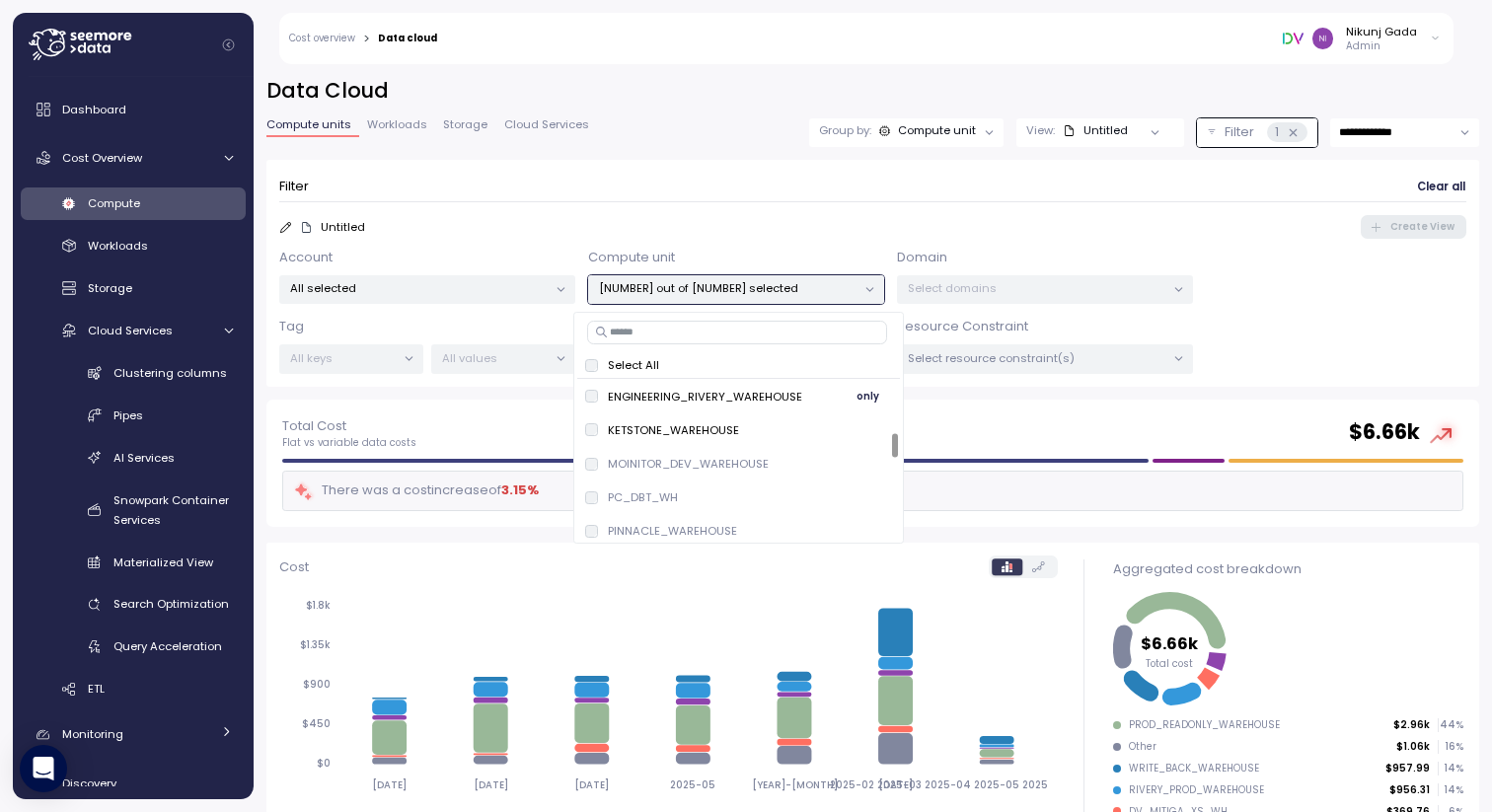 click on "ENGINEERING_RIVERY_WAREHOUSE" at bounding box center [705, 397] 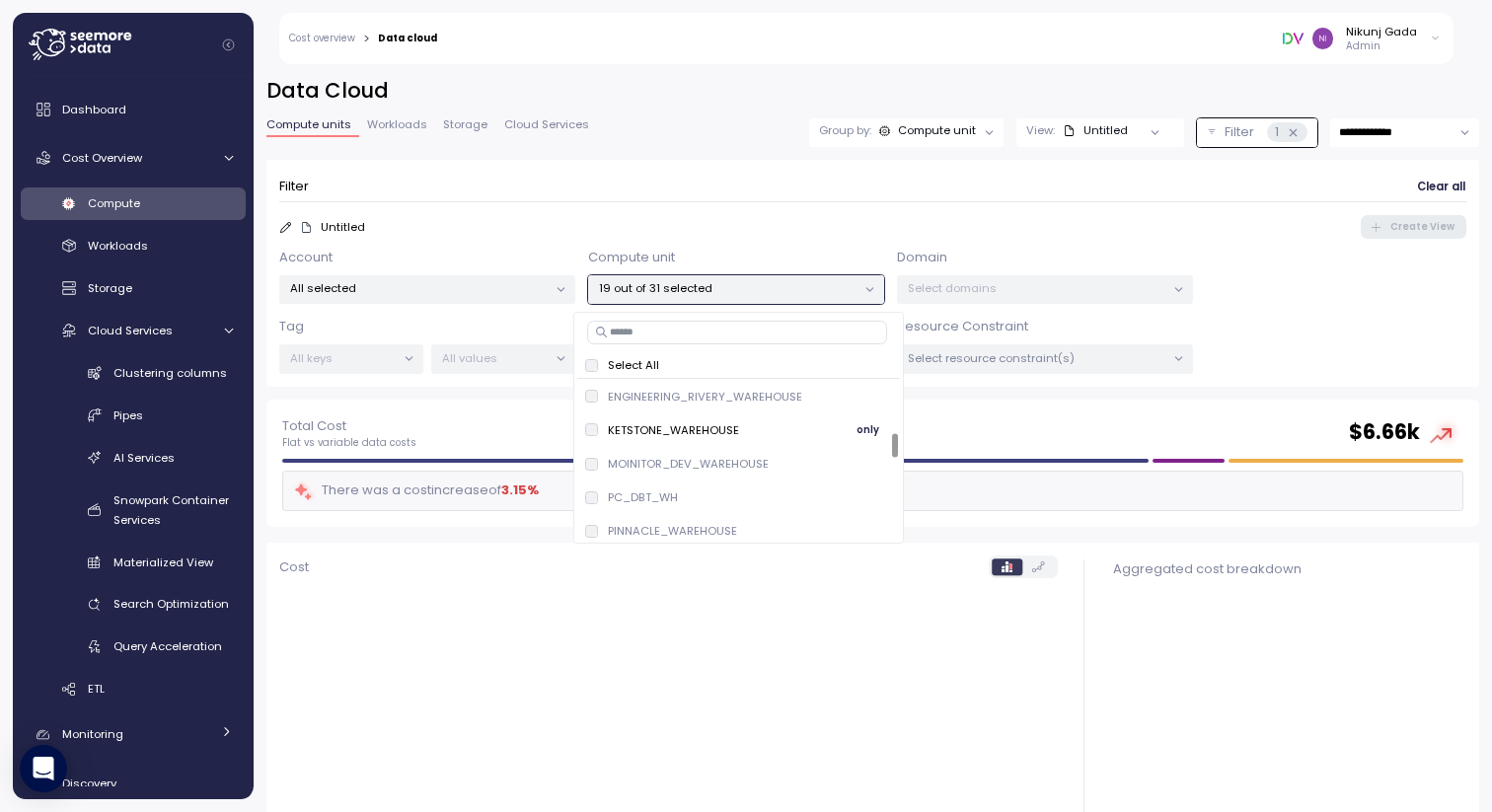 click on "KETSTONE_WAREHOUSE only" at bounding box center (738, 430) 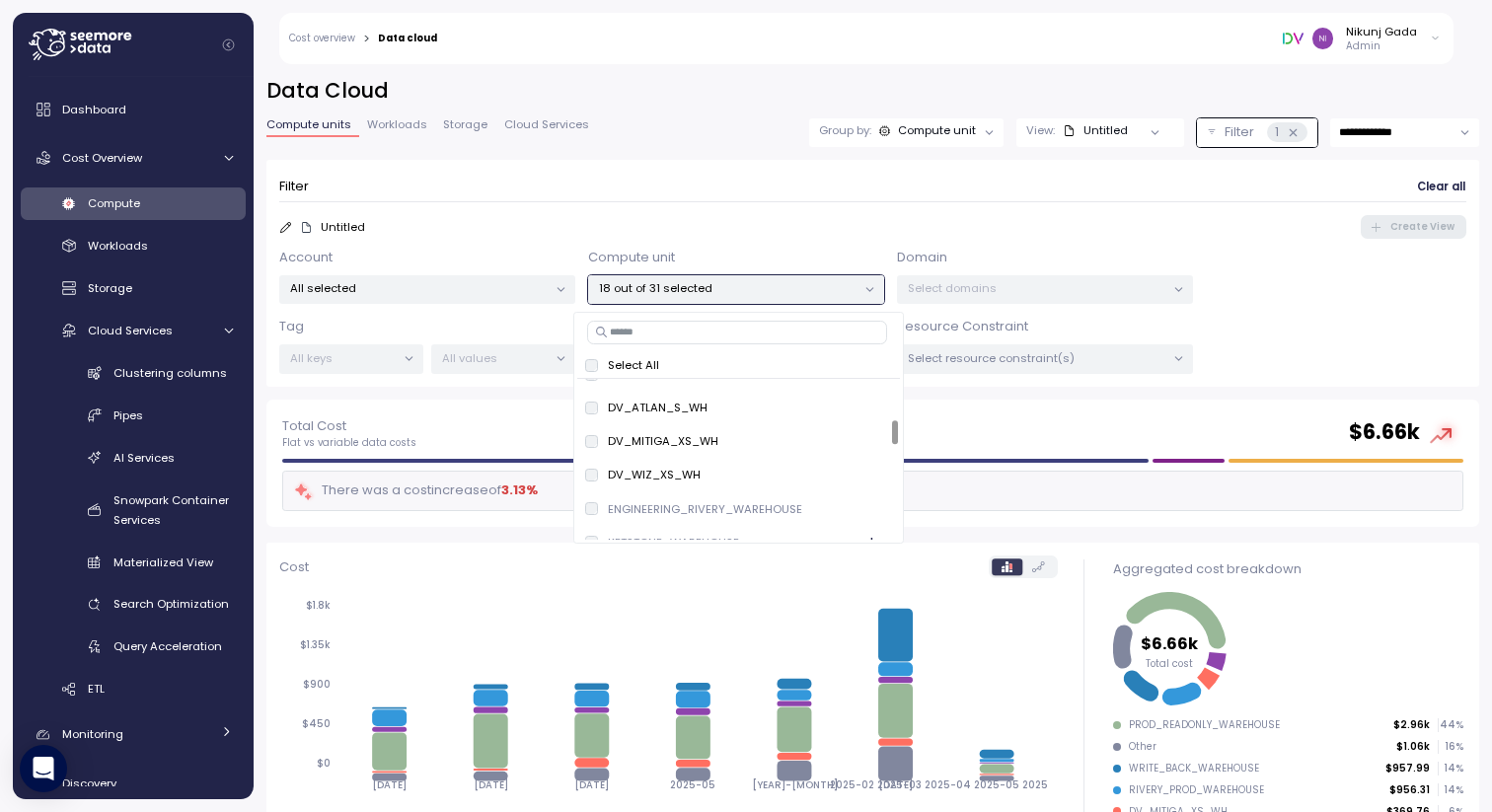 scroll, scrollTop: 251, scrollLeft: 0, axis: vertical 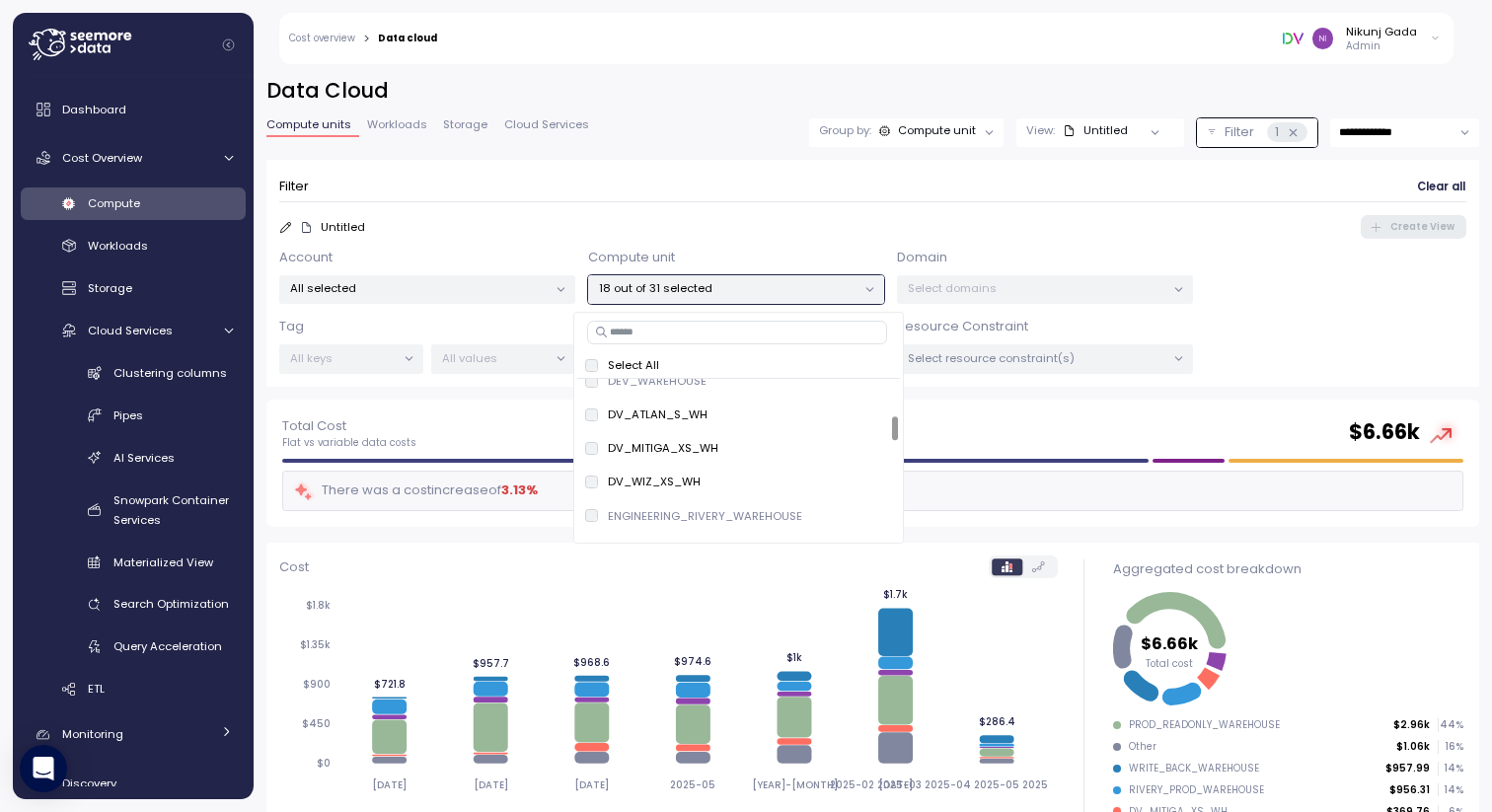 click on "DV_ATLAN_S_WH only" at bounding box center (738, 414) 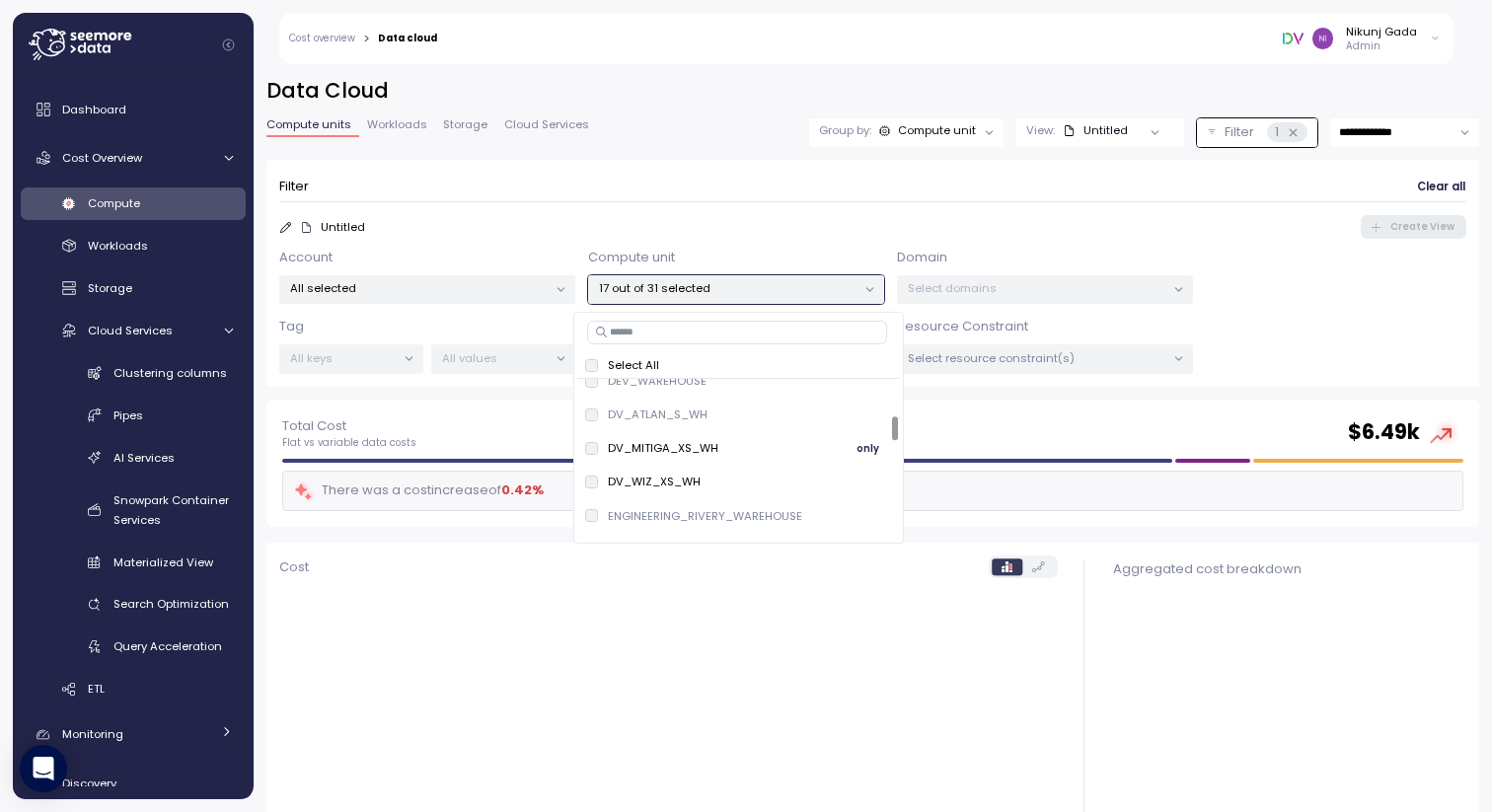 click on "DV_MITIGA_XS_WH" at bounding box center (663, 448) 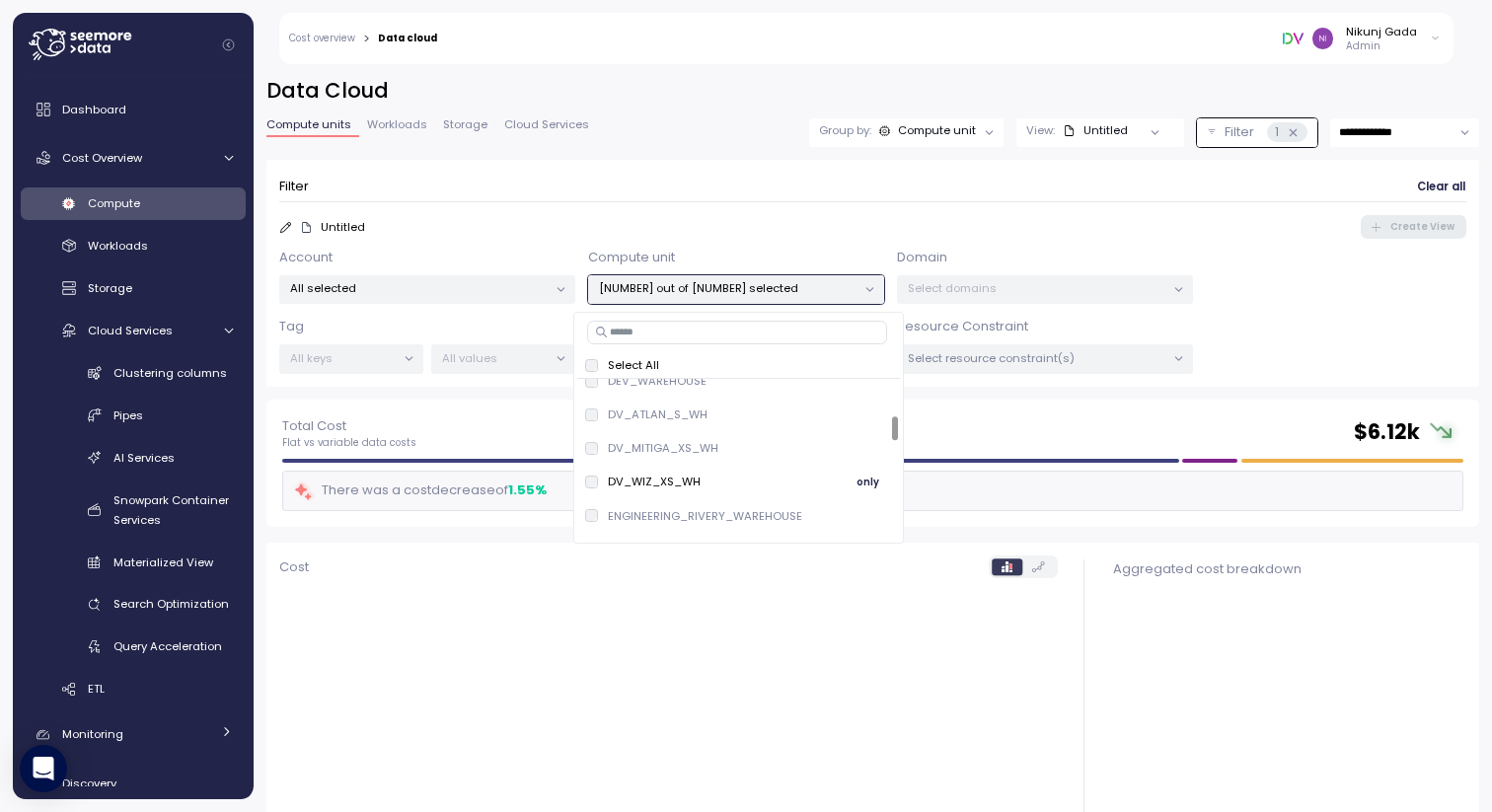 click on "DV_WIZ_XS_WH only" at bounding box center [738, 482] 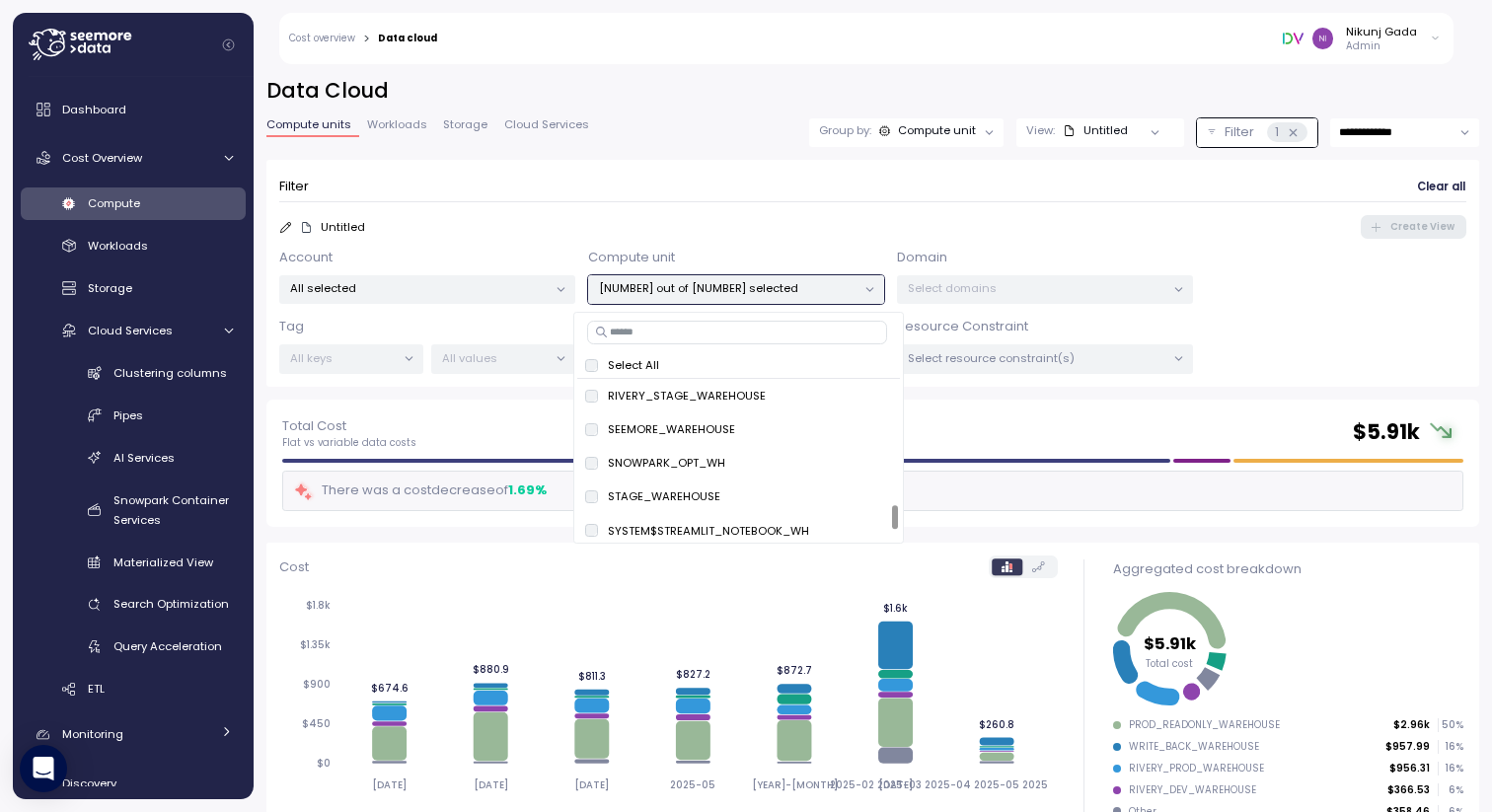 scroll, scrollTop: 883, scrollLeft: 0, axis: vertical 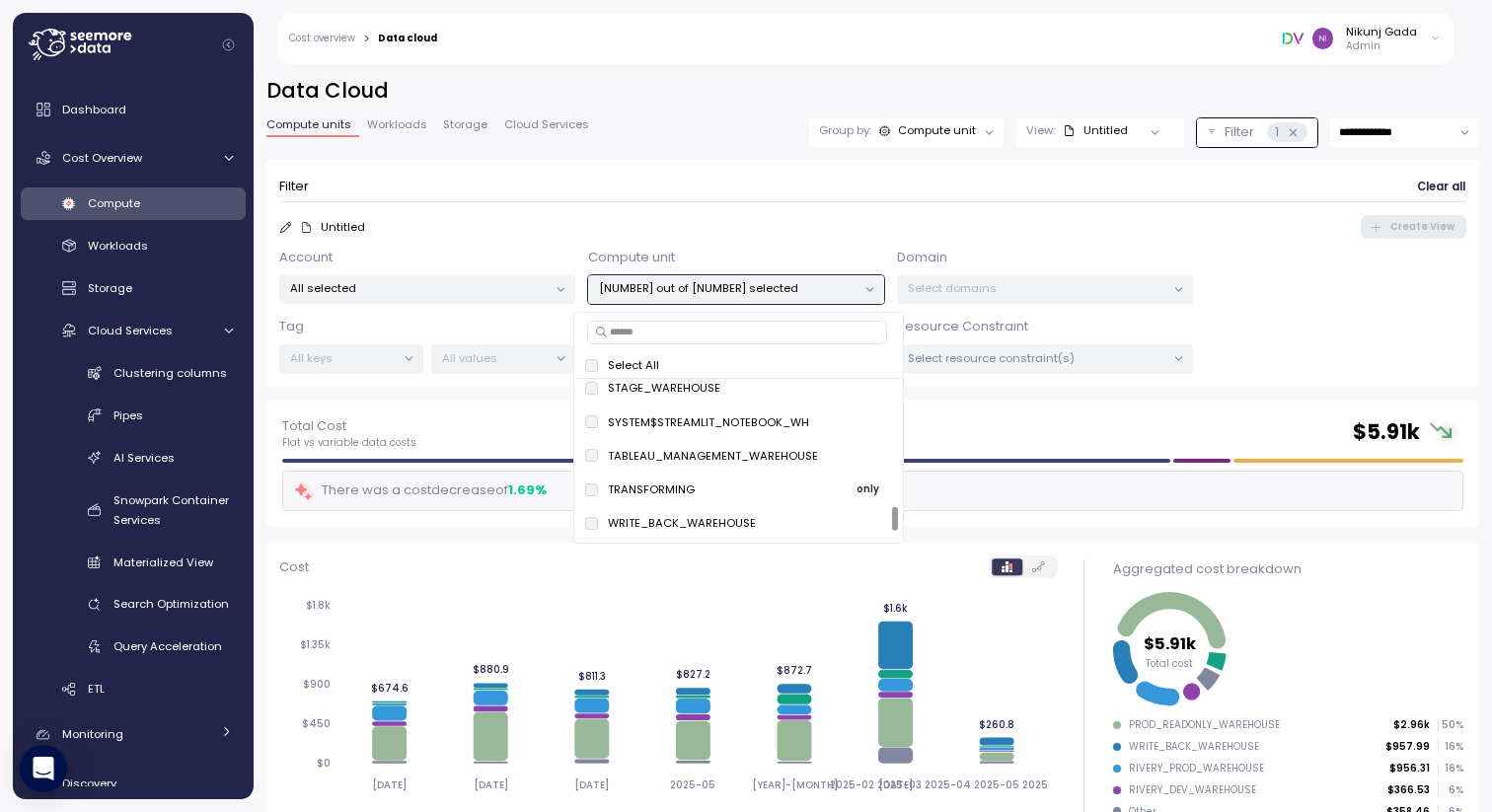 click on "TRANSFORMING" at bounding box center [651, 489] 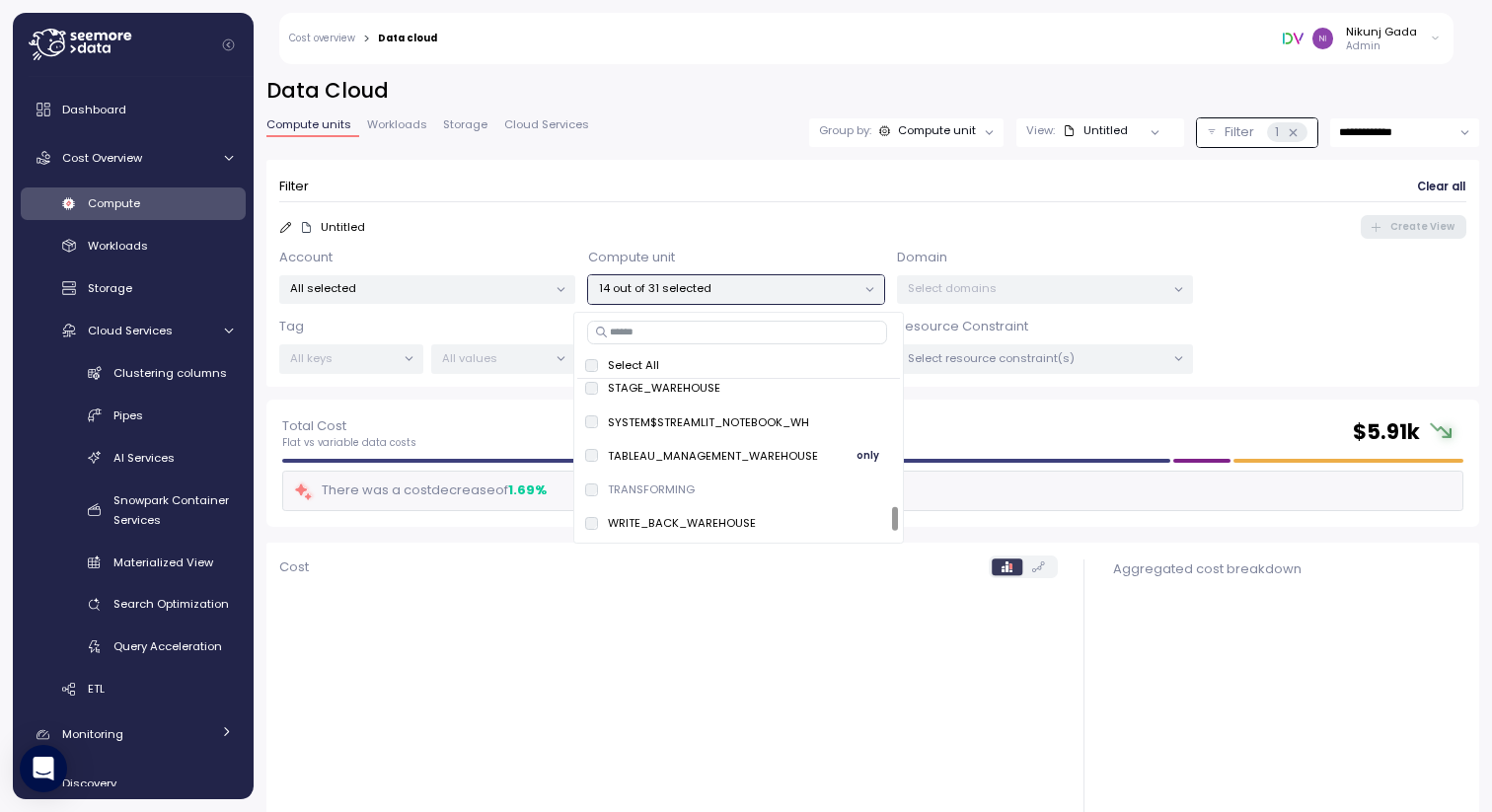 click on "TABLEAU_MANAGEMENT_WAREHOUSE" at bounding box center (712, 456) 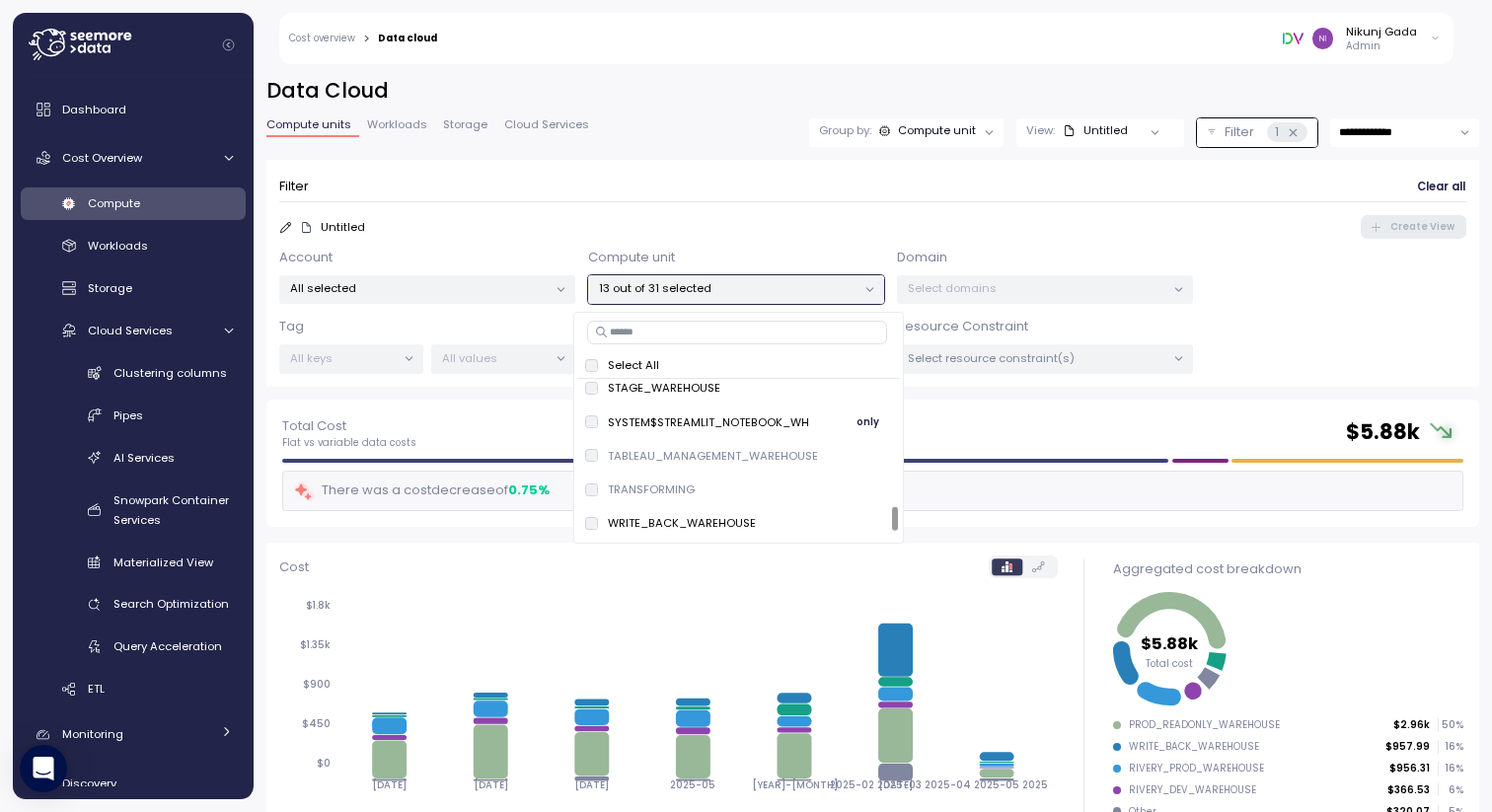 click on "SYSTEM$STREAMLIT_NOTEBOOK_WH only" at bounding box center (738, 422) 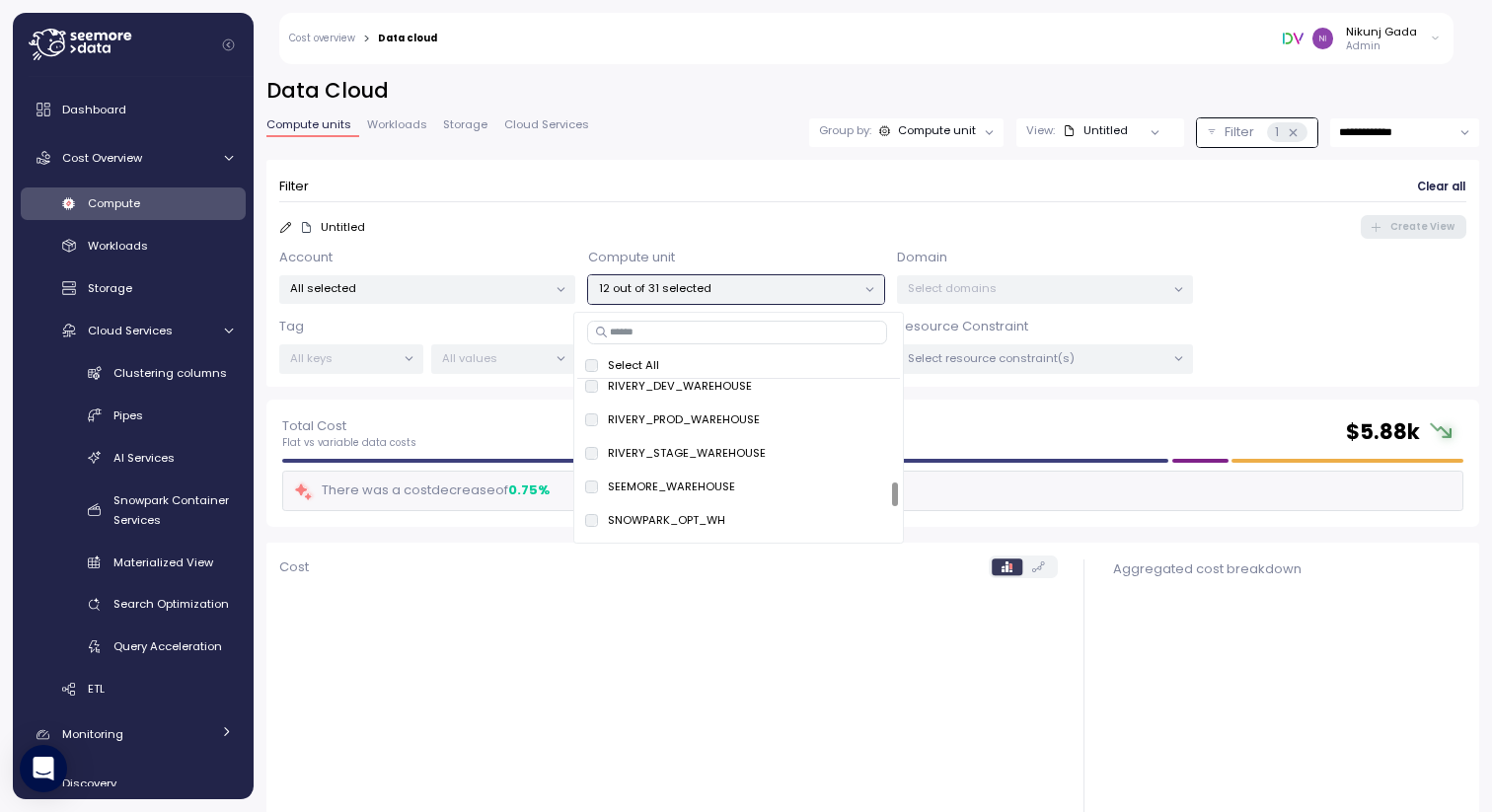 scroll, scrollTop: 712, scrollLeft: 0, axis: vertical 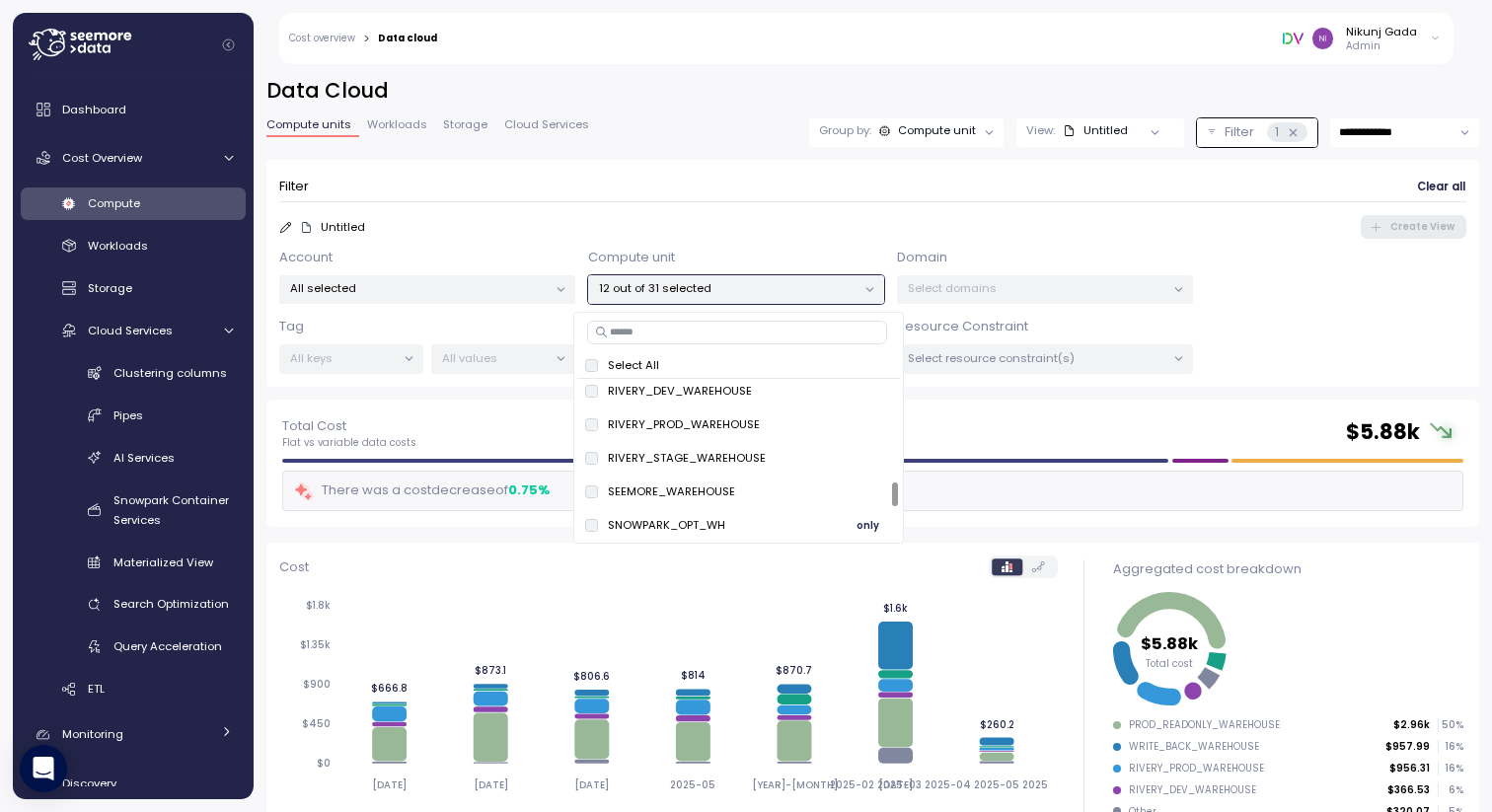 click on "SNOWPARK_OPT_WH" at bounding box center [666, 525] 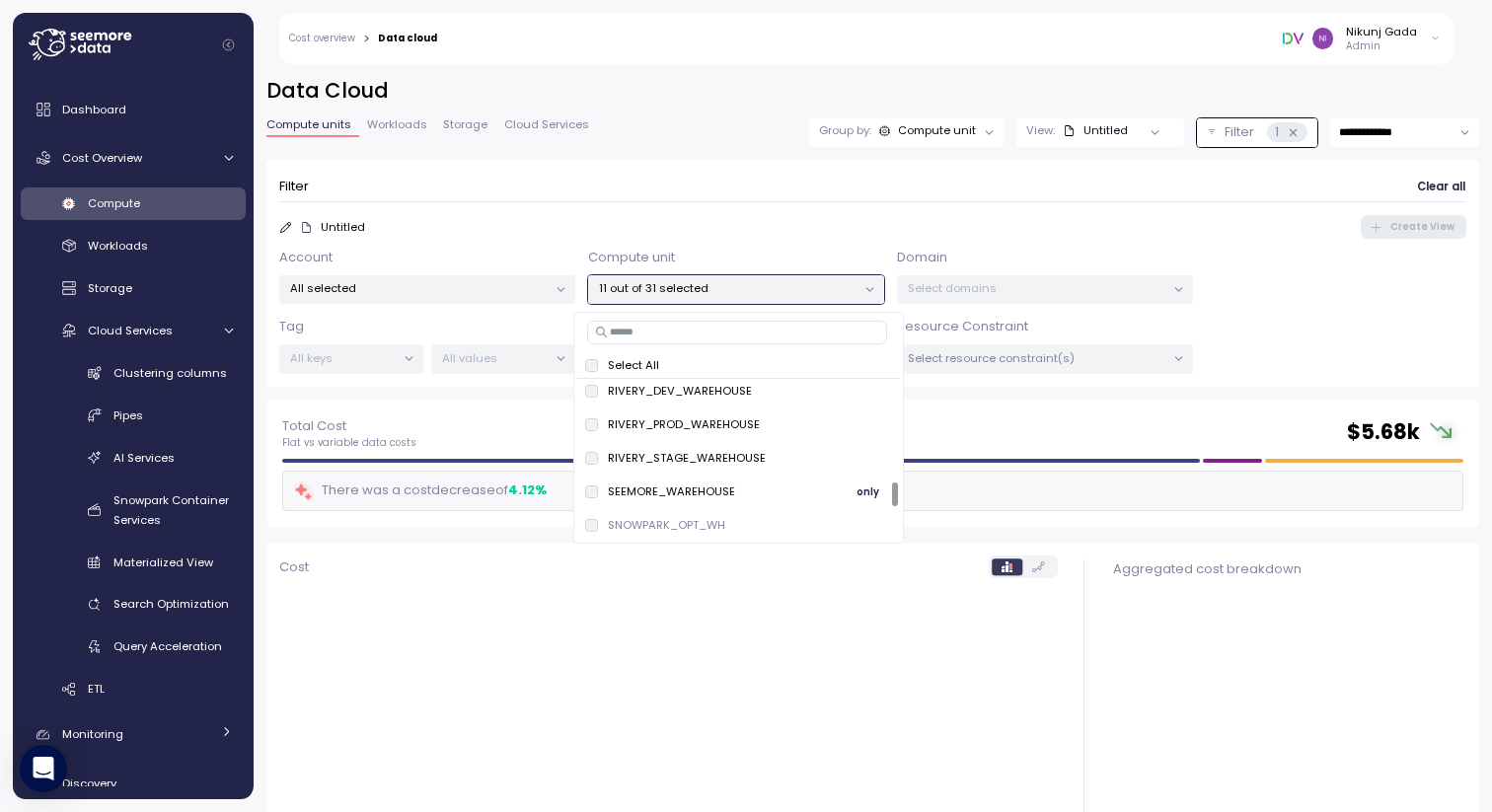 click on "SEEMORE_WAREHOUSE" at bounding box center (671, 491) 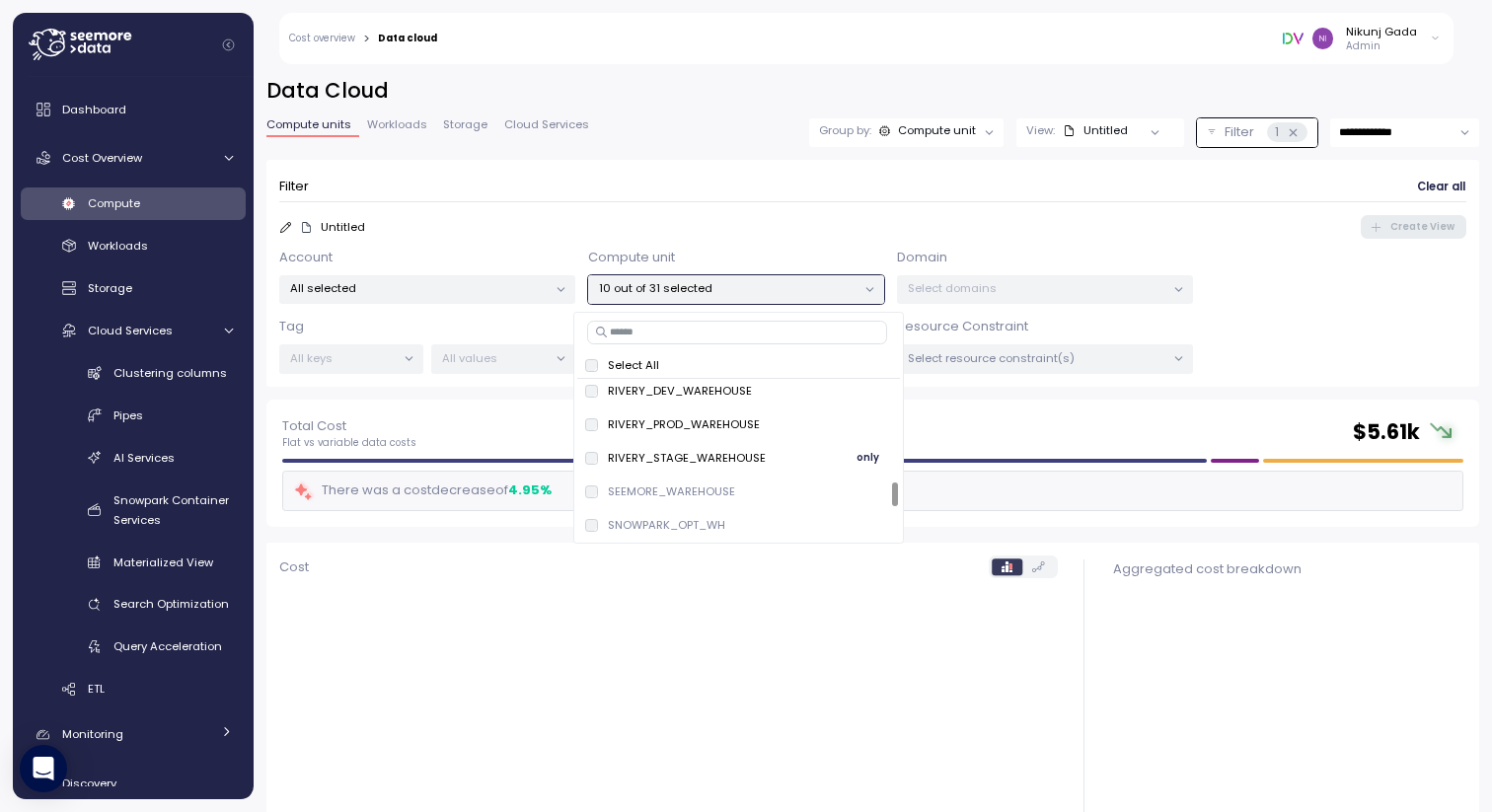 click on "RIVERY_STAGE_WAREHOUSE" at bounding box center (687, 458) 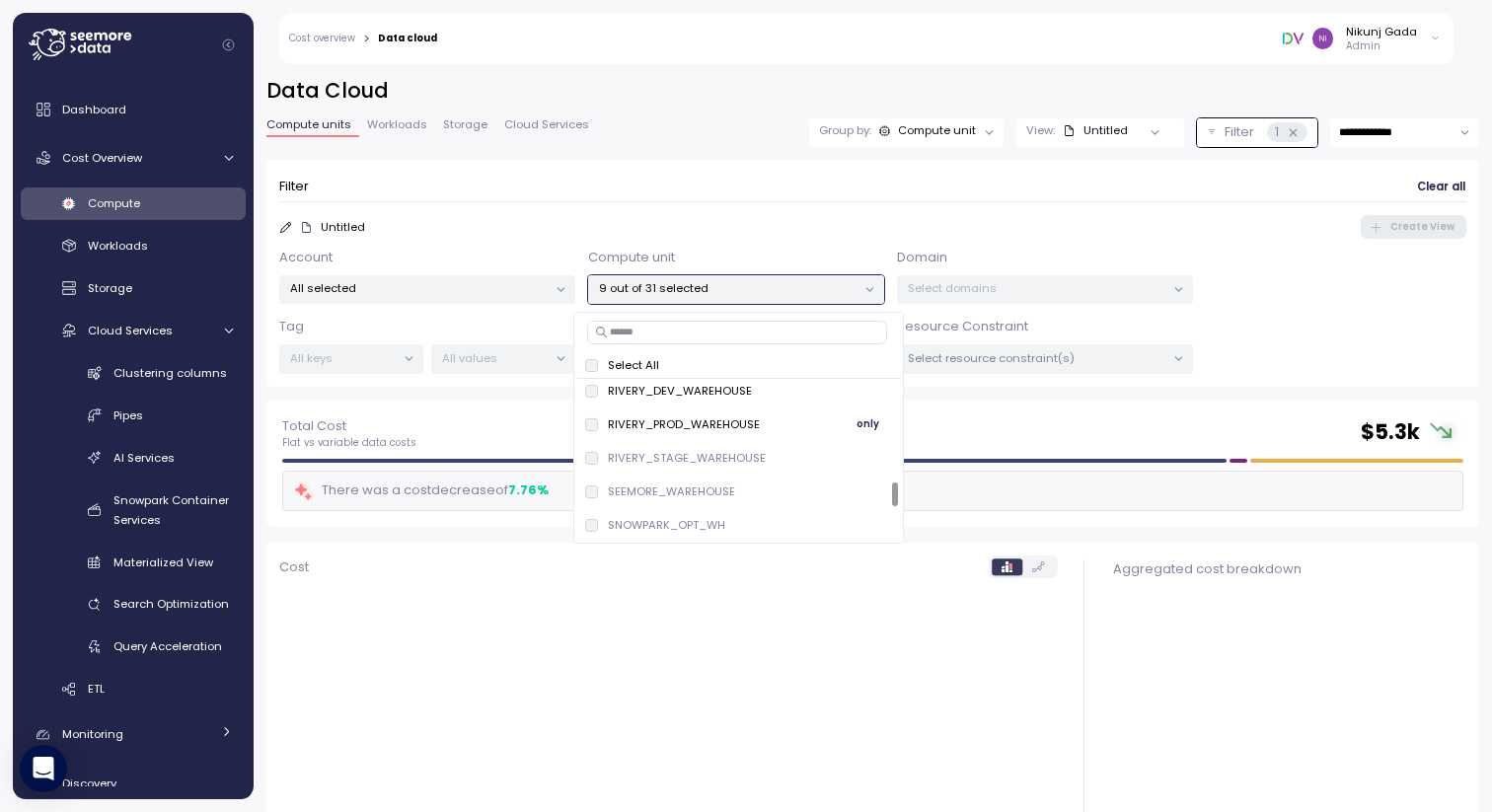 click on "RIVERY_PROD_WAREHOUSE" at bounding box center (684, 424) 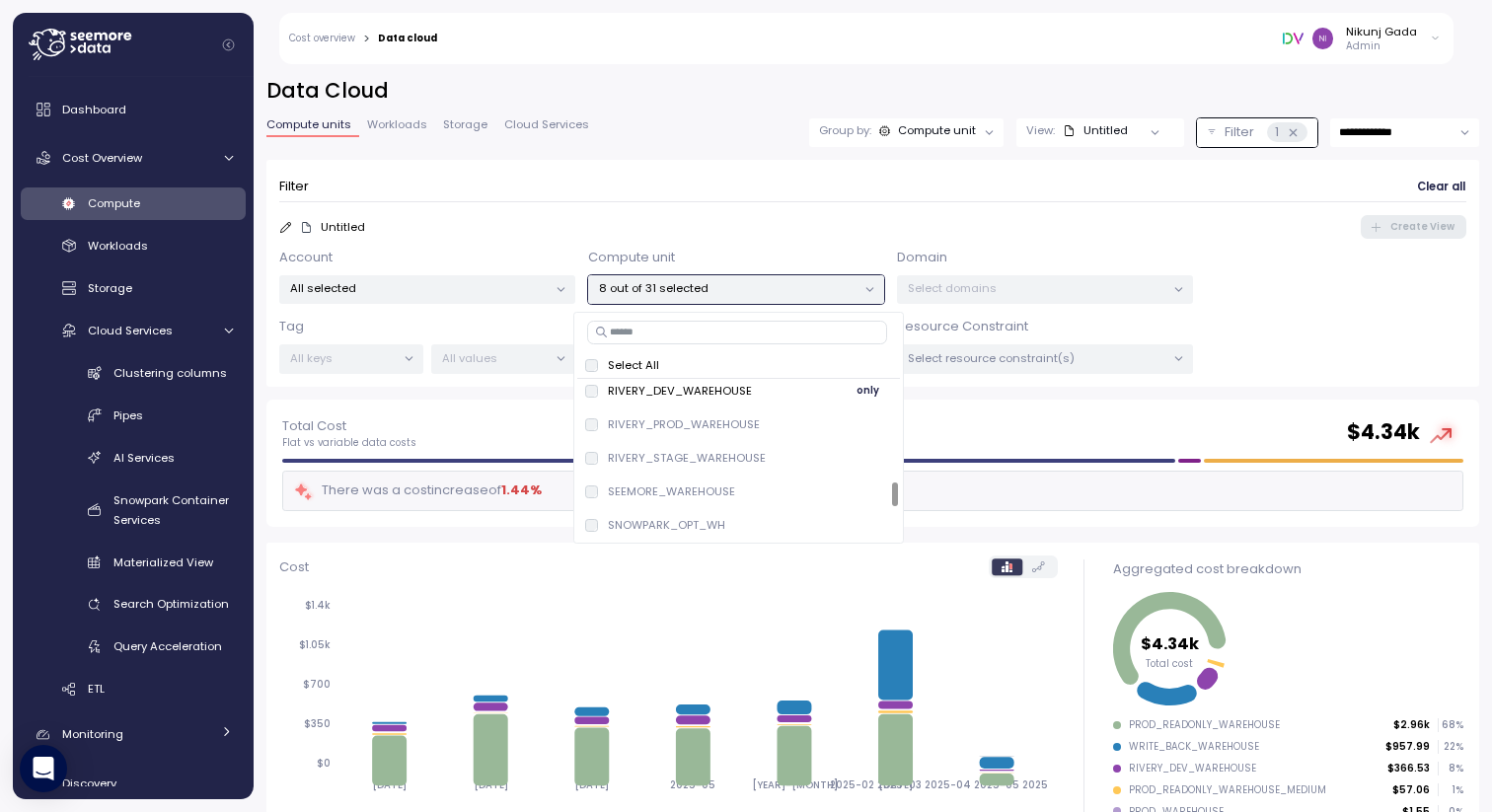 click on "[USERNAME] only" at bounding box center [738, 391] 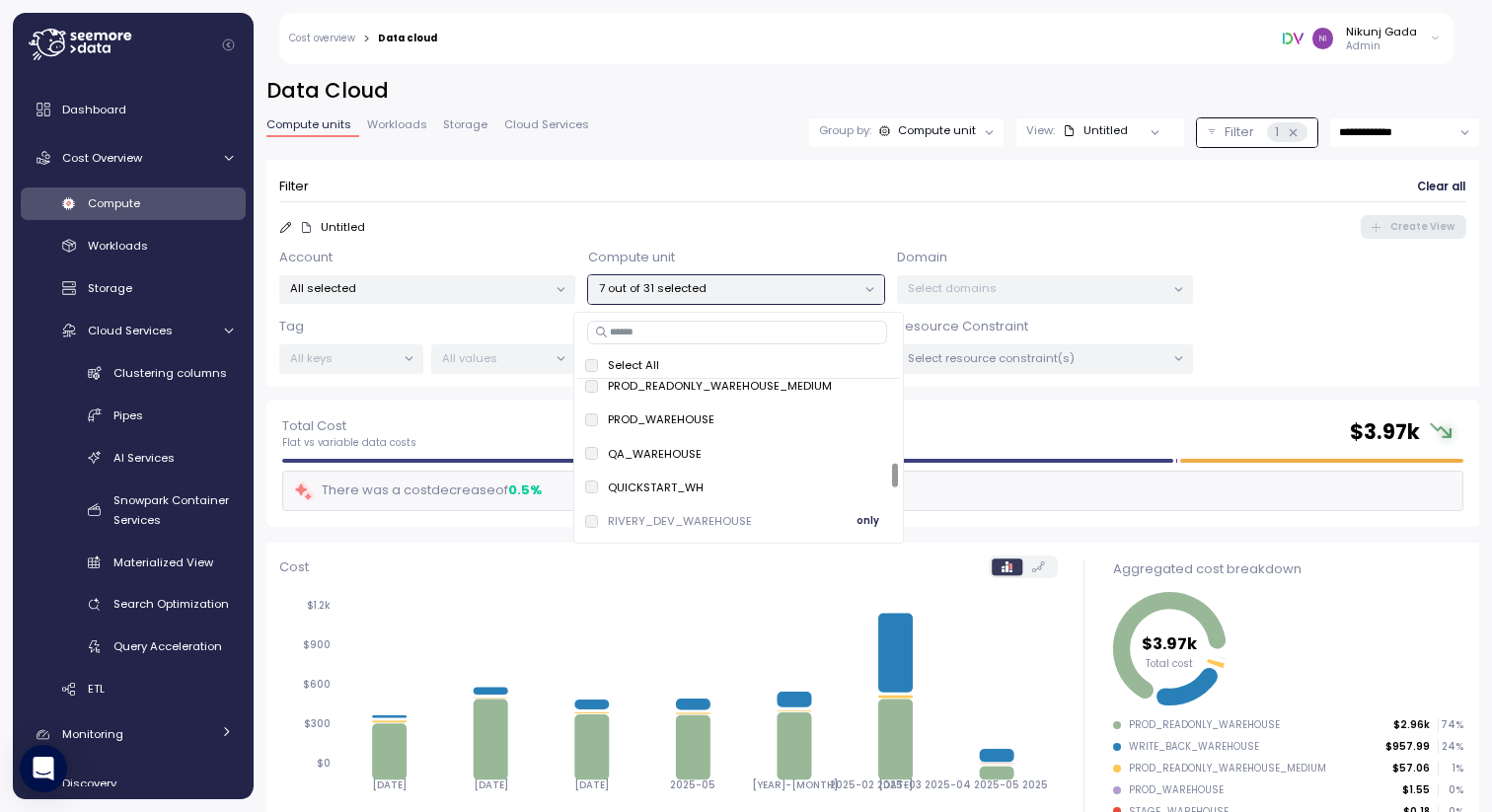 scroll, scrollTop: 565, scrollLeft: 0, axis: vertical 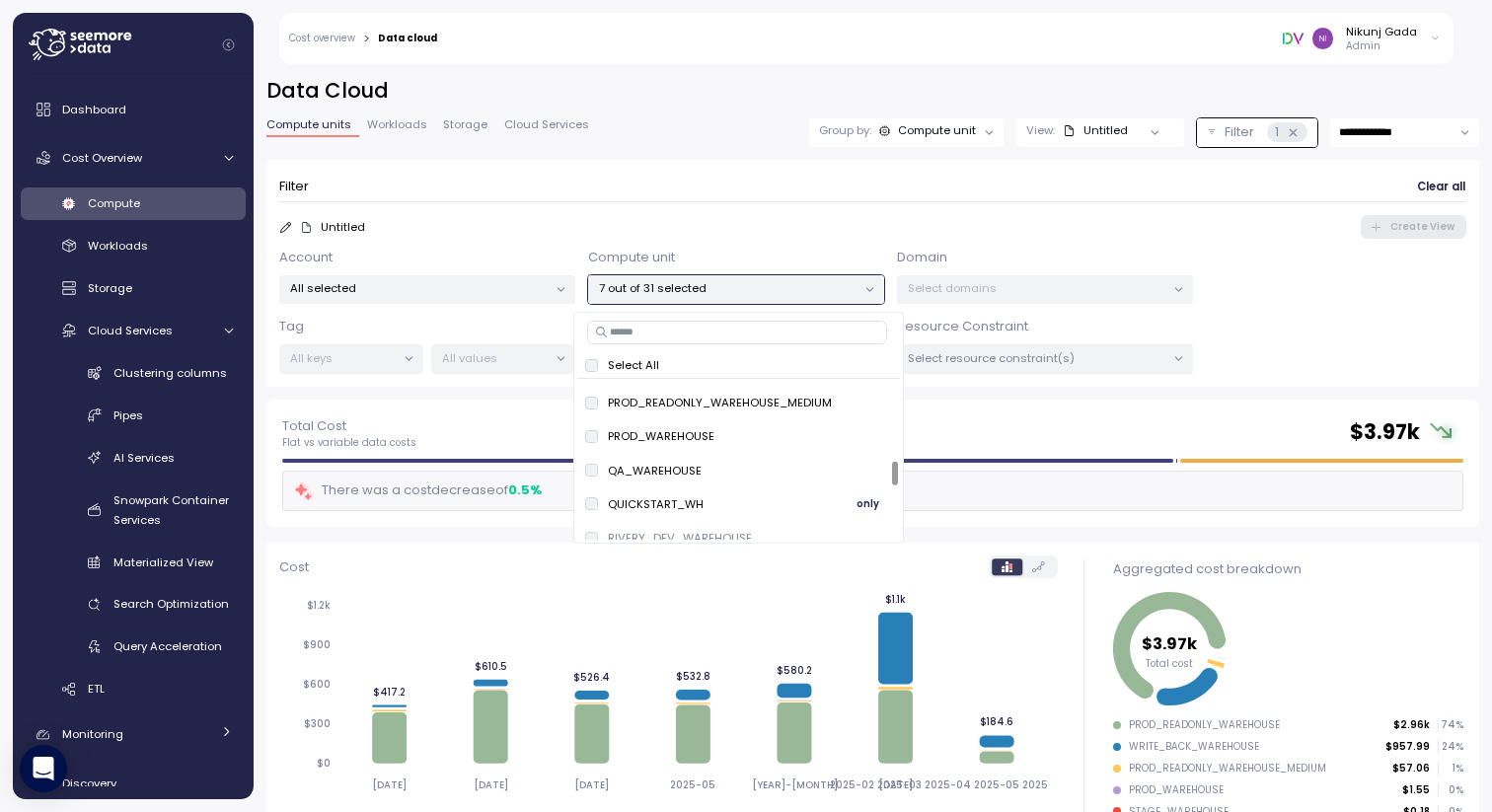 click on "QUICKSTART_WH" at bounding box center [655, 504] 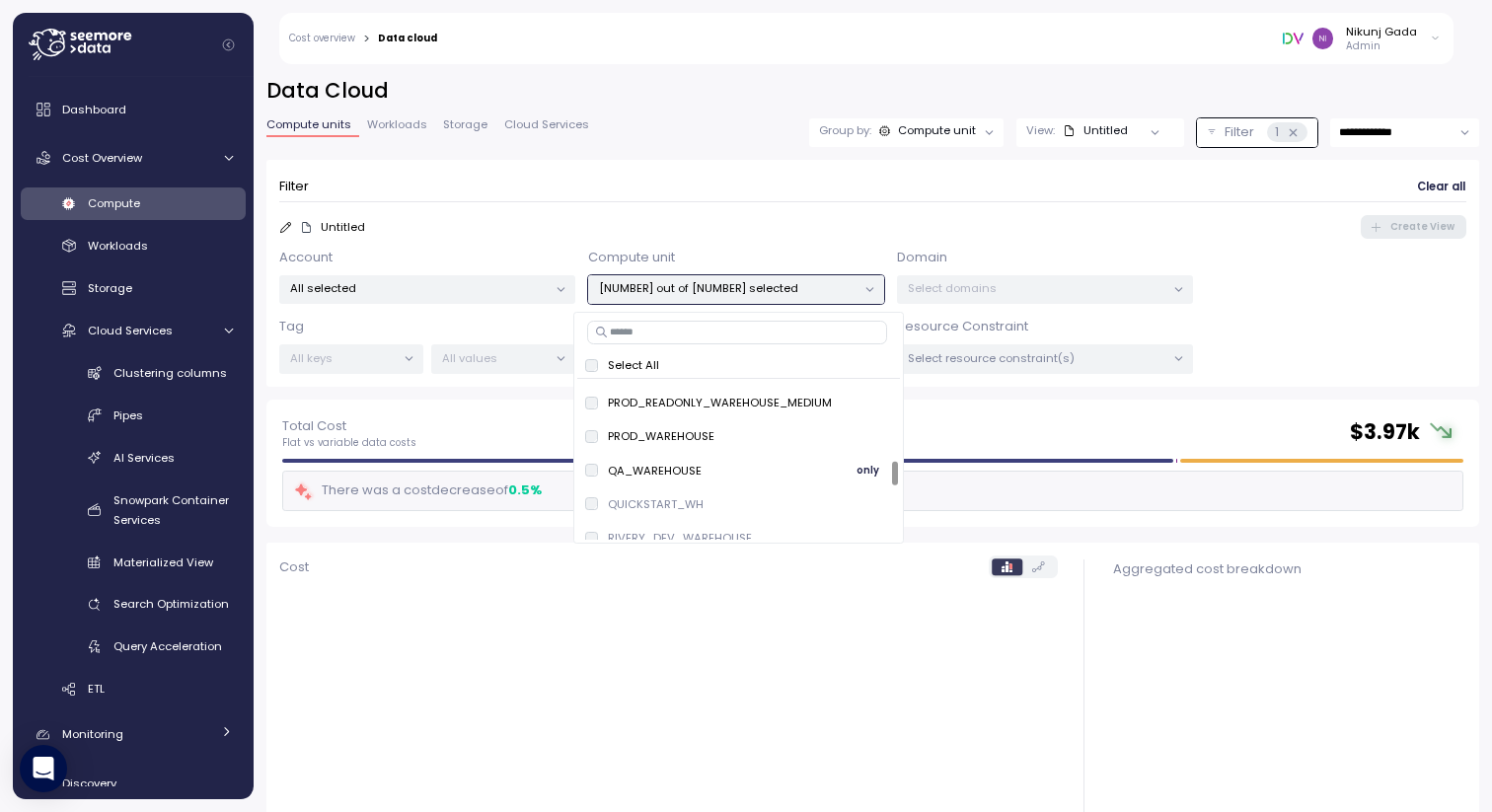 click on "QA_WAREHOUSE only" at bounding box center (738, 471) 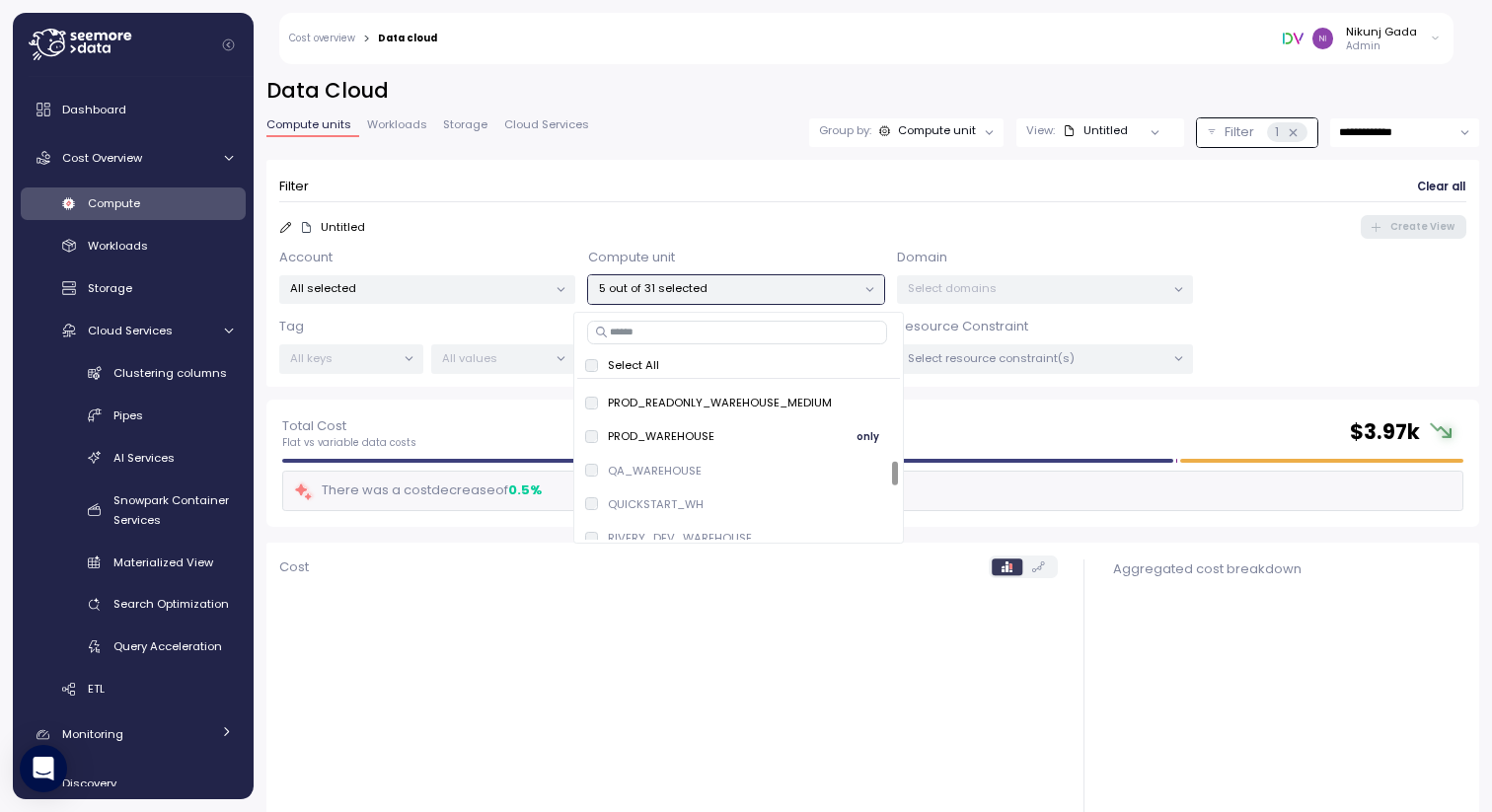 click on "PROD_WAREHOUSE only" at bounding box center (738, 437) 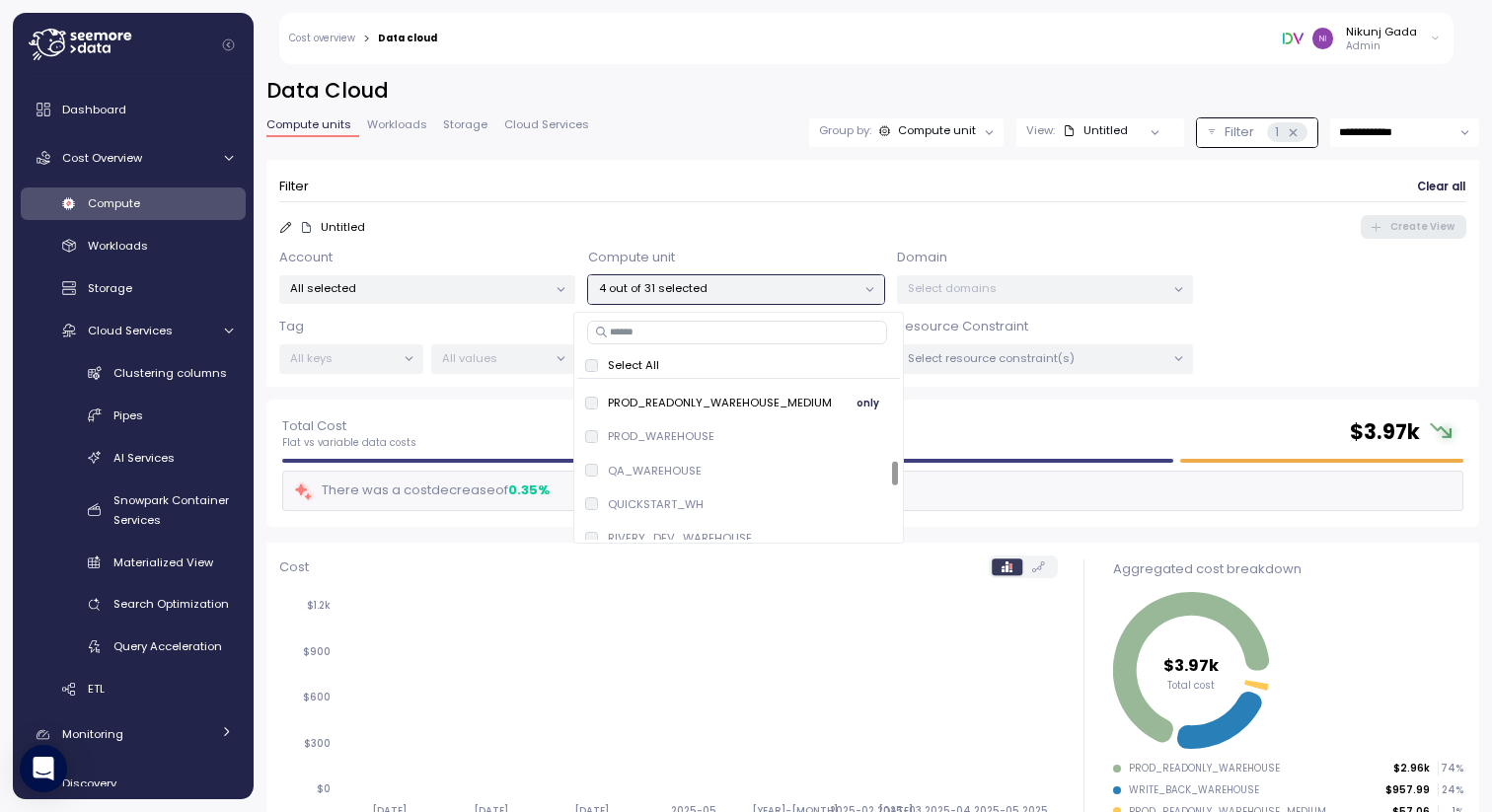 click on "PROD_READONLY_WAREHOUSE_MEDIUM only" at bounding box center [738, 403] 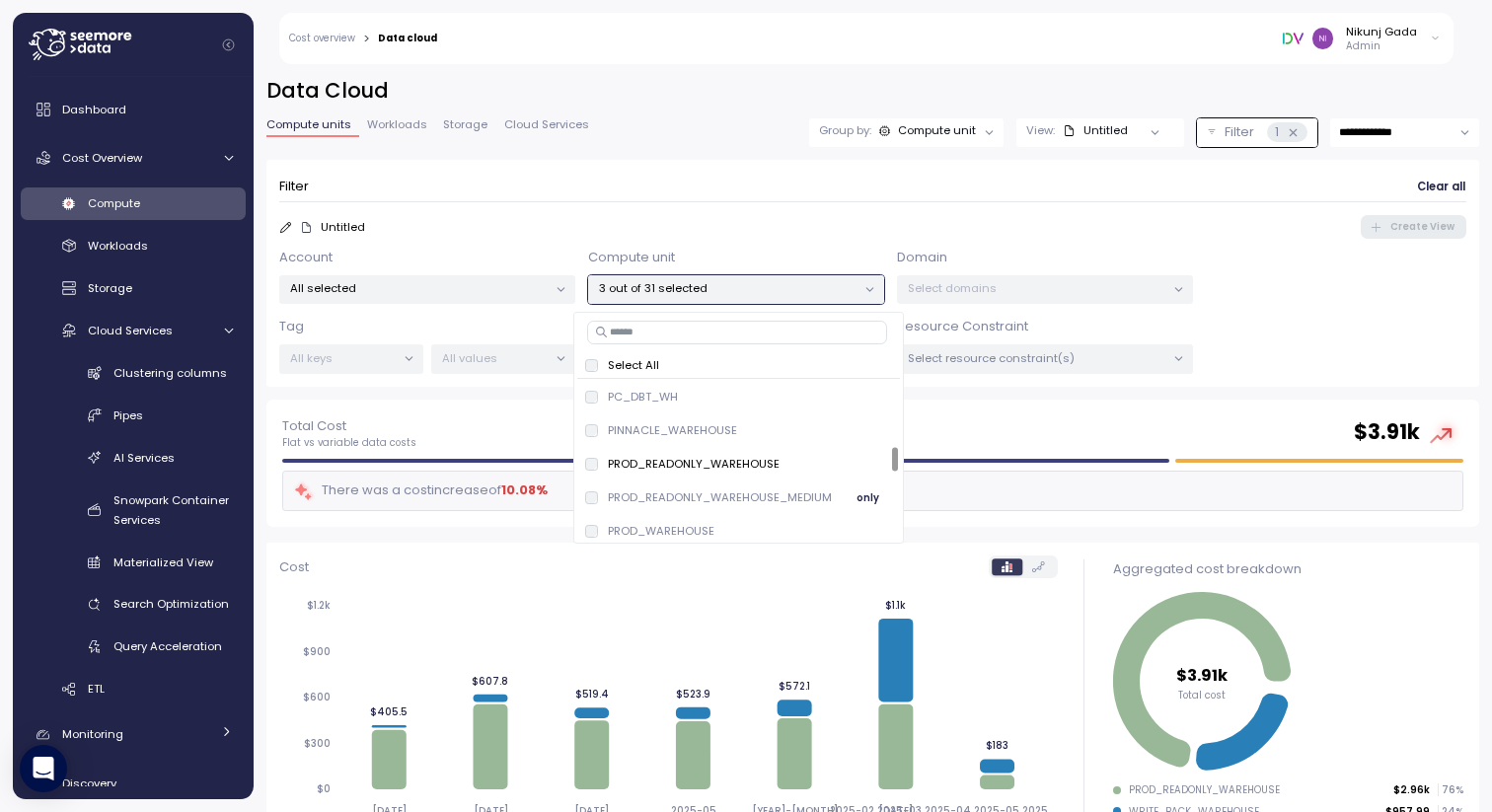 scroll, scrollTop: 473, scrollLeft: 0, axis: vertical 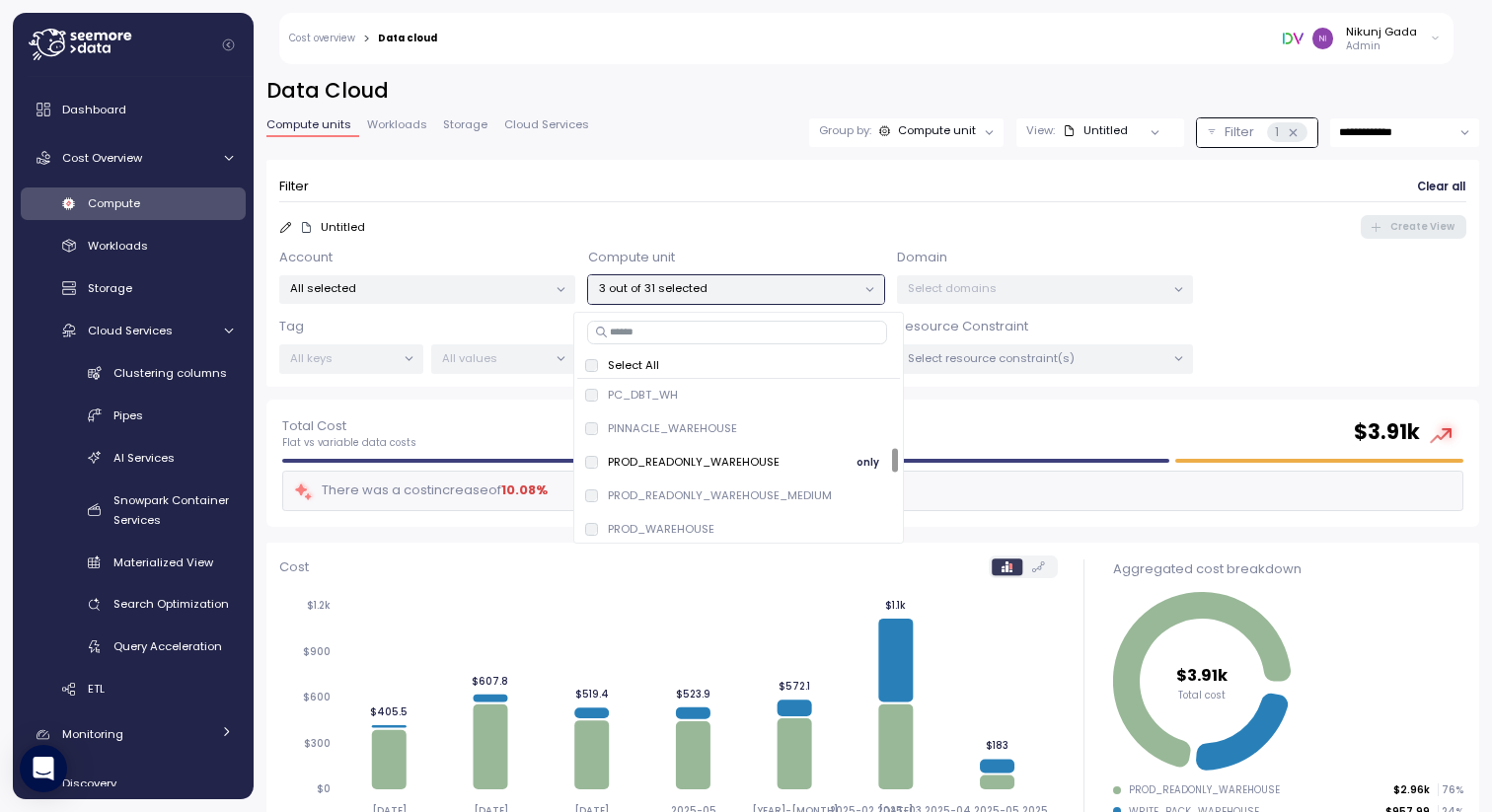 click on "PROD_READONLY_WAREHOUSE" at bounding box center [694, 462] 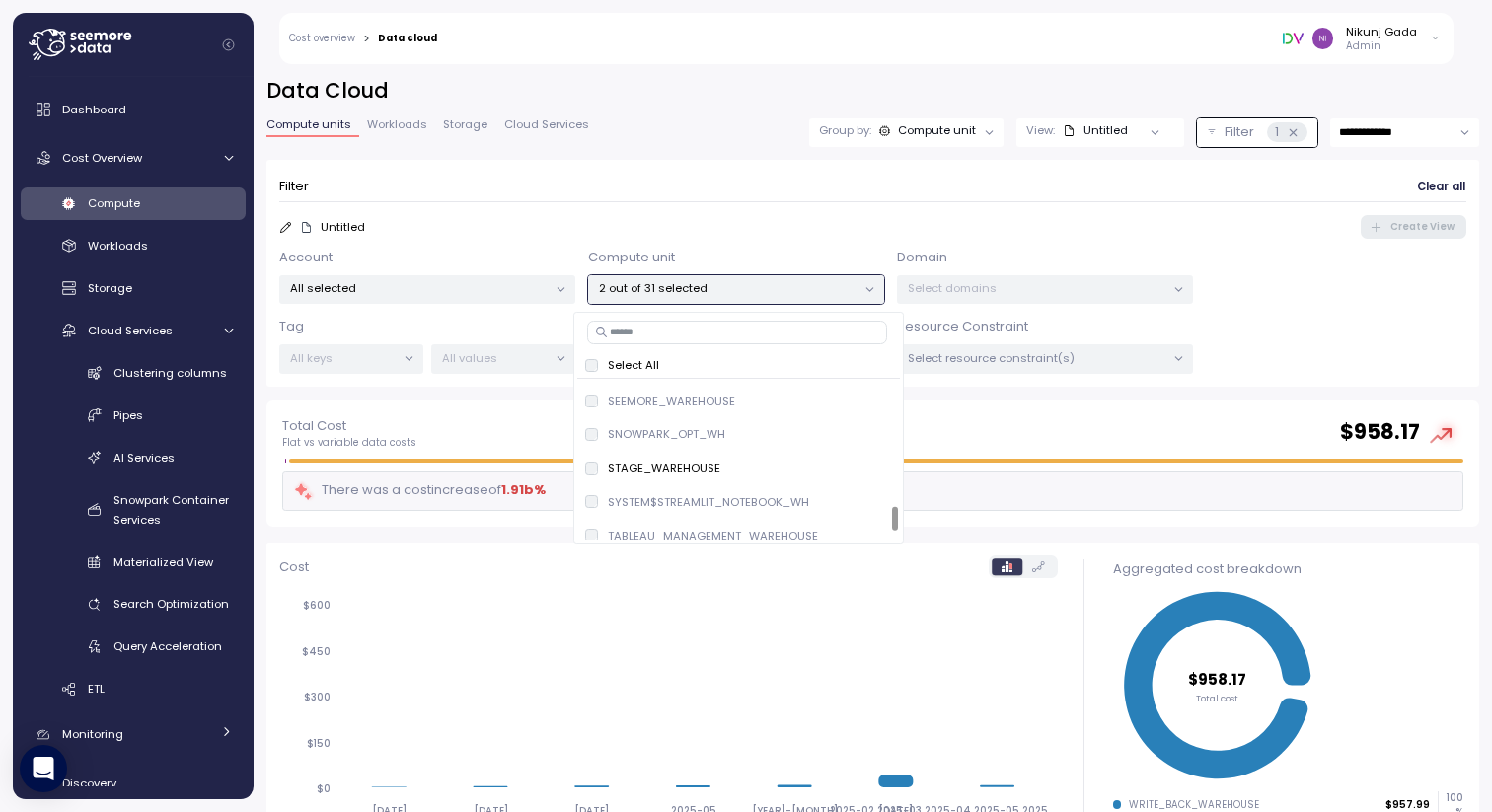 scroll, scrollTop: 883, scrollLeft: 0, axis: vertical 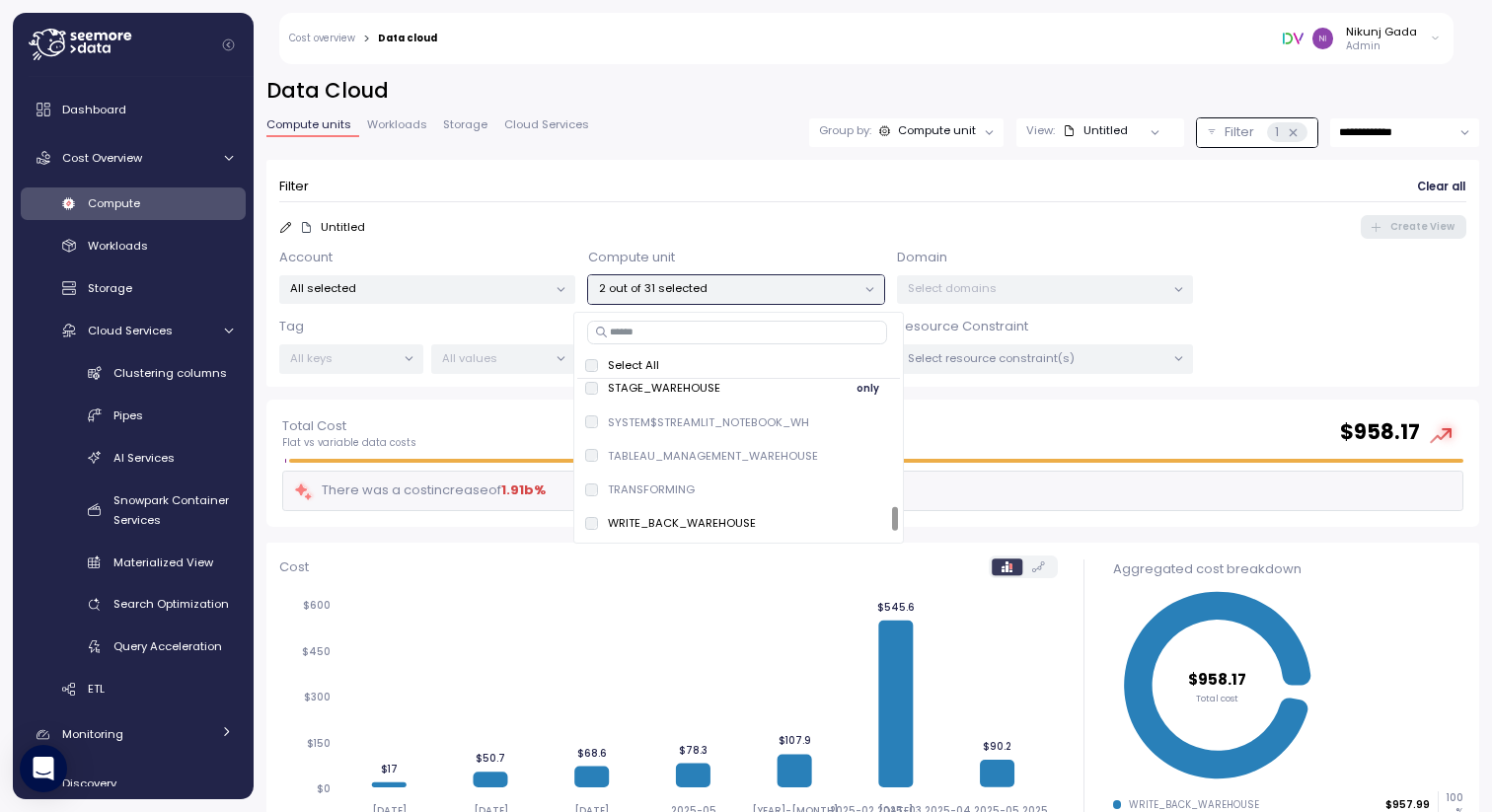 click on "[USERNAME] only" at bounding box center (738, 389) 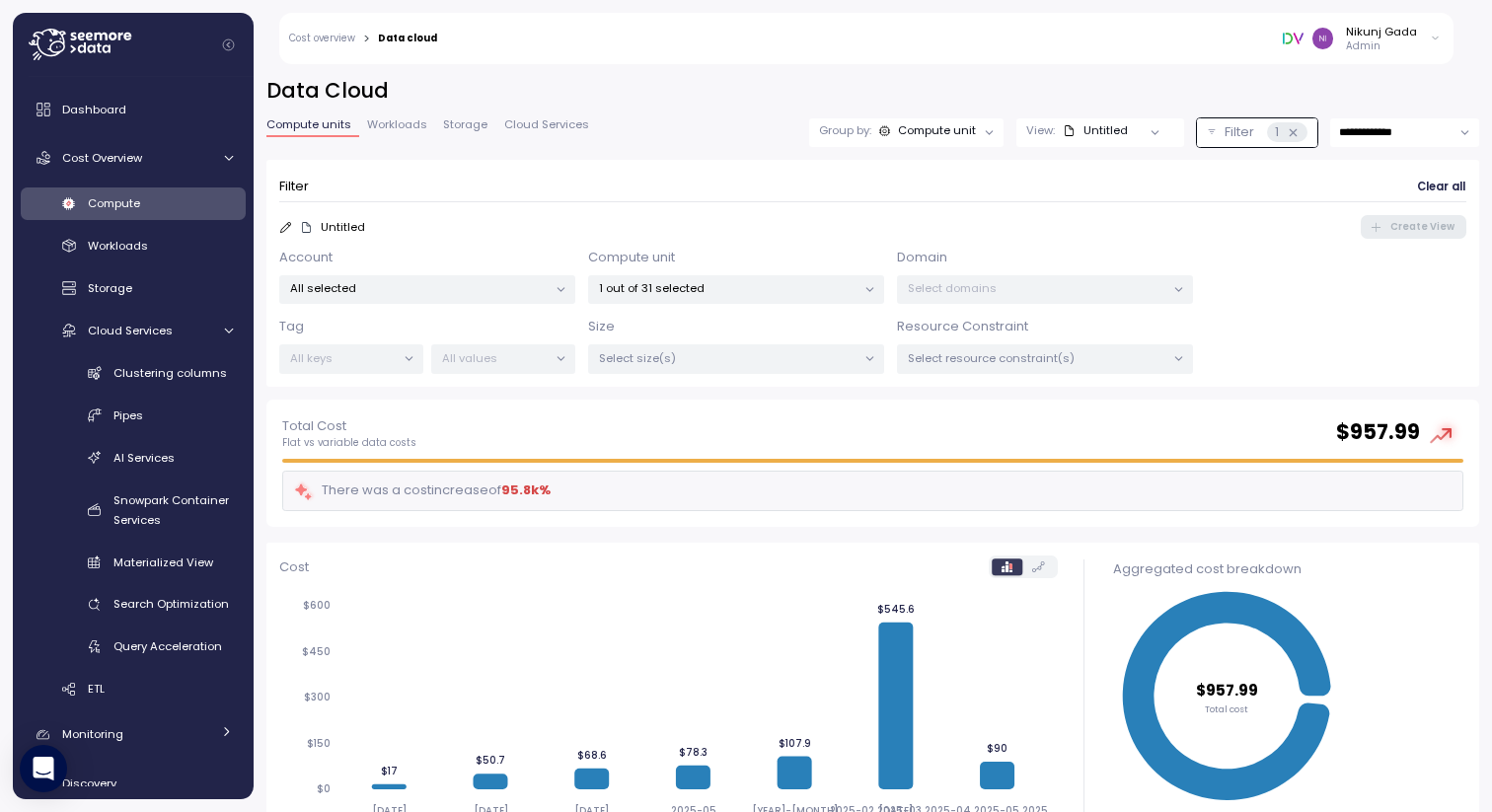 click on "Total Cost Flat vs variable data costs $ 957.99" at bounding box center (872, 433) 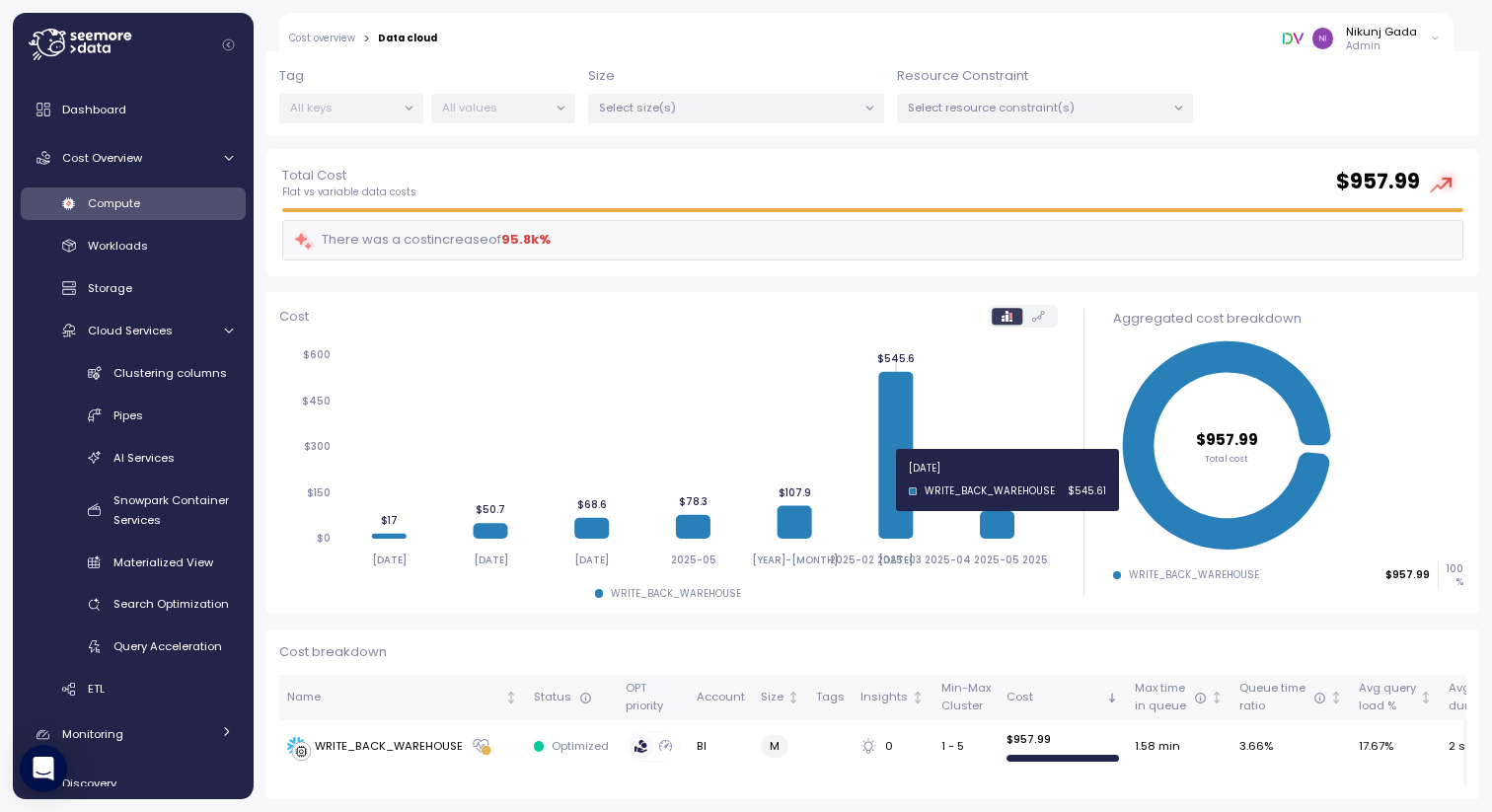 click 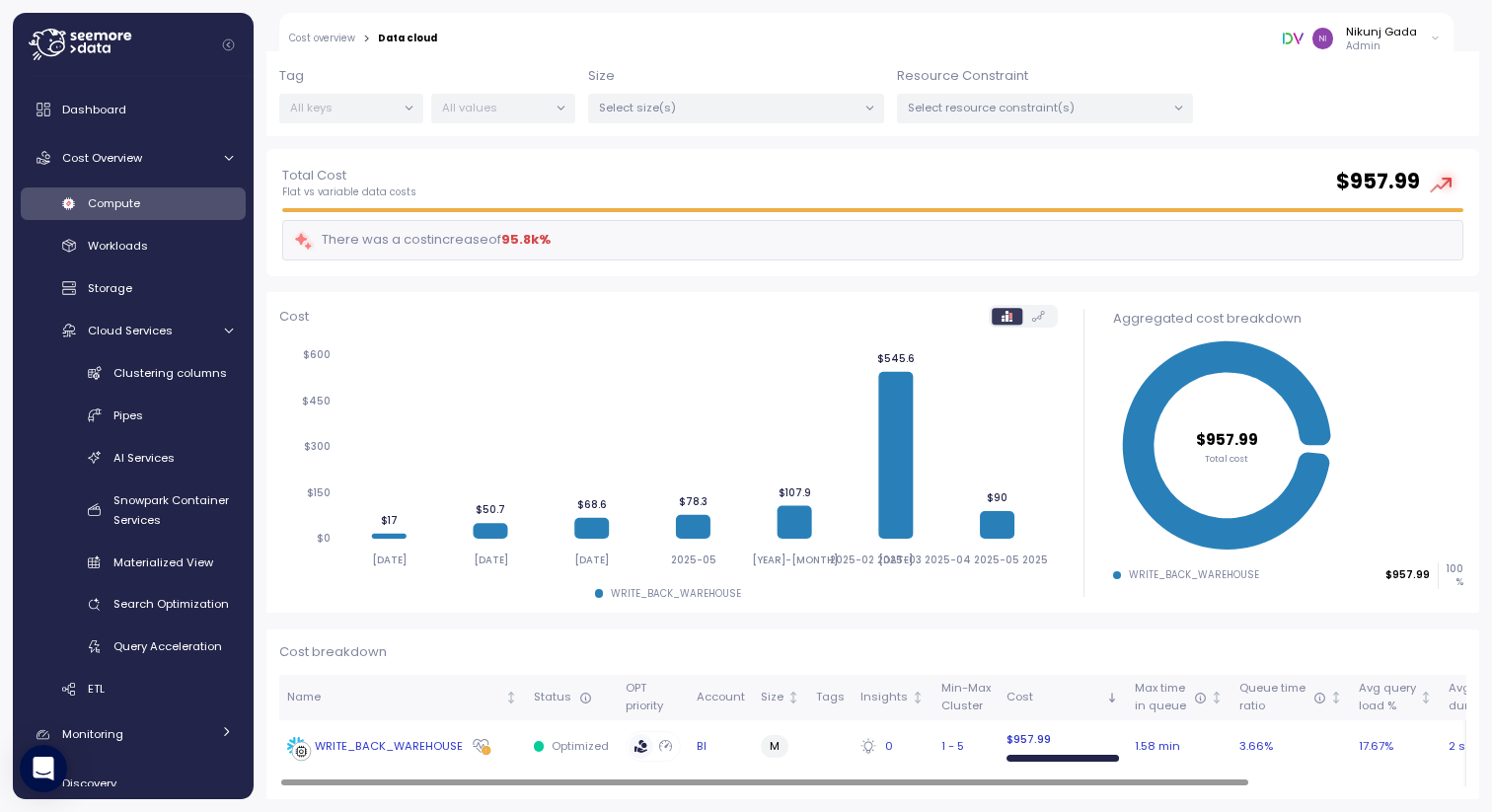 click on "WRITE_BACK_WAREHOUSE" at bounding box center [389, 747] 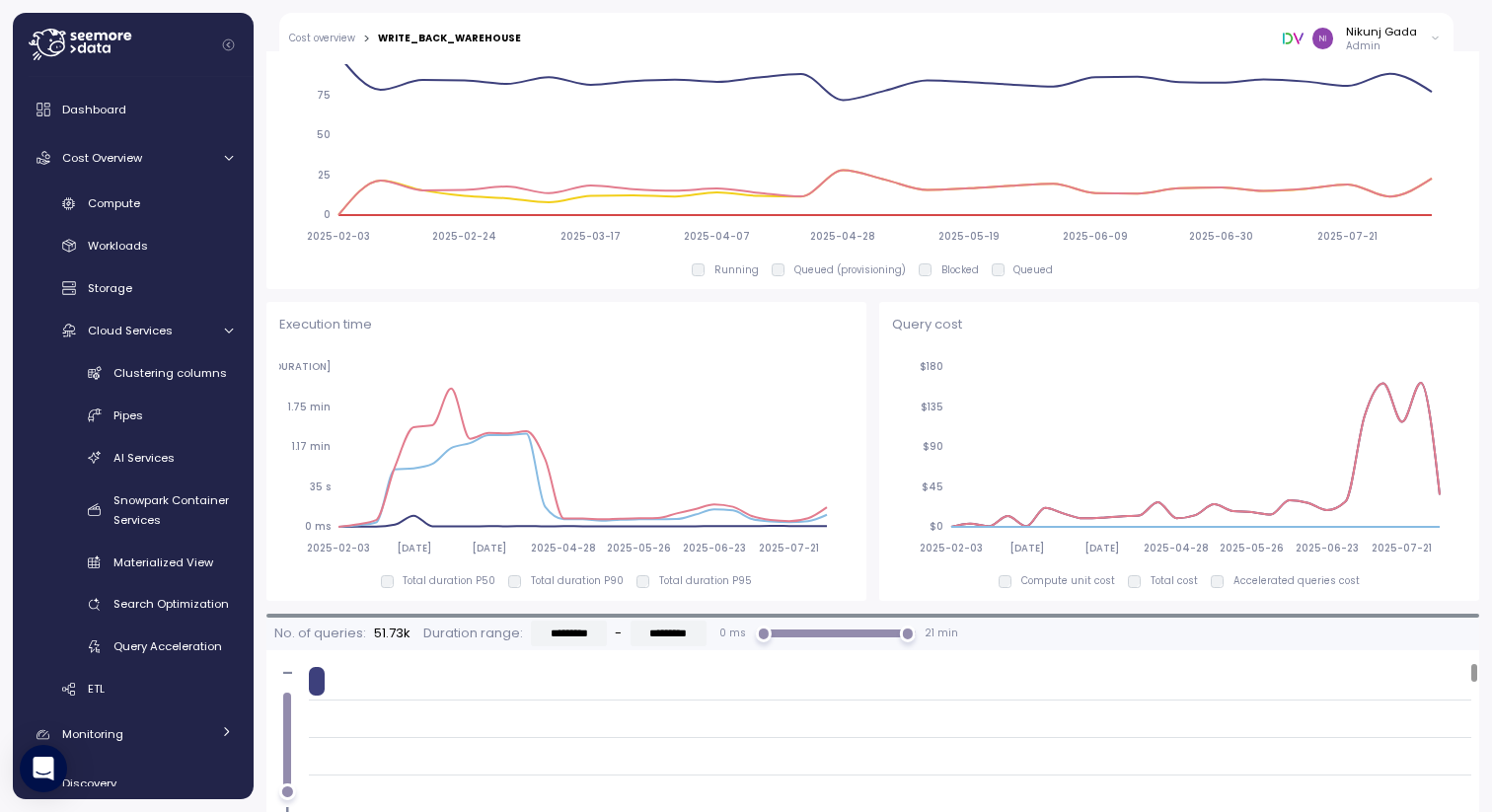 scroll, scrollTop: 1205, scrollLeft: 0, axis: vertical 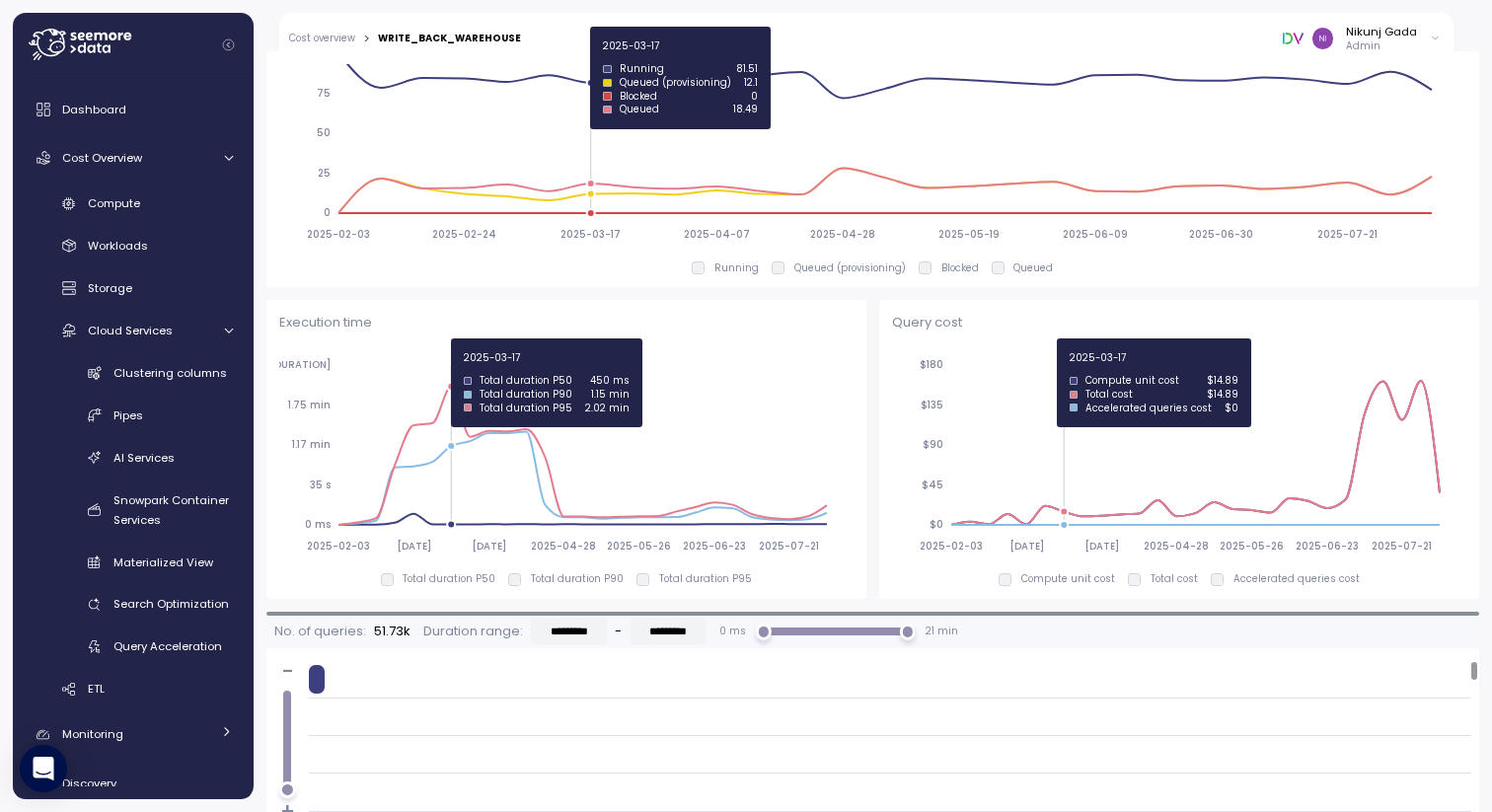 click on "2025-02-03 2025-03-03 2025-03-31 2025-04-28 2025-05-26 2025-06-23 2025-07-21 0 ms 35 s 1.17 min 1.75 min 2.33 min" 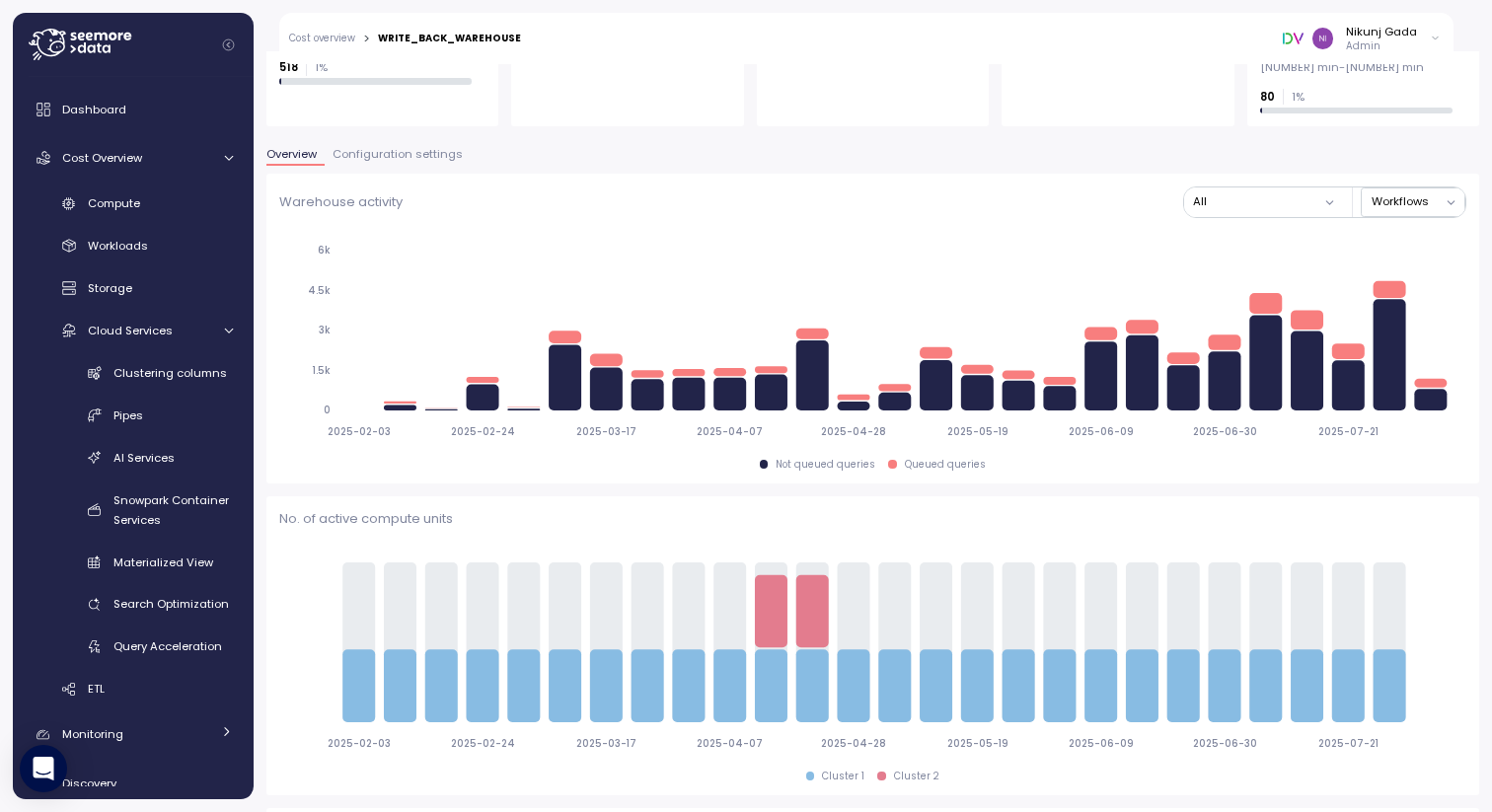 scroll, scrollTop: 0, scrollLeft: 0, axis: both 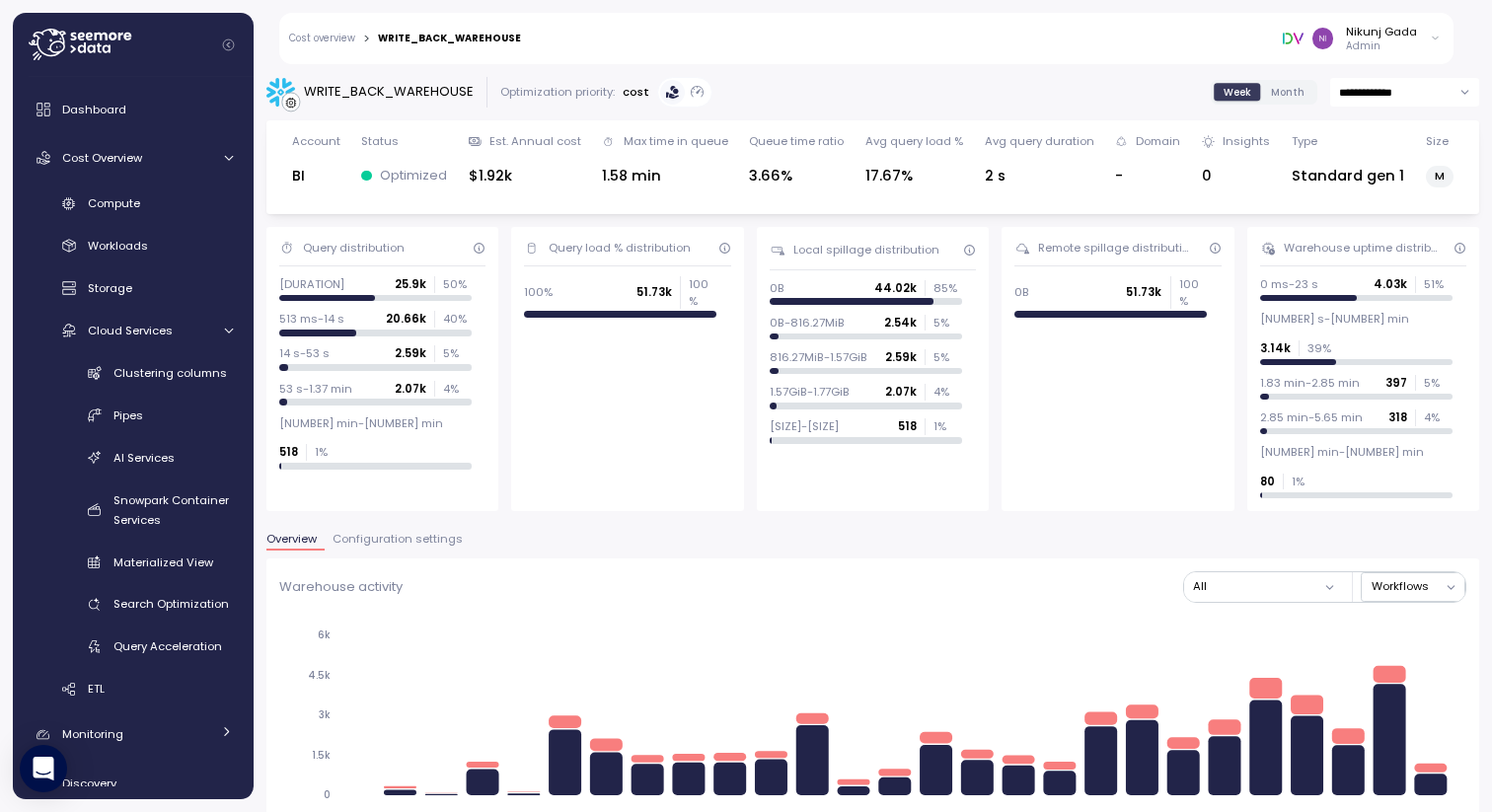 click on "Configuration settings" at bounding box center [398, 539] 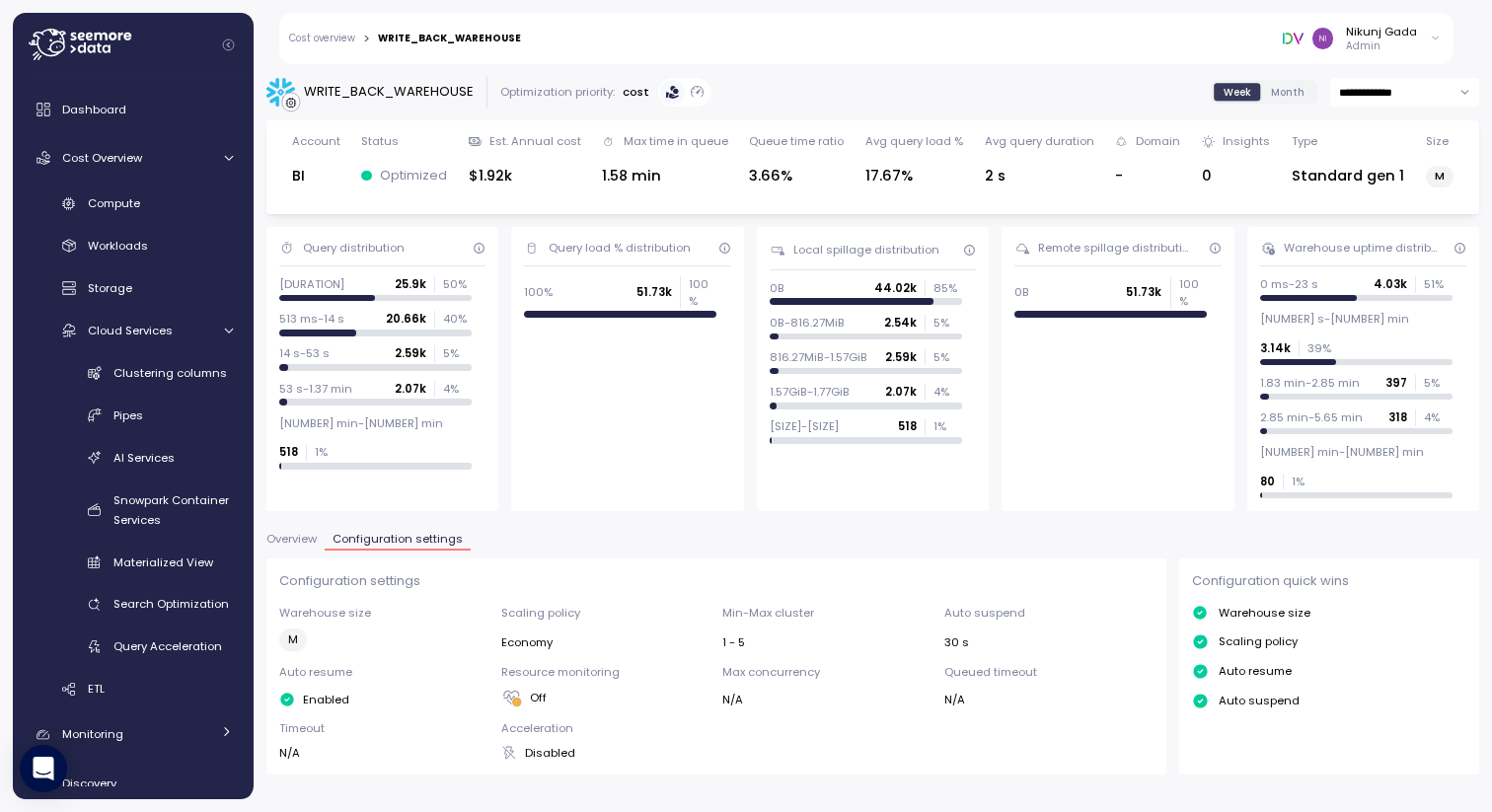 click on "Month" at bounding box center [1288, 92] 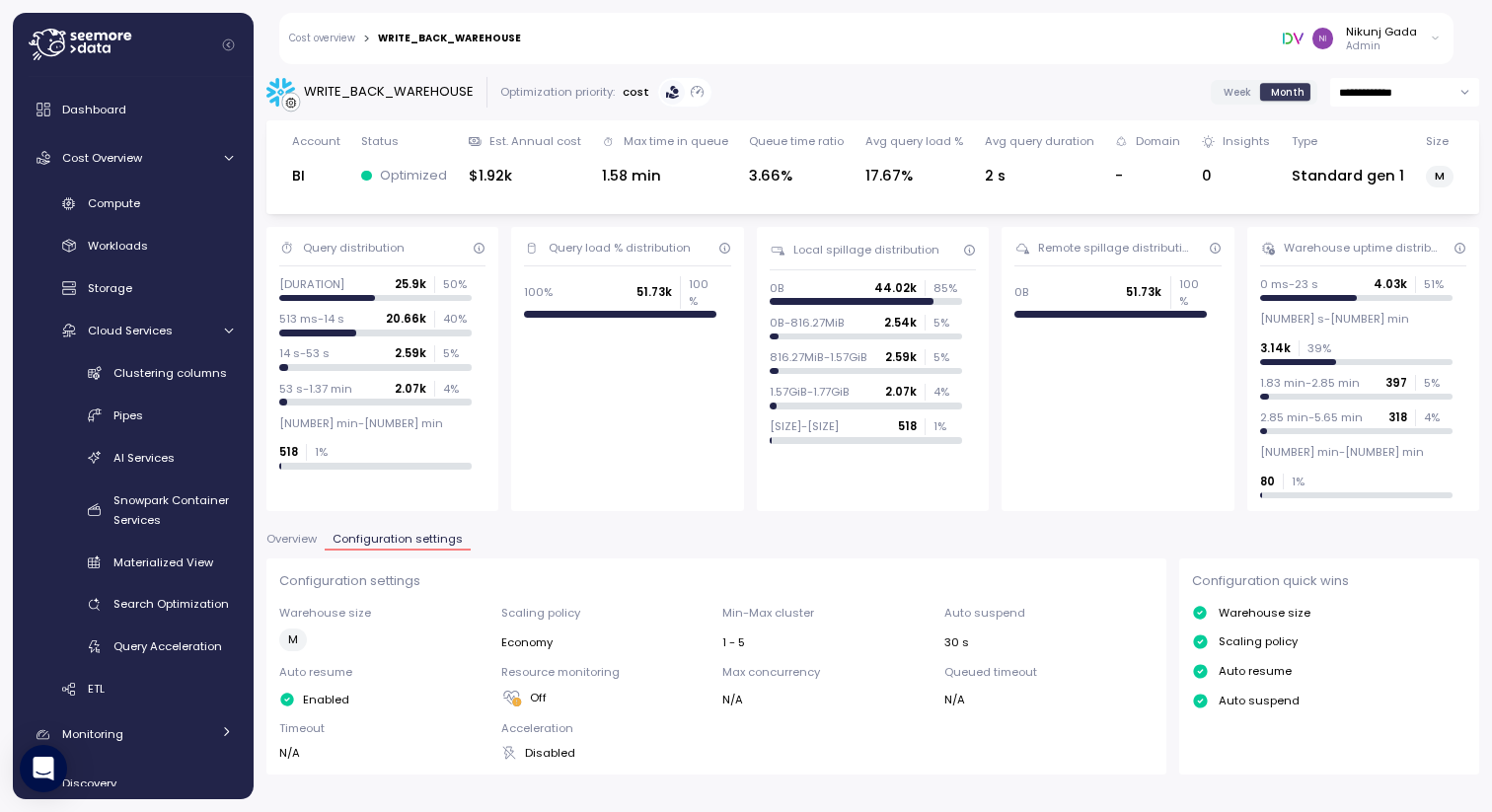 click on "Week" at bounding box center [1237, 92] 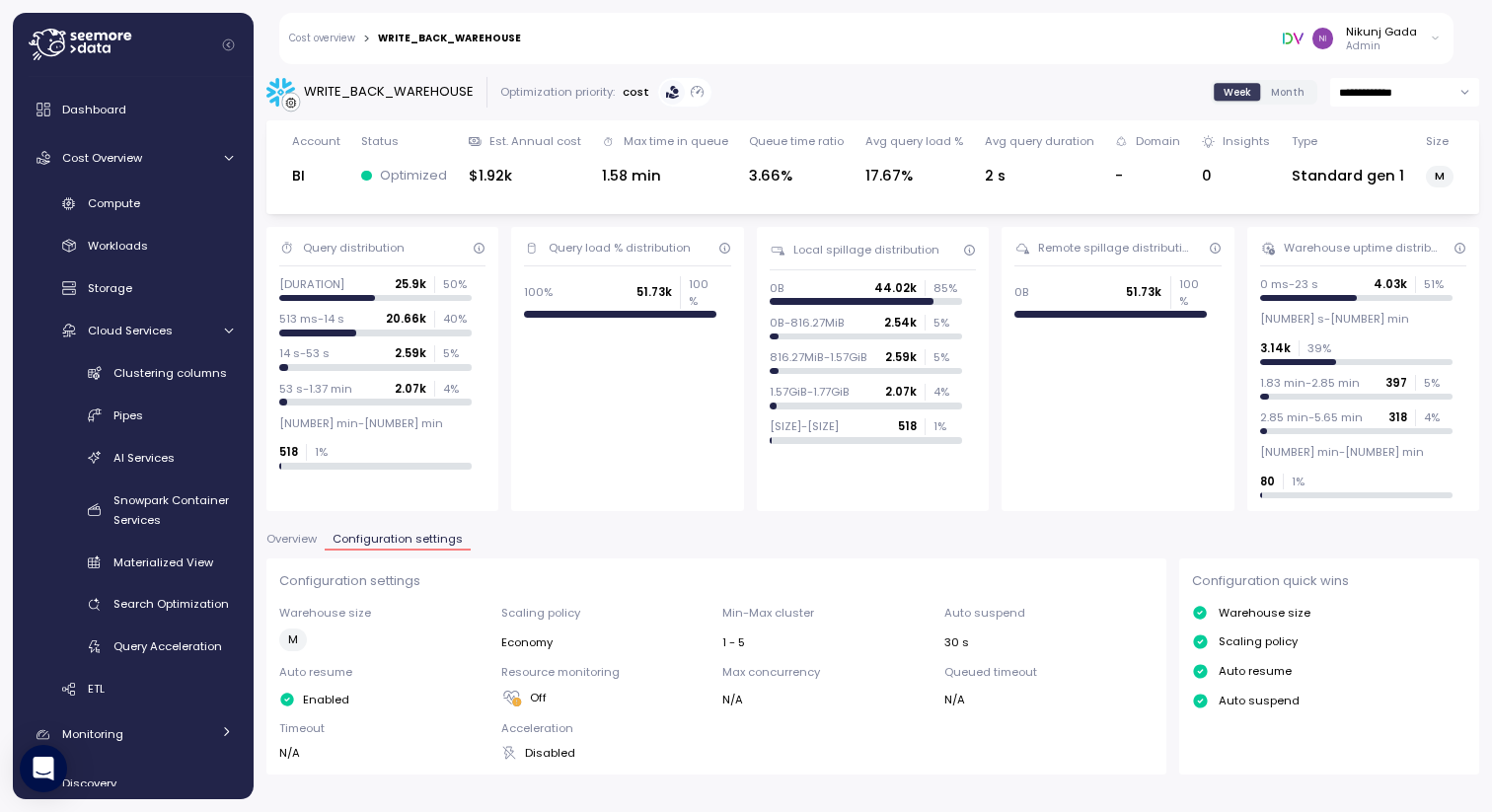 click on "Month" at bounding box center (1288, 92) 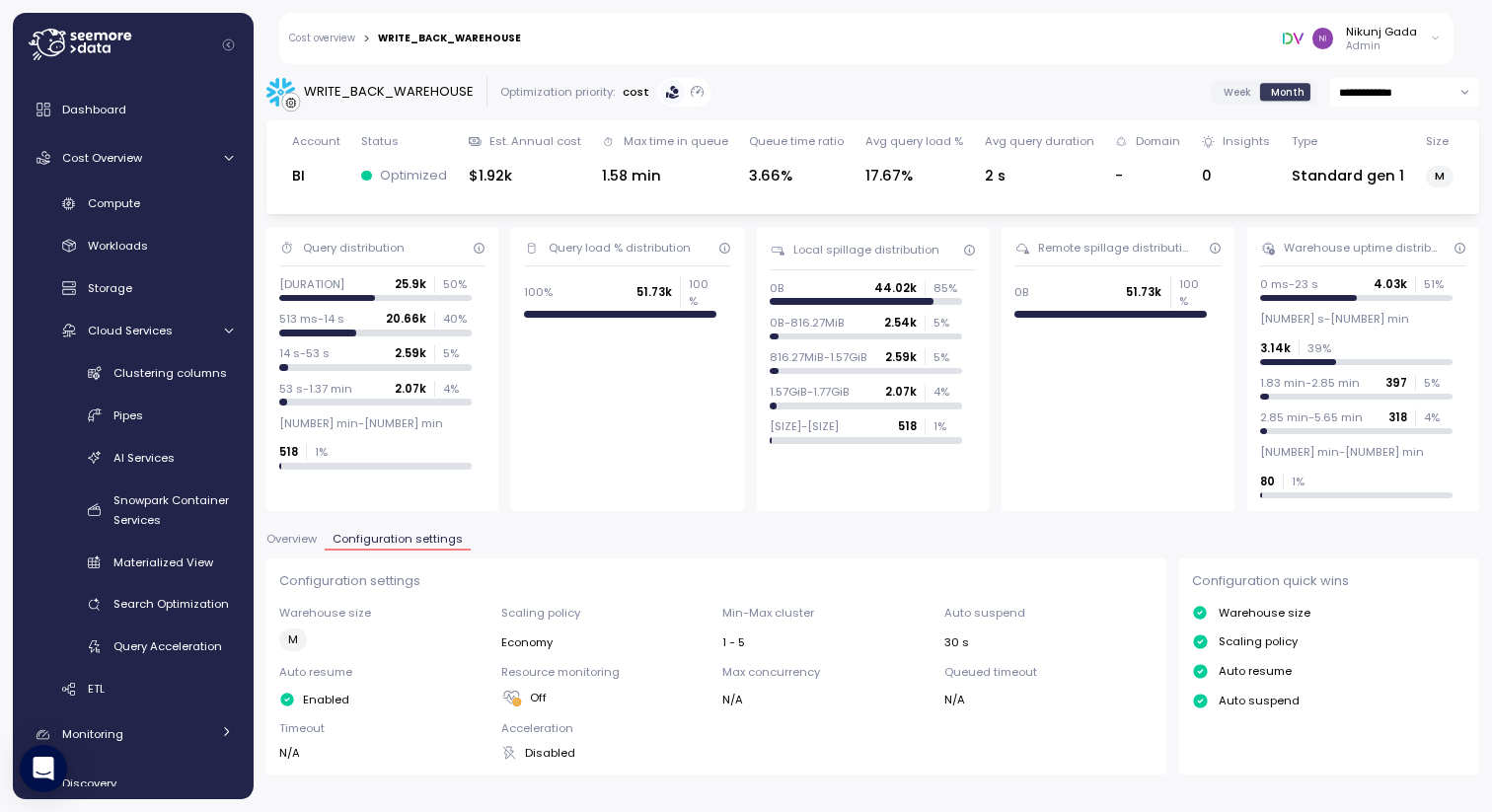 click on "**********" at bounding box center [1404, 92] 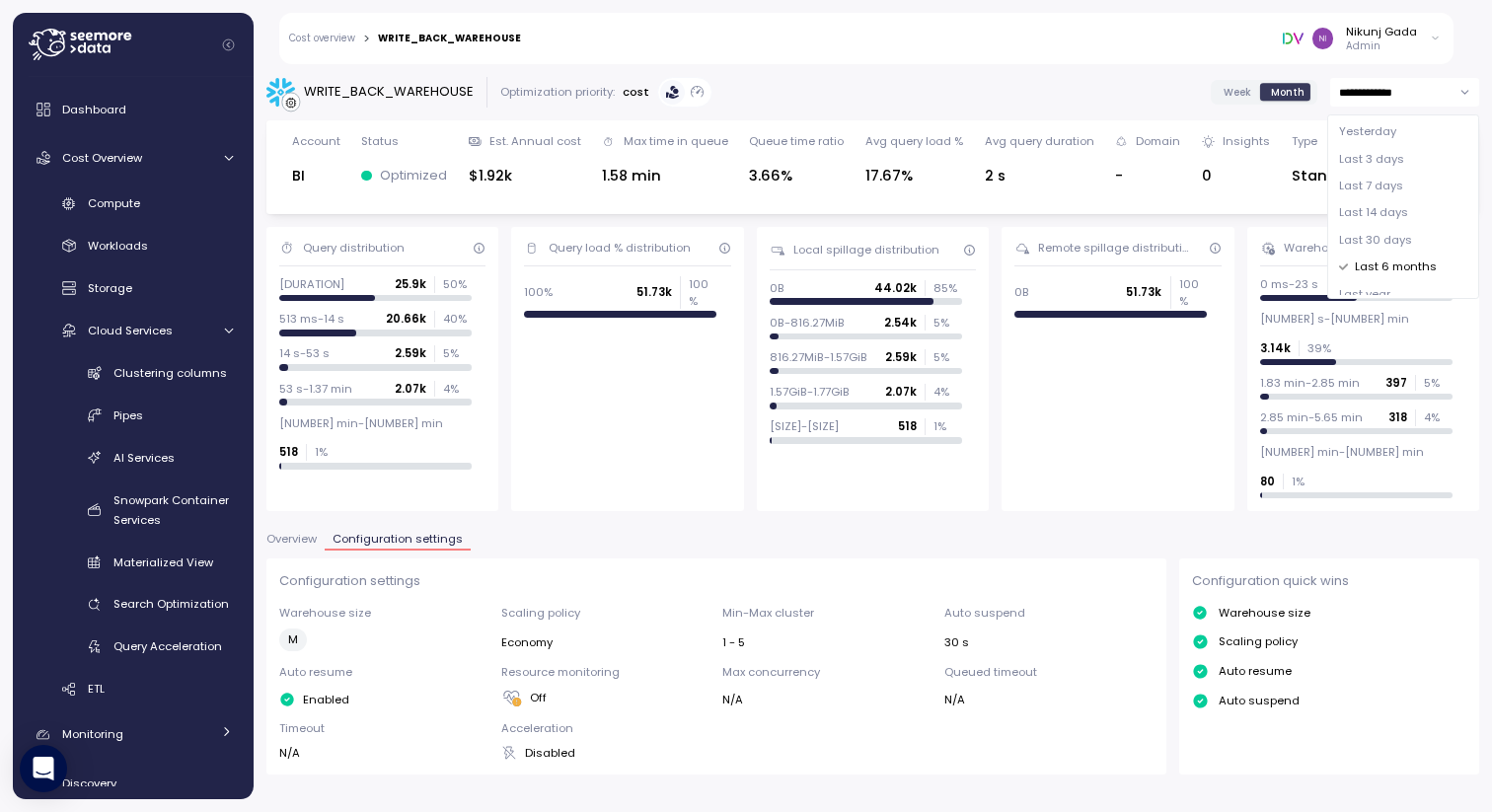 click on "Yesterday" at bounding box center [1368, 132] 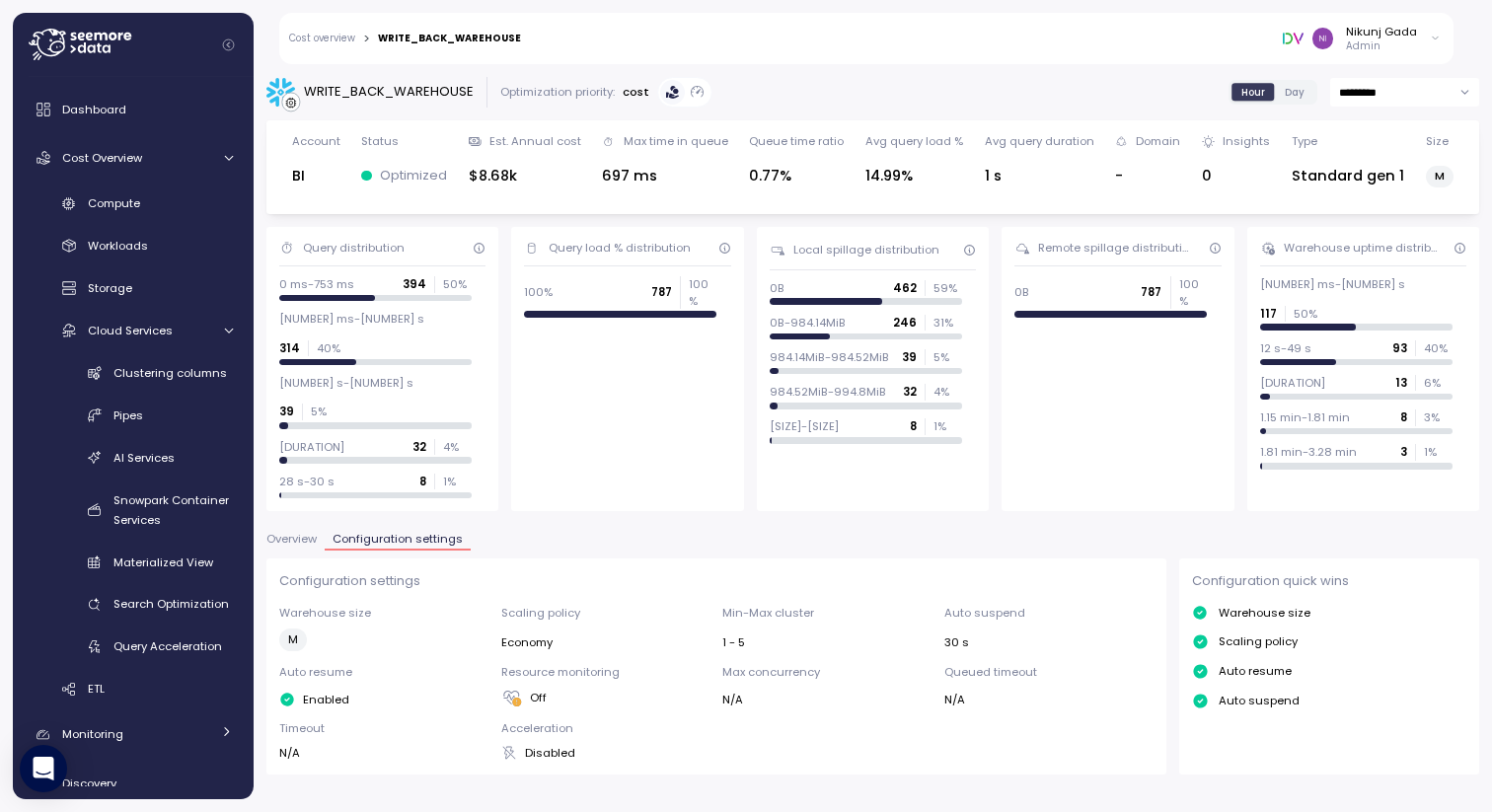 click on "Optimization priority:" at bounding box center [558, 92] 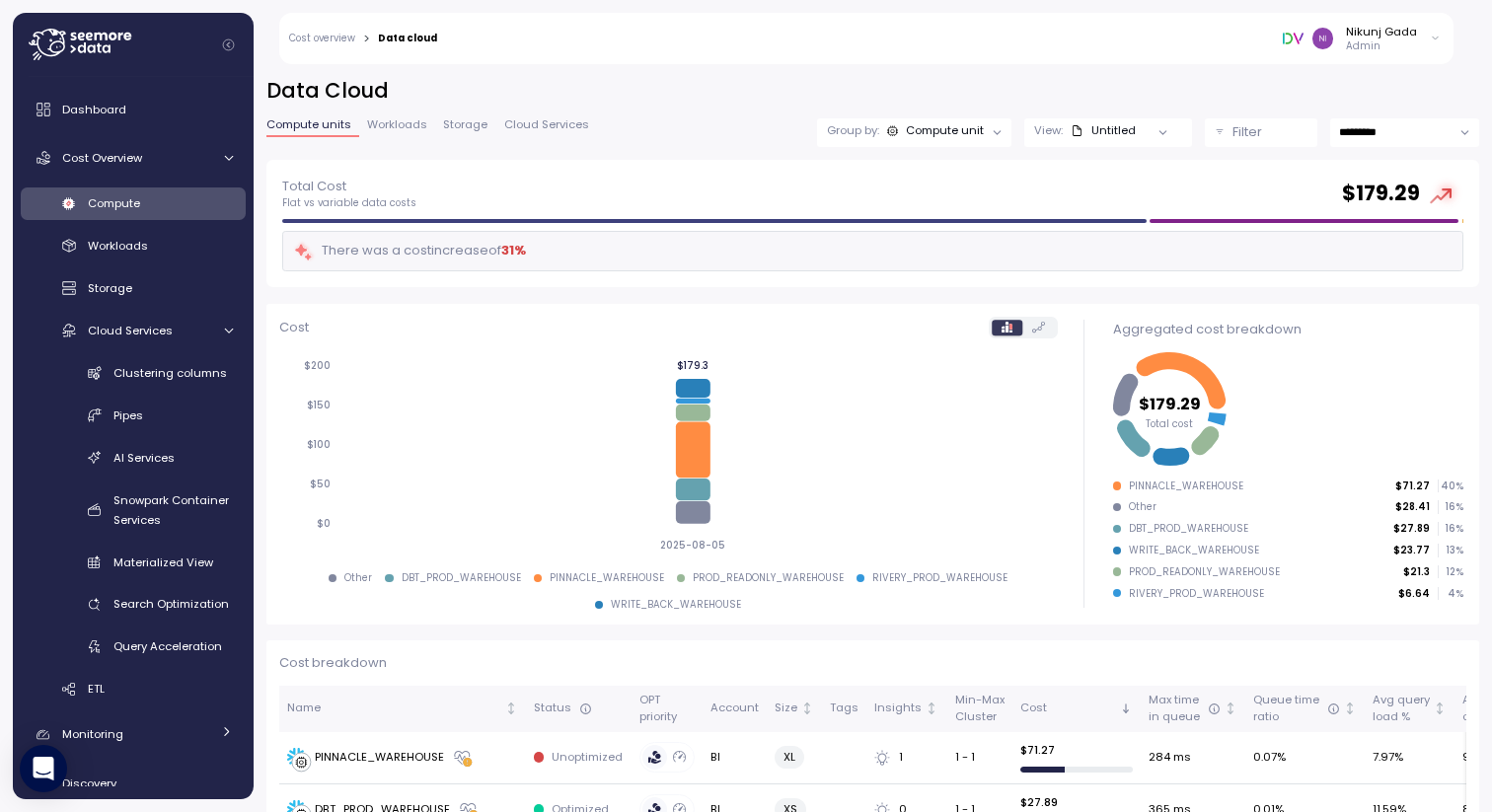 click on "*********" at bounding box center [1404, 132] 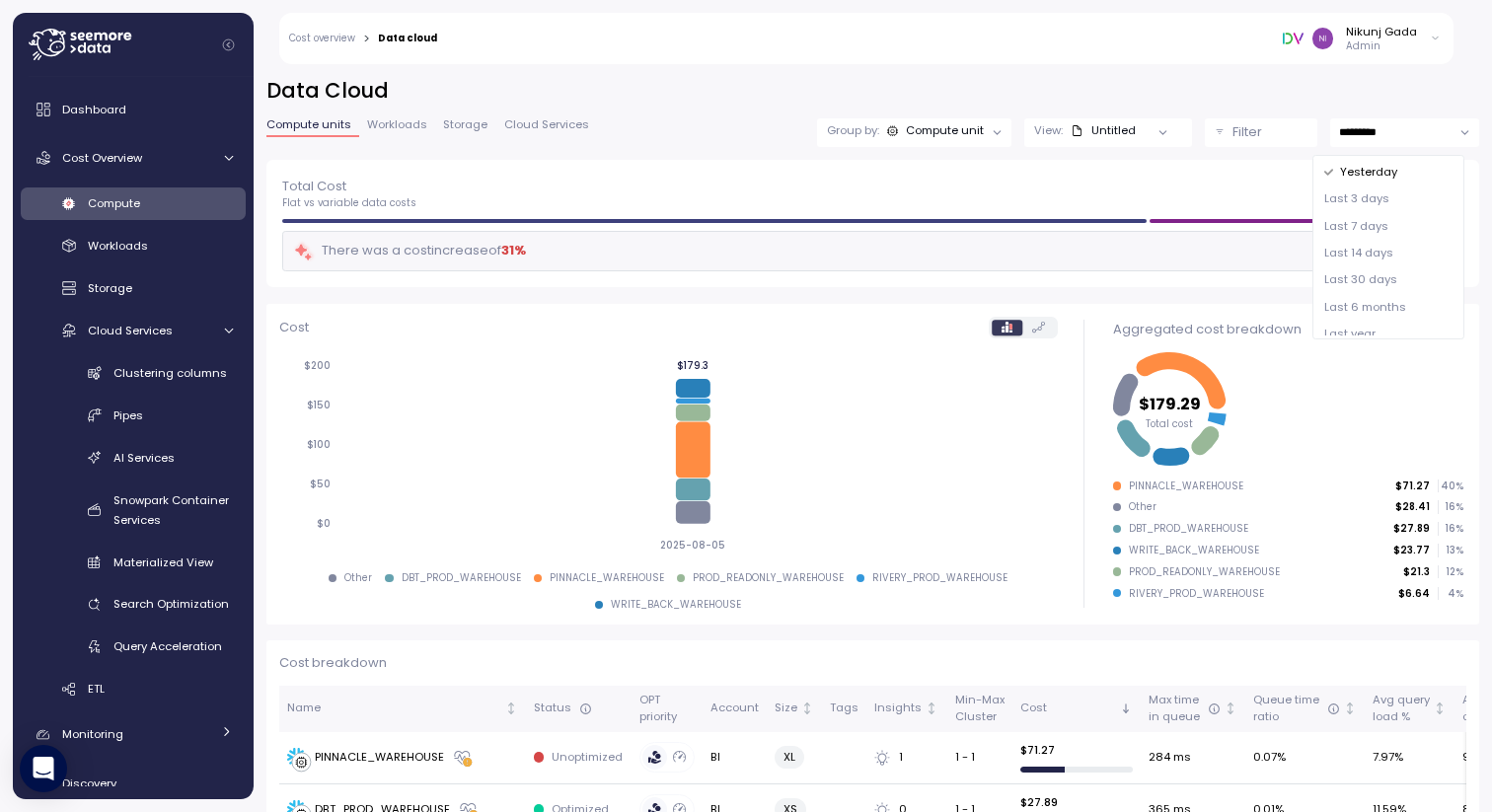 click on "Last 6 months" at bounding box center [1365, 308] 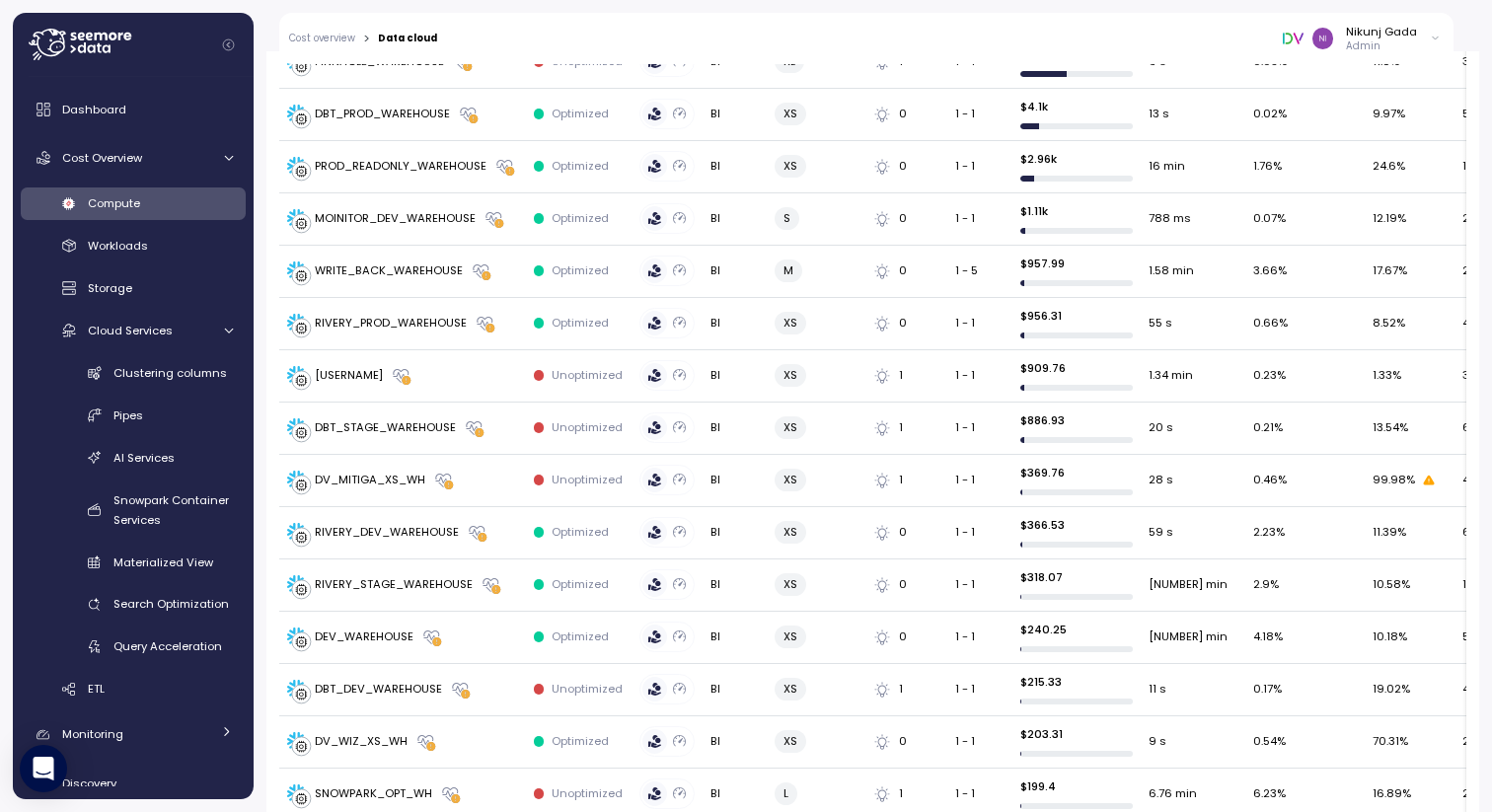 scroll, scrollTop: 698, scrollLeft: 0, axis: vertical 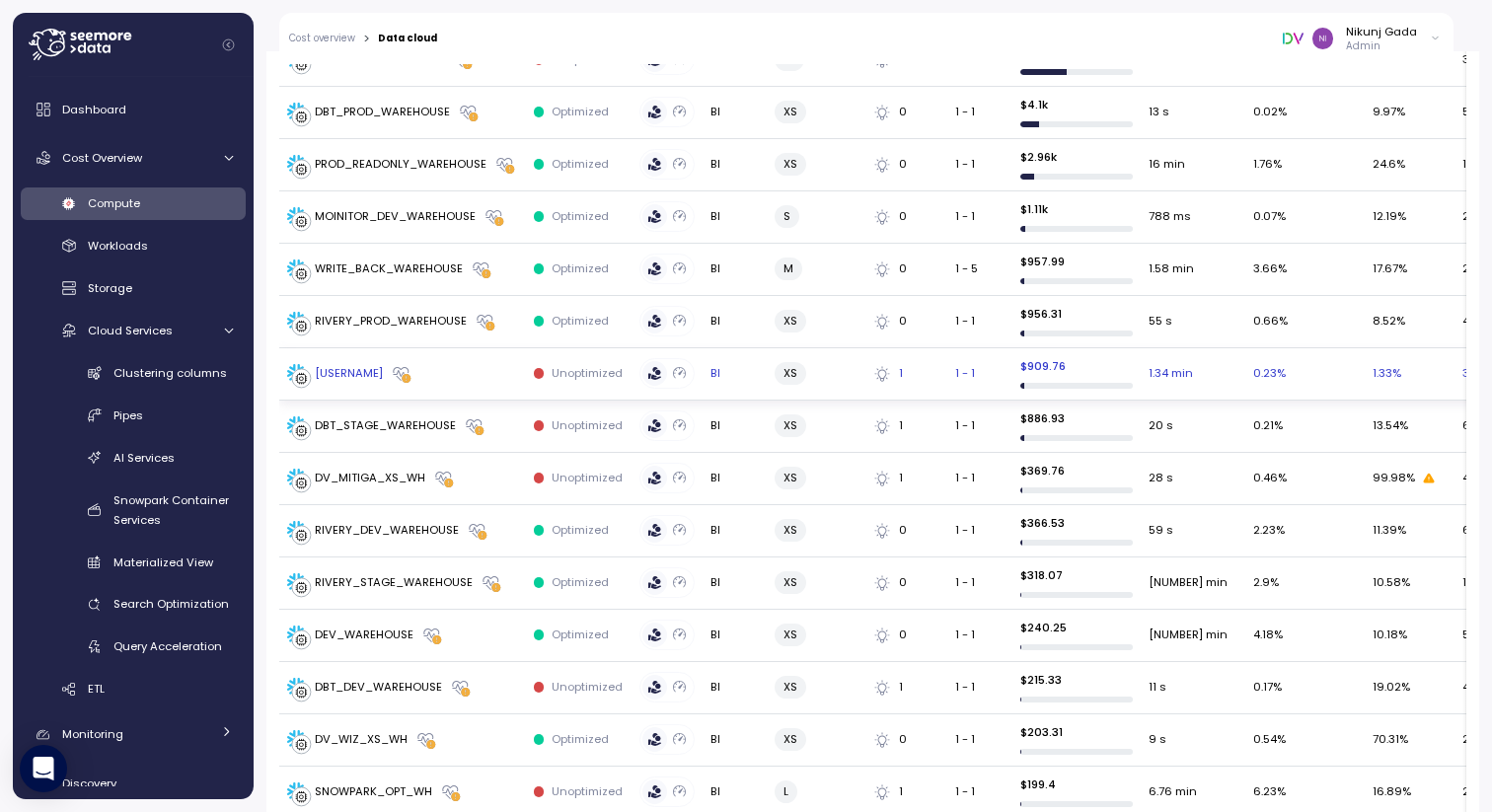 click on "[USERNAME]" at bounding box center (348, 374) 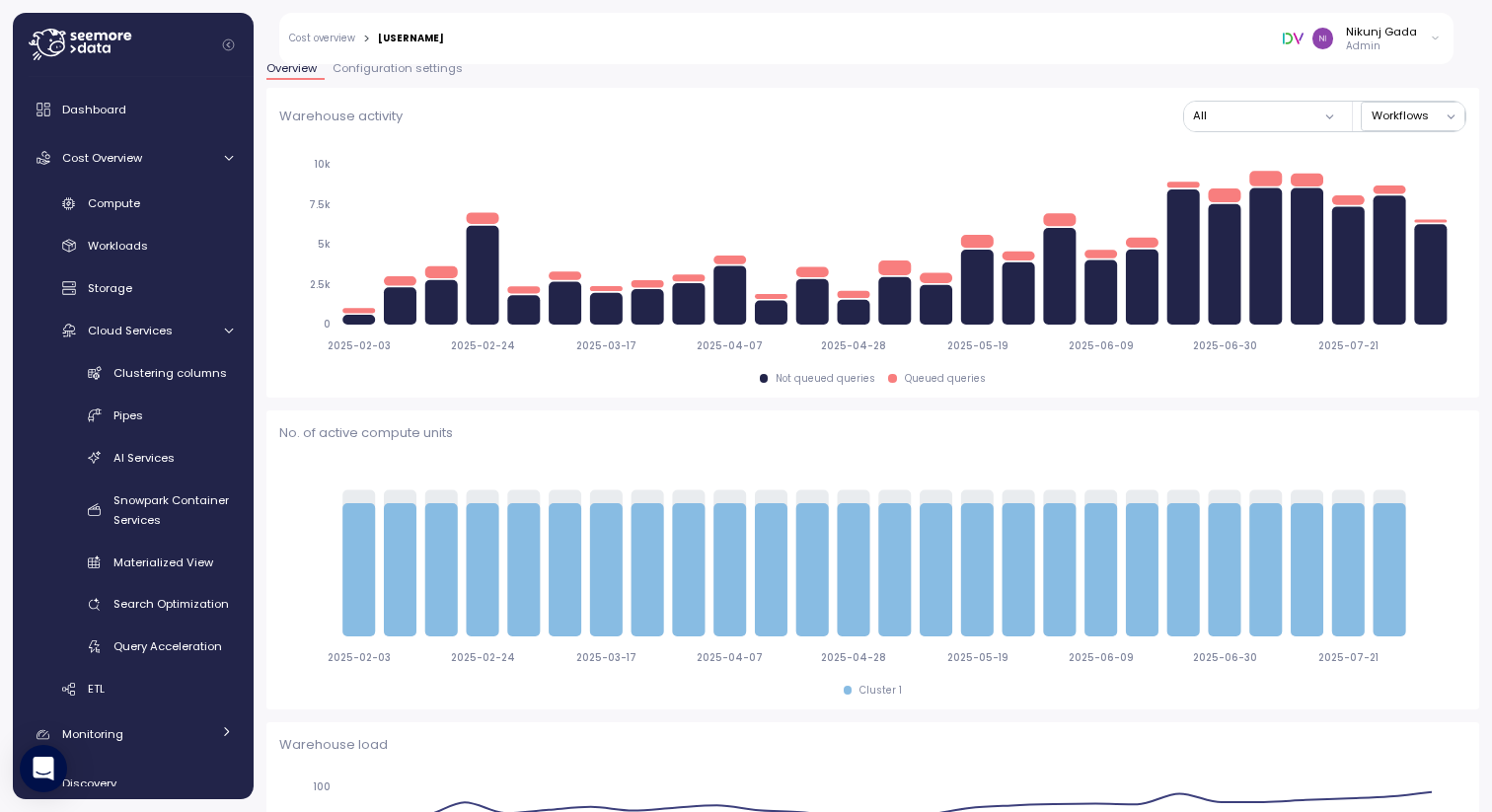 scroll, scrollTop: 0, scrollLeft: 0, axis: both 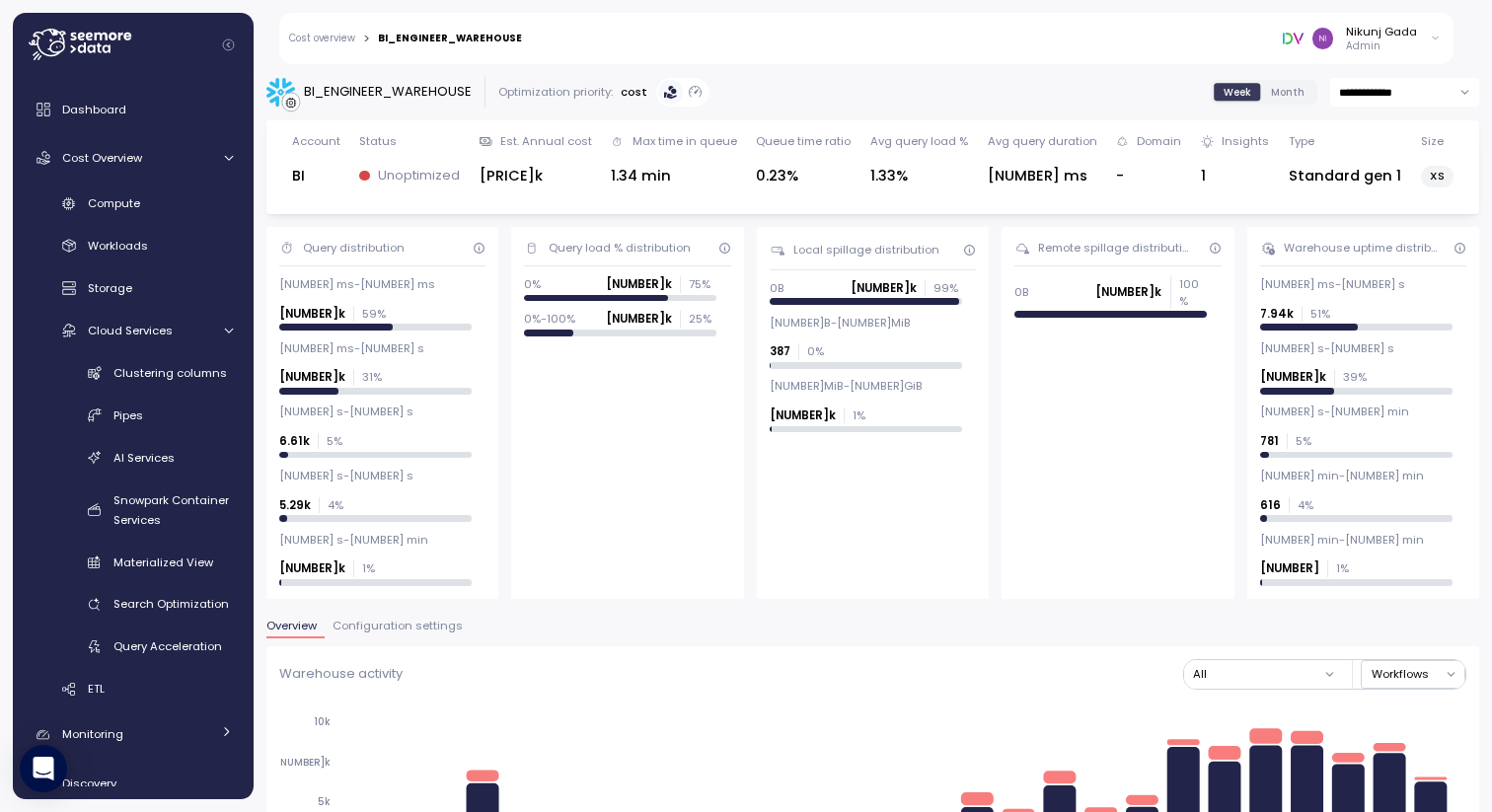 click on "Configuration settings" at bounding box center [398, 626] 